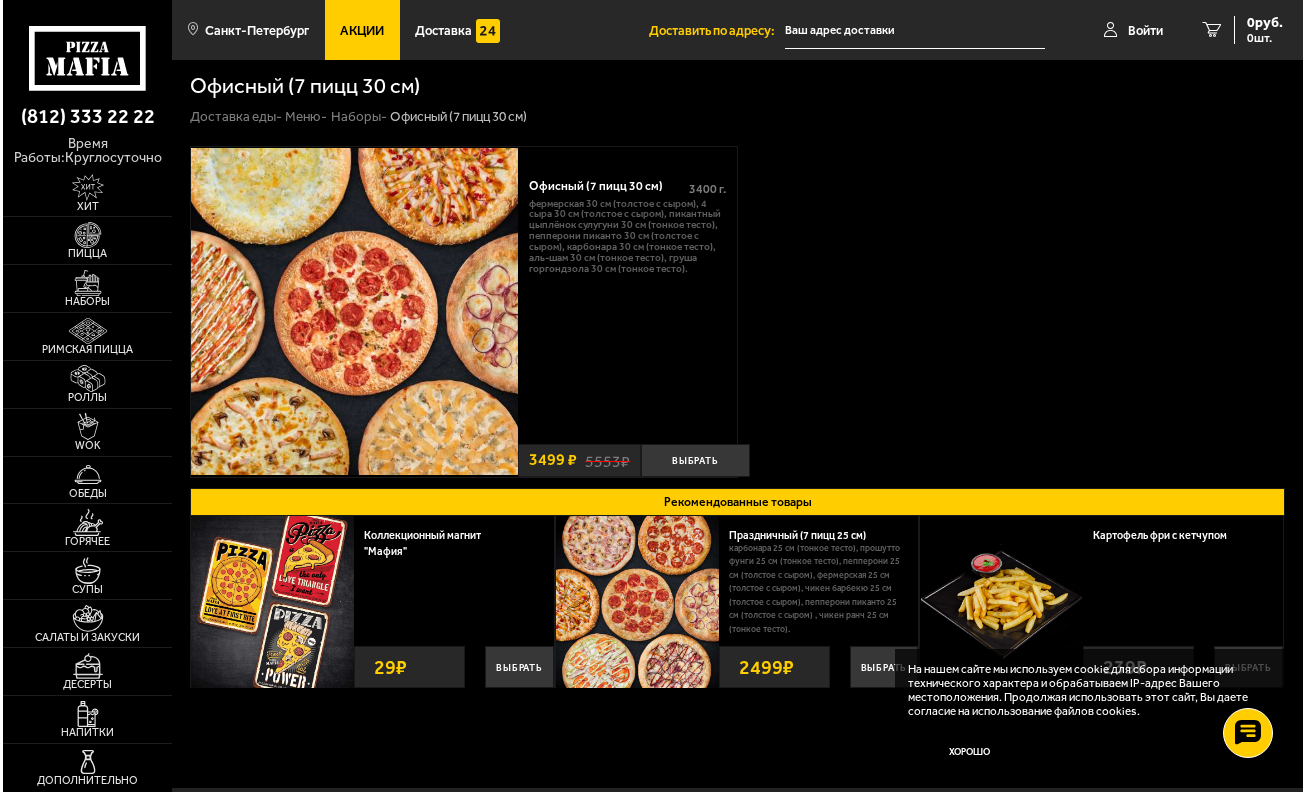 scroll, scrollTop: 0, scrollLeft: 0, axis: both 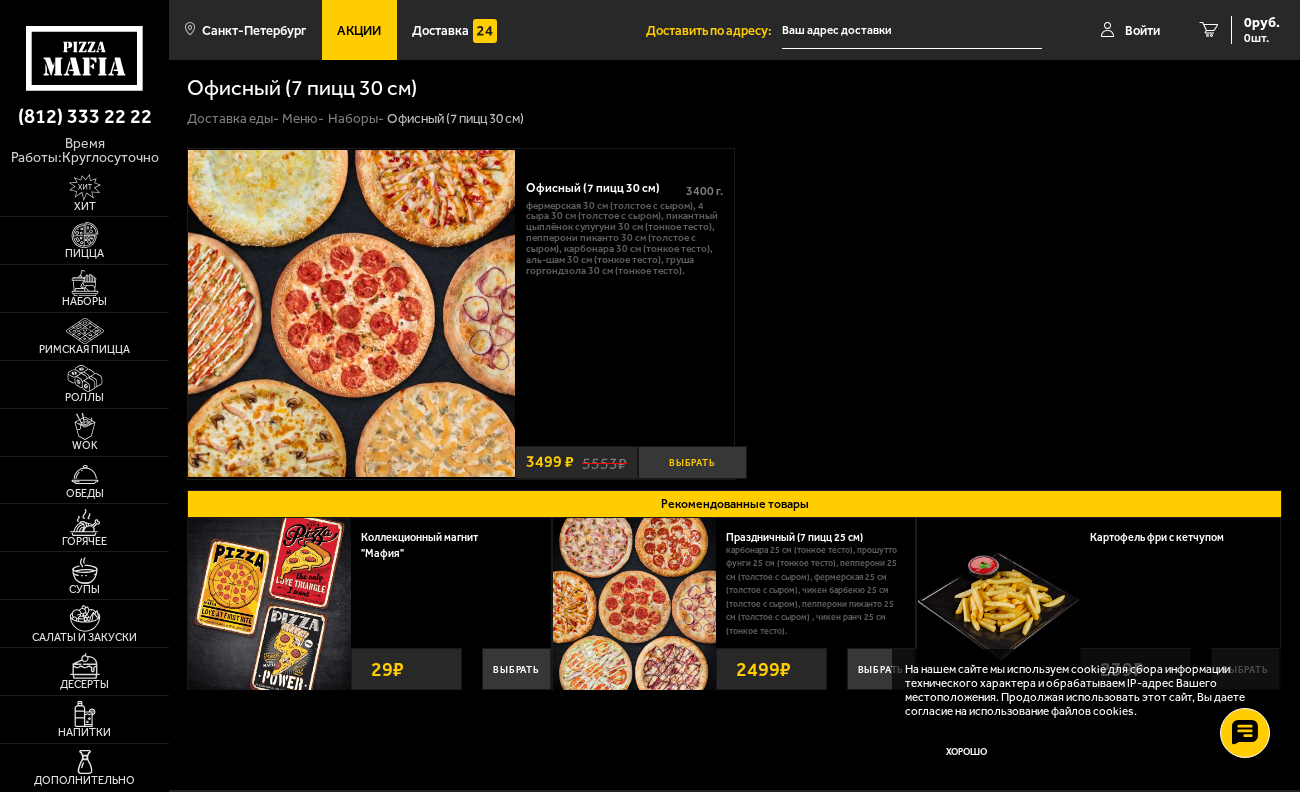 click on "Выбрать" at bounding box center (692, 462) 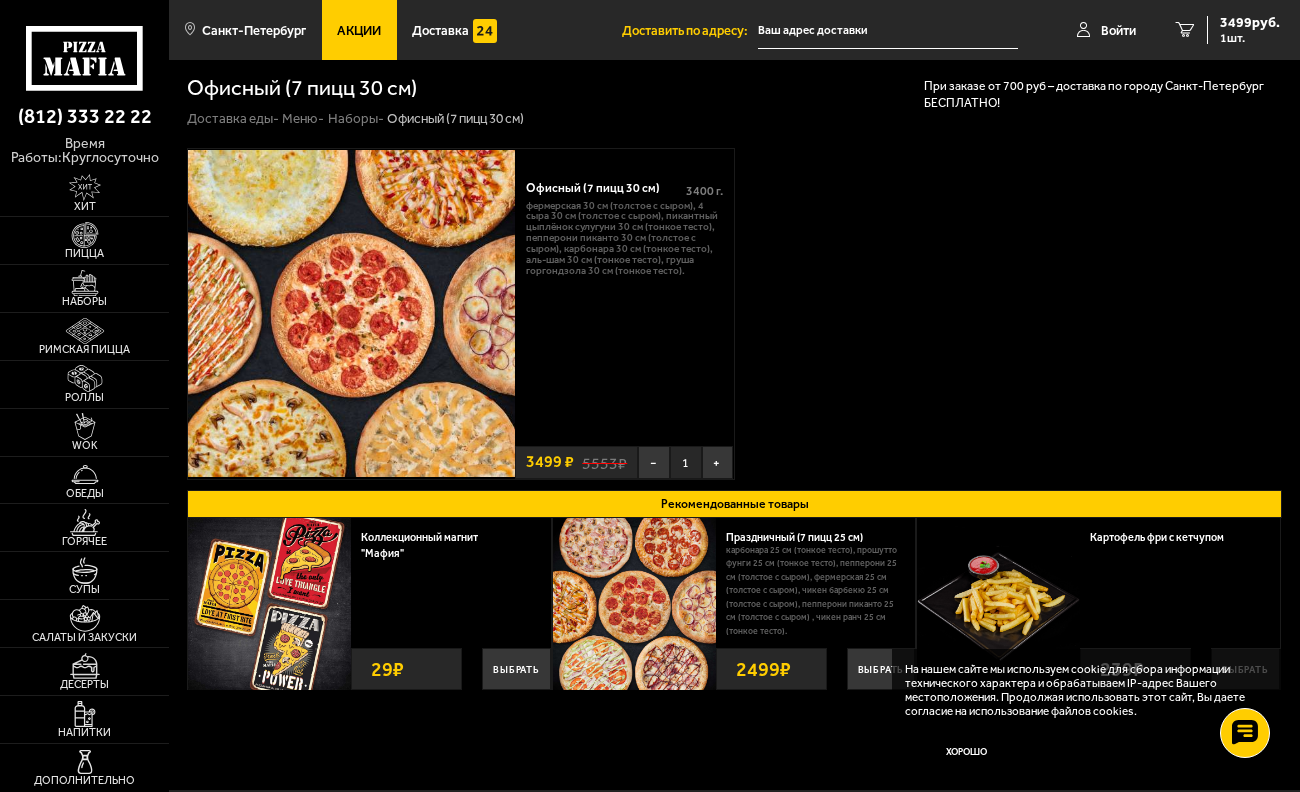 click at bounding box center [888, 30] 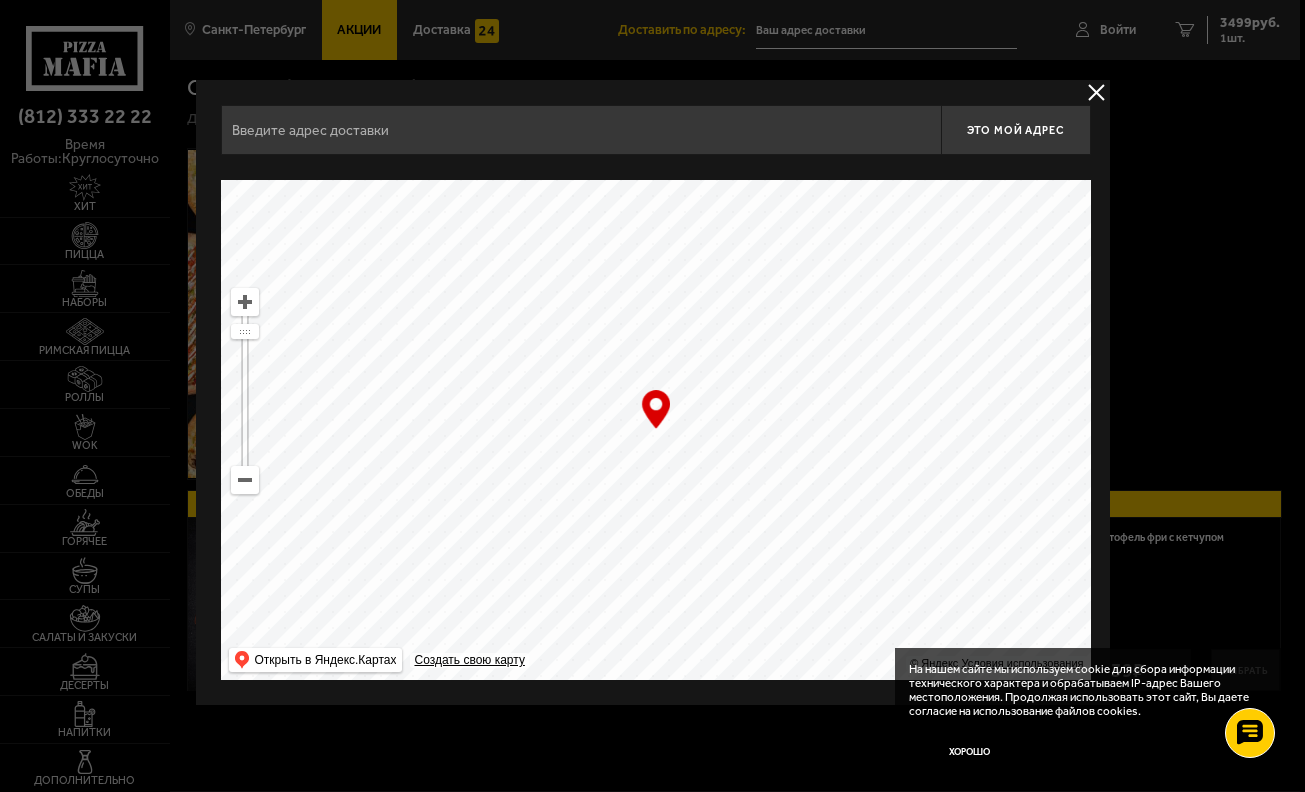 drag, startPoint x: 788, startPoint y: 468, endPoint x: 622, endPoint y: 202, distance: 313.54745 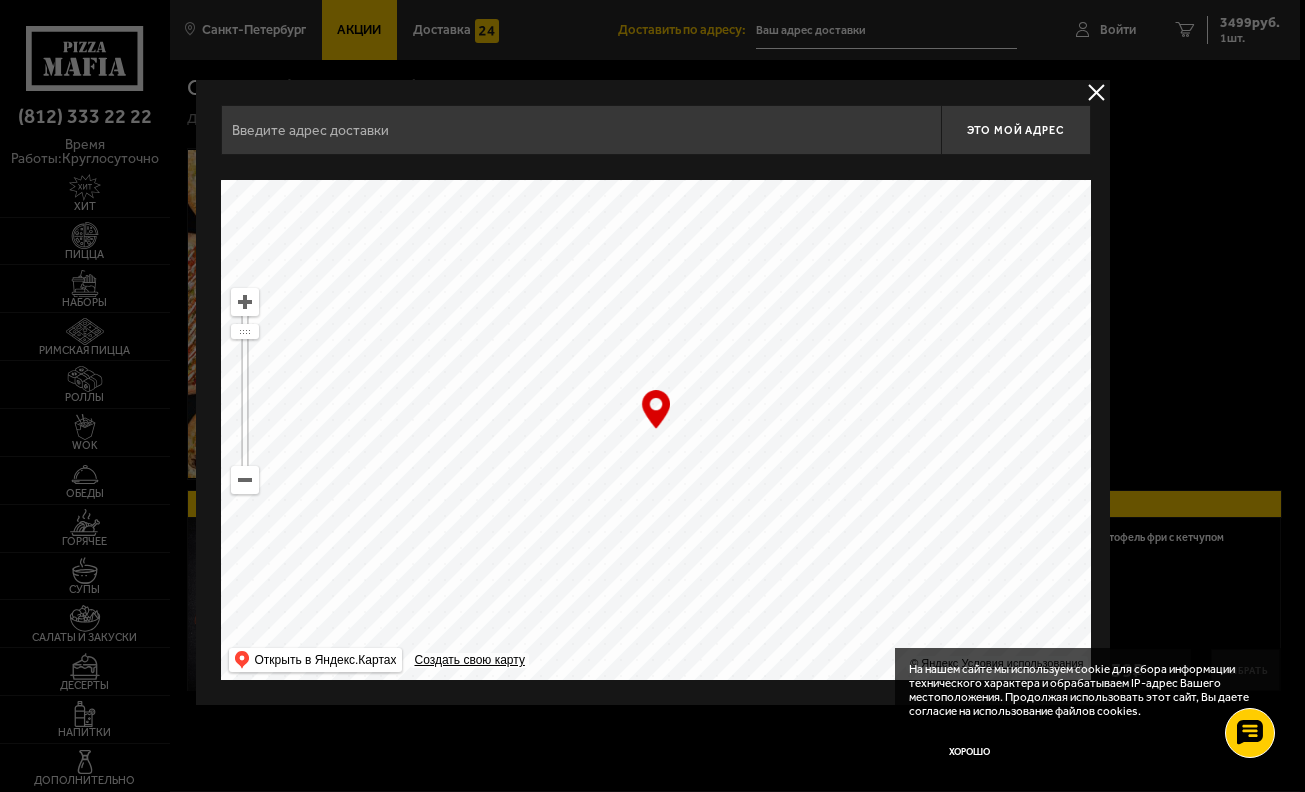 drag, startPoint x: 853, startPoint y: 536, endPoint x: 780, endPoint y: 199, distance: 344.8159 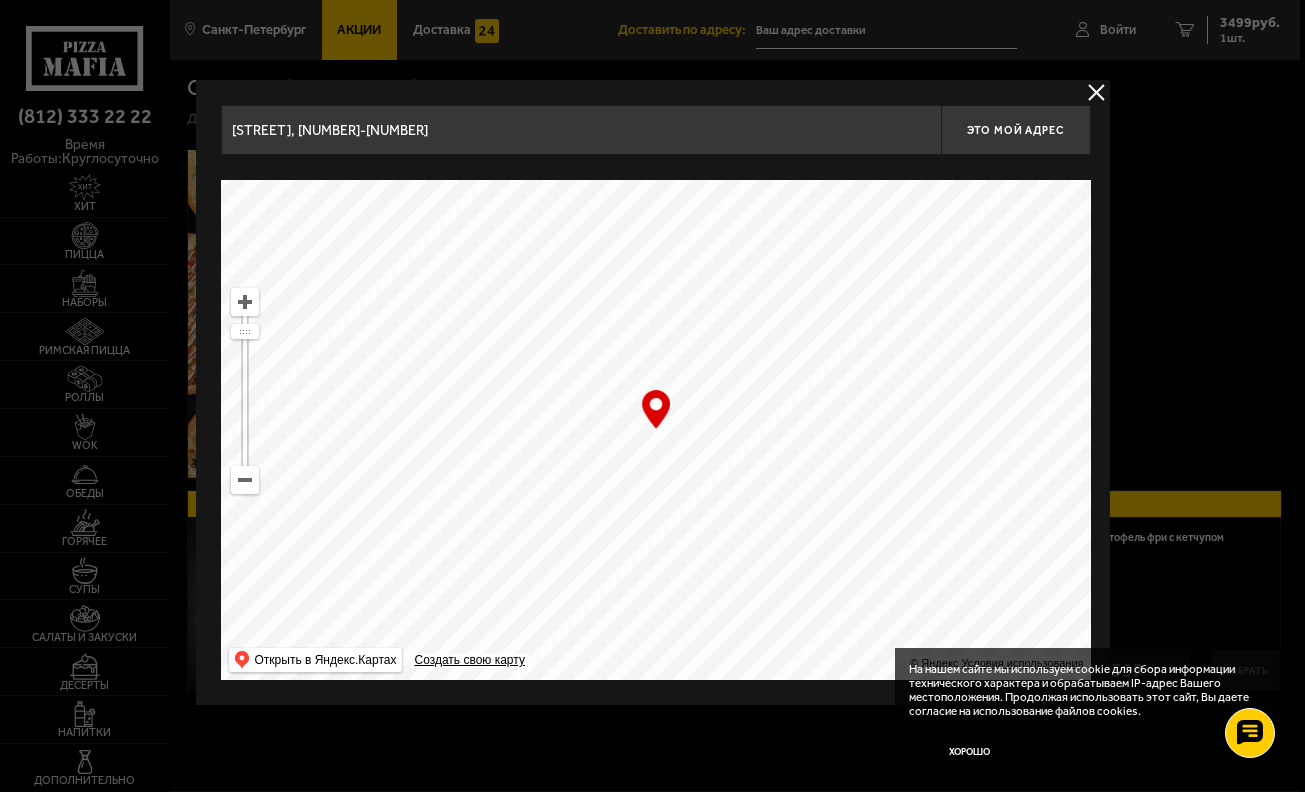 drag, startPoint x: 690, startPoint y: 485, endPoint x: 765, endPoint y: 172, distance: 321.86023 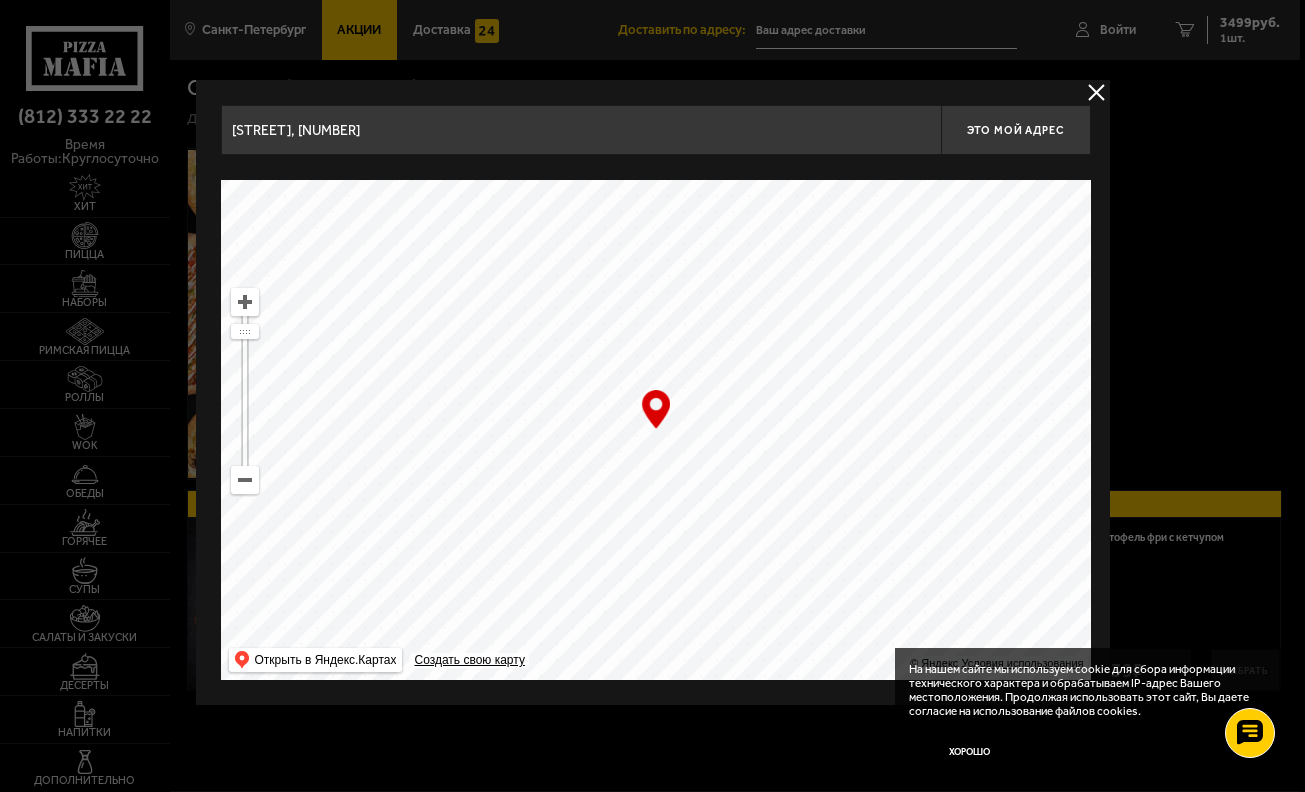 drag, startPoint x: 774, startPoint y: 578, endPoint x: 795, endPoint y: 216, distance: 362.6086 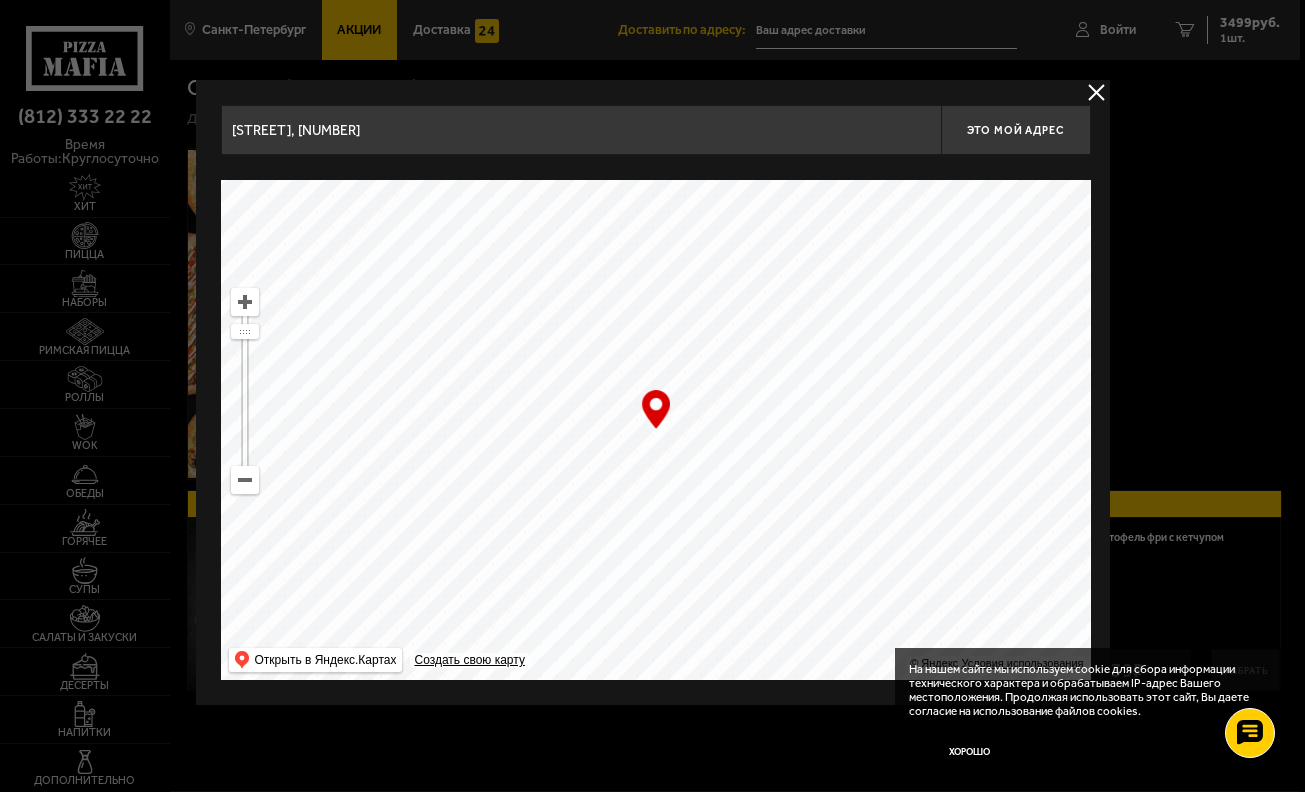 drag, startPoint x: 900, startPoint y: 585, endPoint x: 725, endPoint y: 231, distance: 394.89365 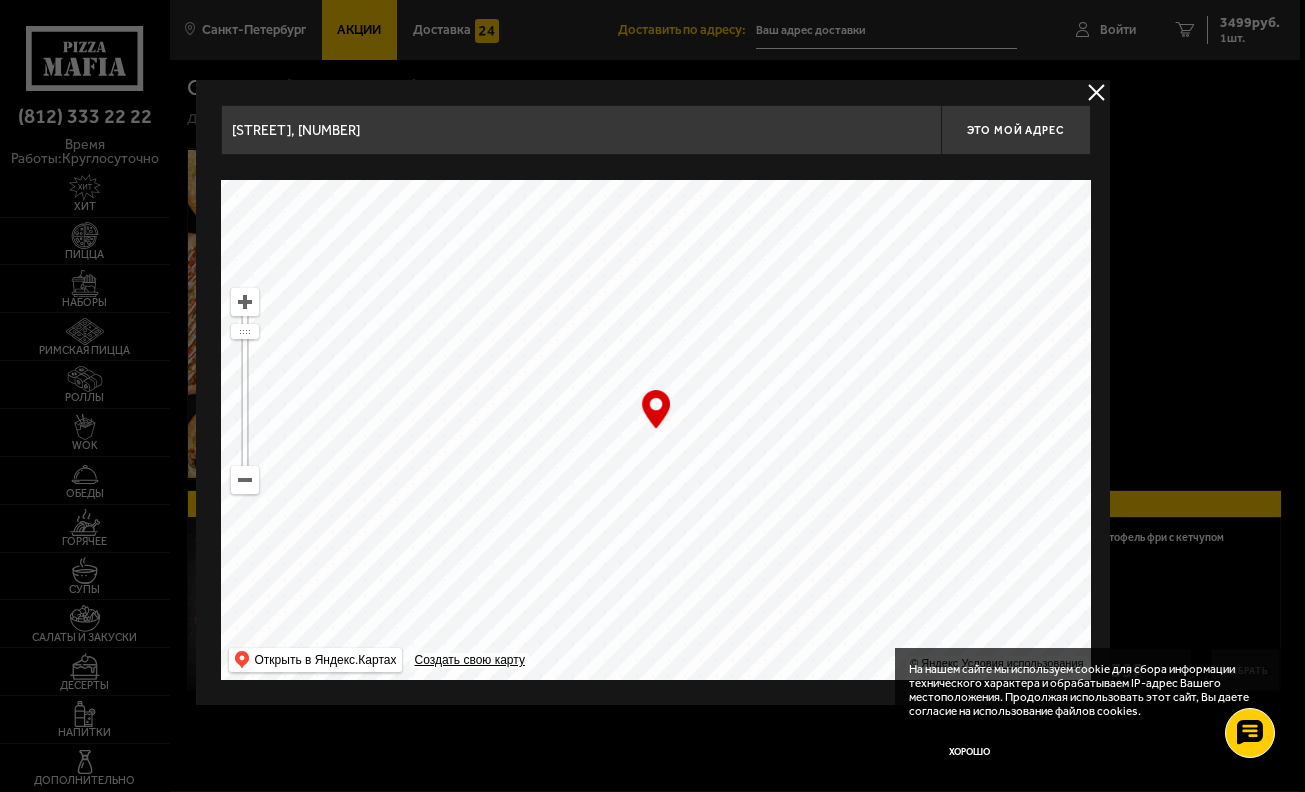 drag, startPoint x: 631, startPoint y: 535, endPoint x: 1039, endPoint y: 266, distance: 488.69724 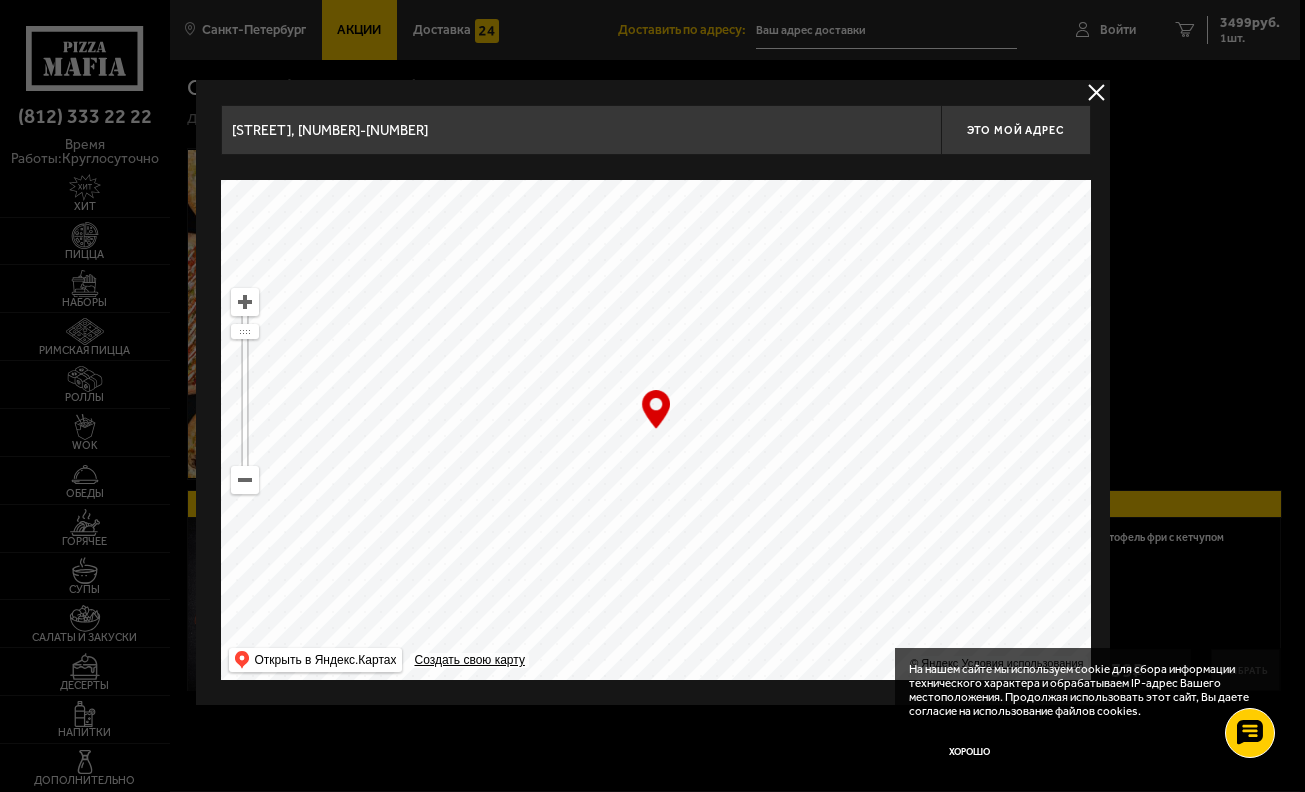drag, startPoint x: 525, startPoint y: 492, endPoint x: 775, endPoint y: 219, distance: 370.1743 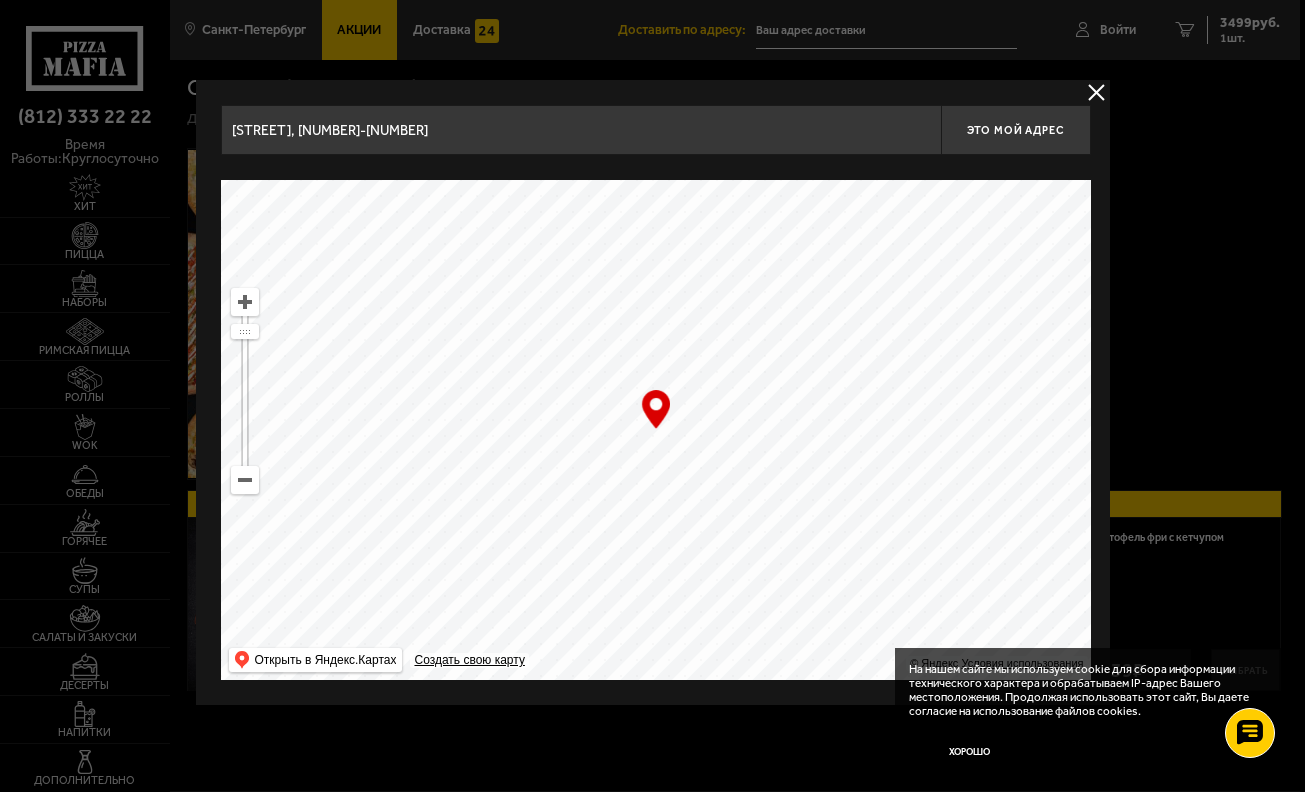 drag, startPoint x: 749, startPoint y: 582, endPoint x: 755, endPoint y: 260, distance: 322.0559 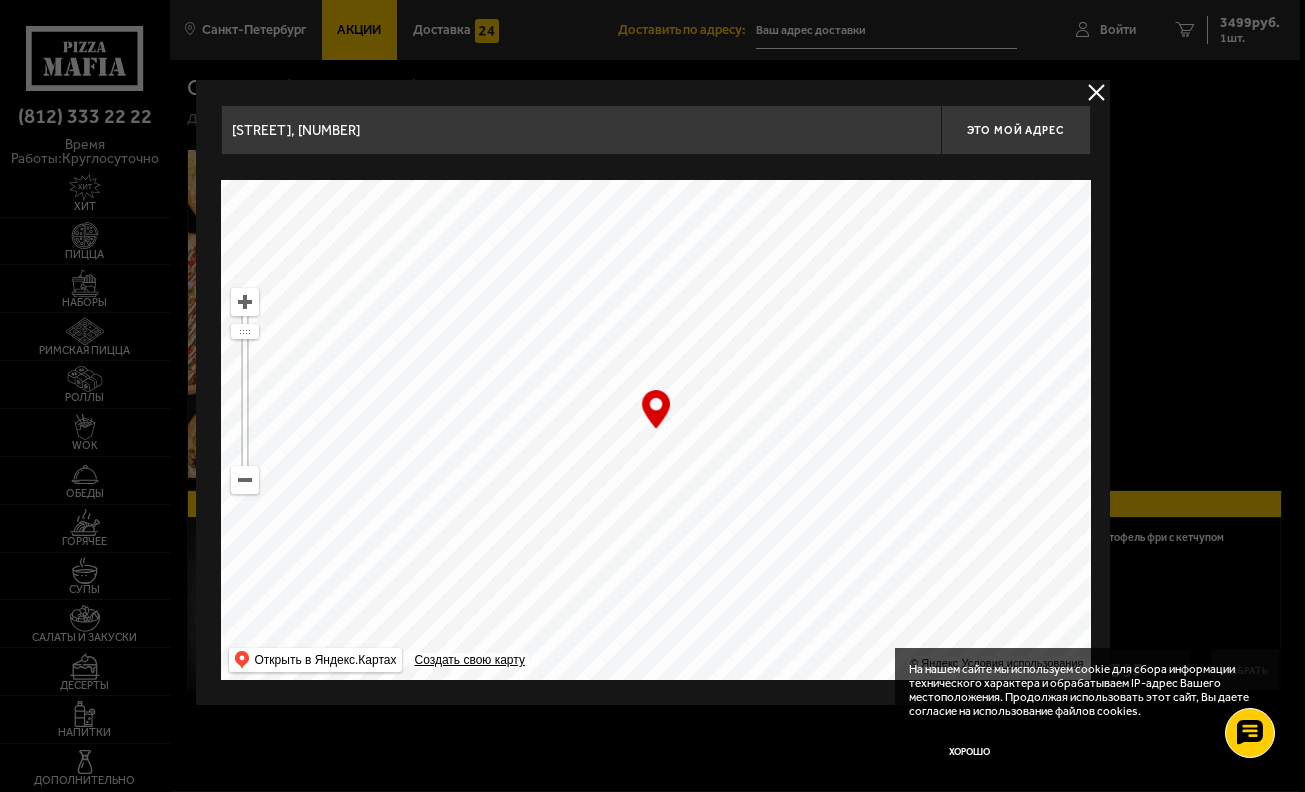 drag, startPoint x: 810, startPoint y: 283, endPoint x: 1021, endPoint y: 462, distance: 276.6984 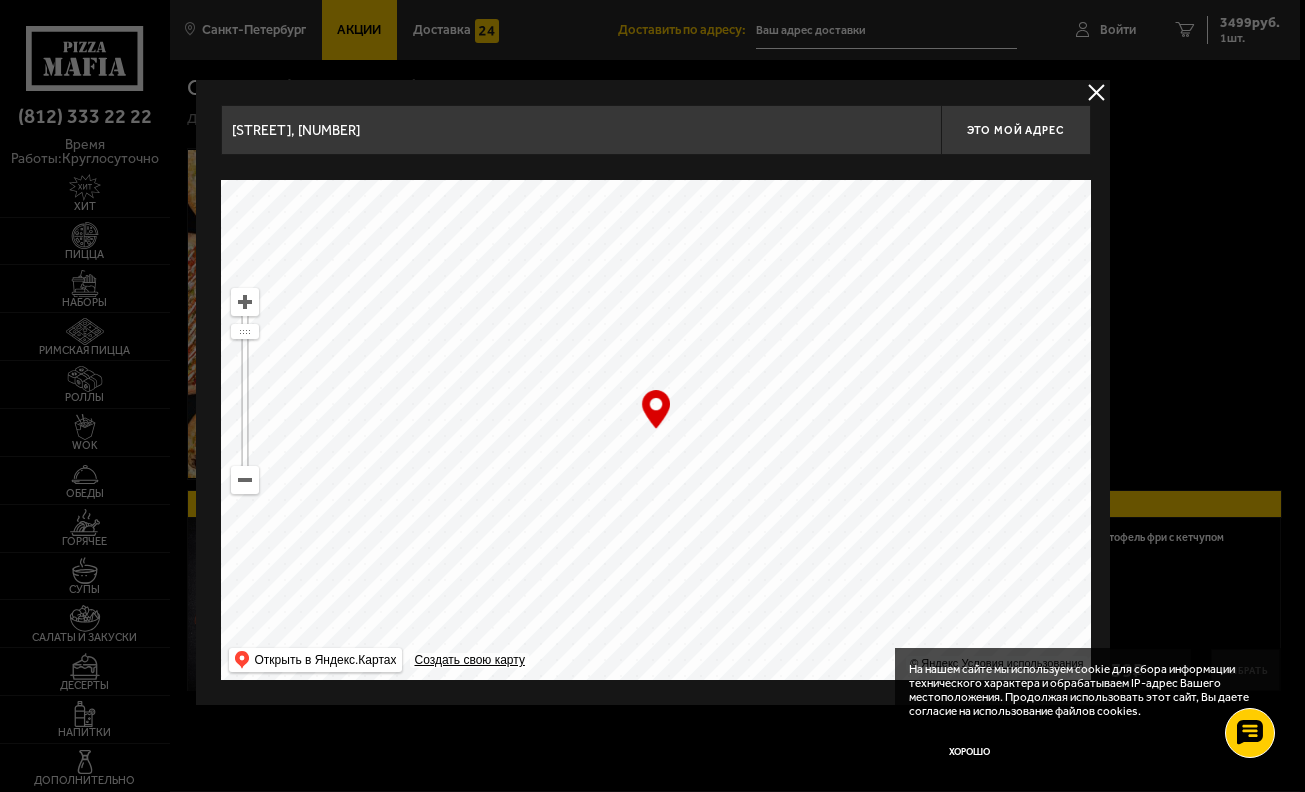 drag, startPoint x: 544, startPoint y: 470, endPoint x: 849, endPoint y: 523, distance: 309.57068 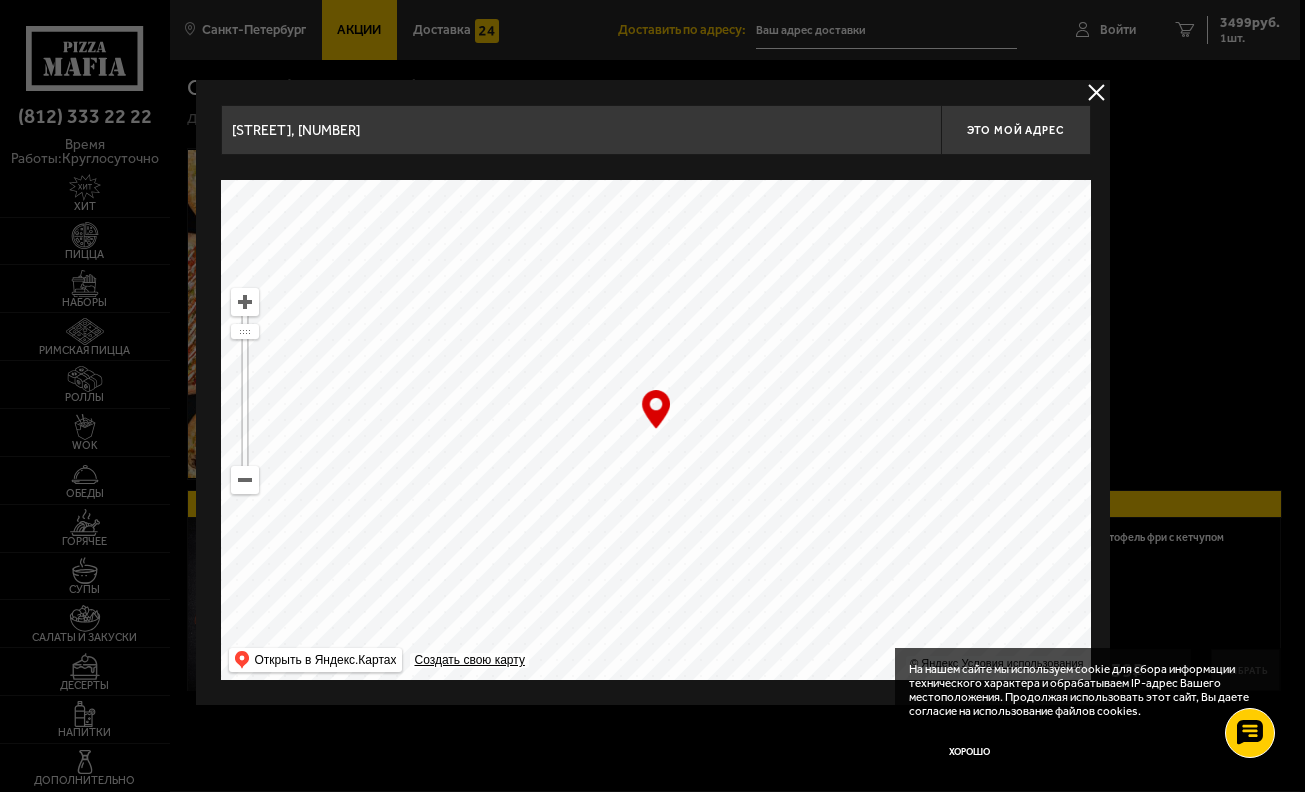 drag, startPoint x: 758, startPoint y: 402, endPoint x: 690, endPoint y: 574, distance: 184.95406 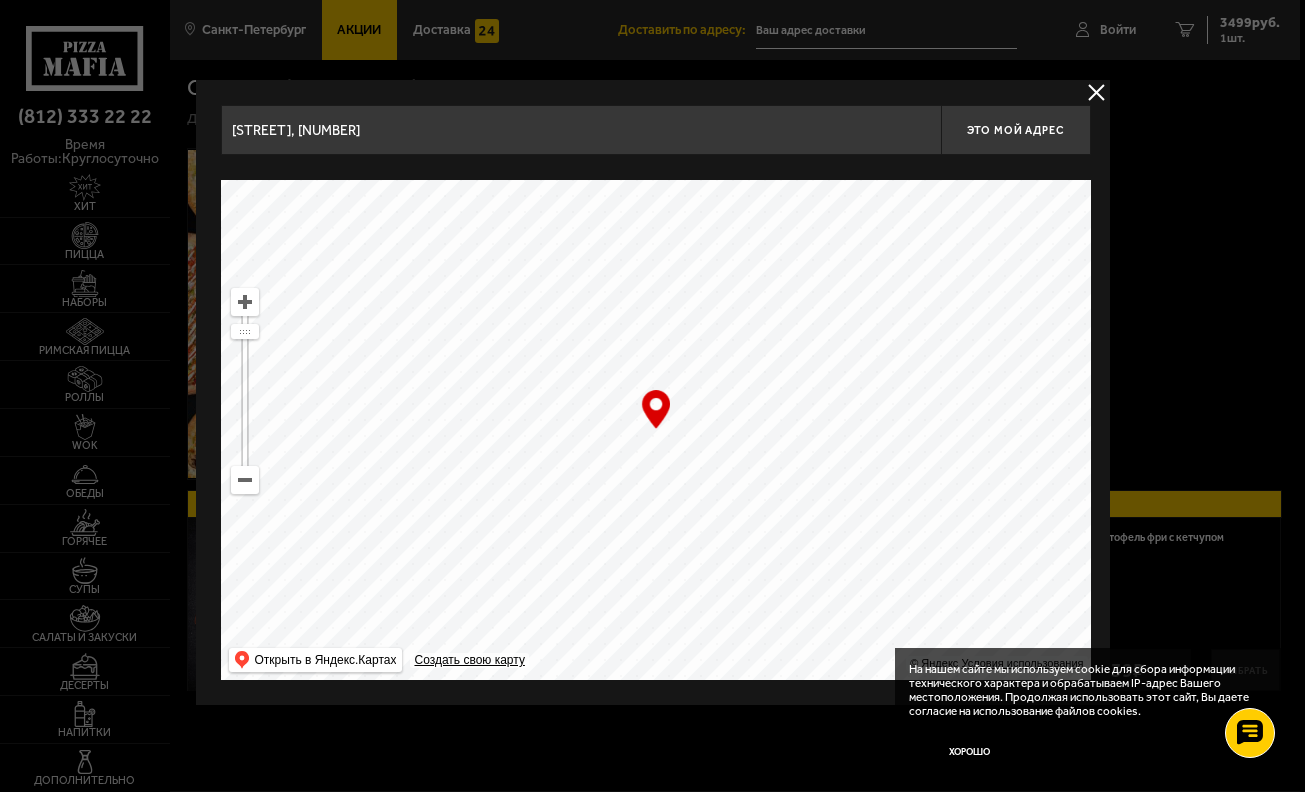click at bounding box center [245, 302] 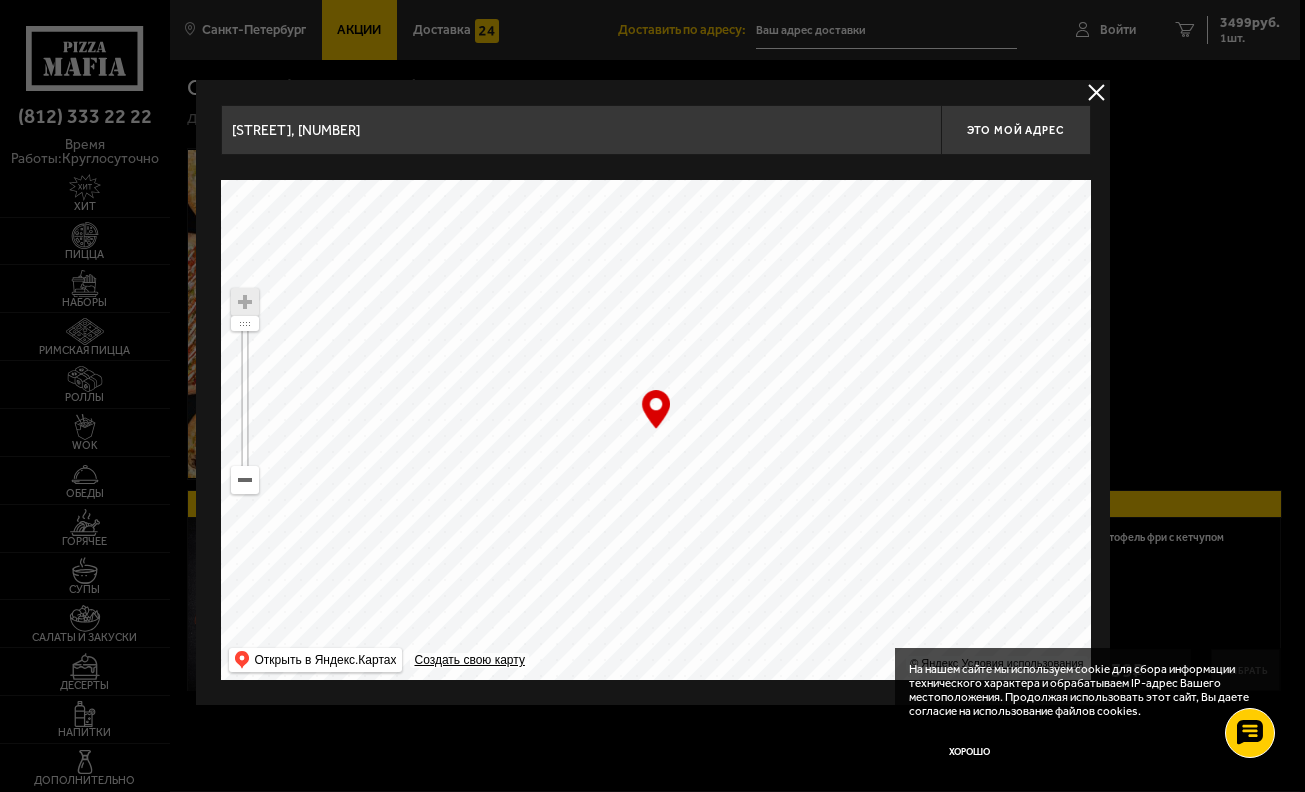 click at bounding box center [245, 302] 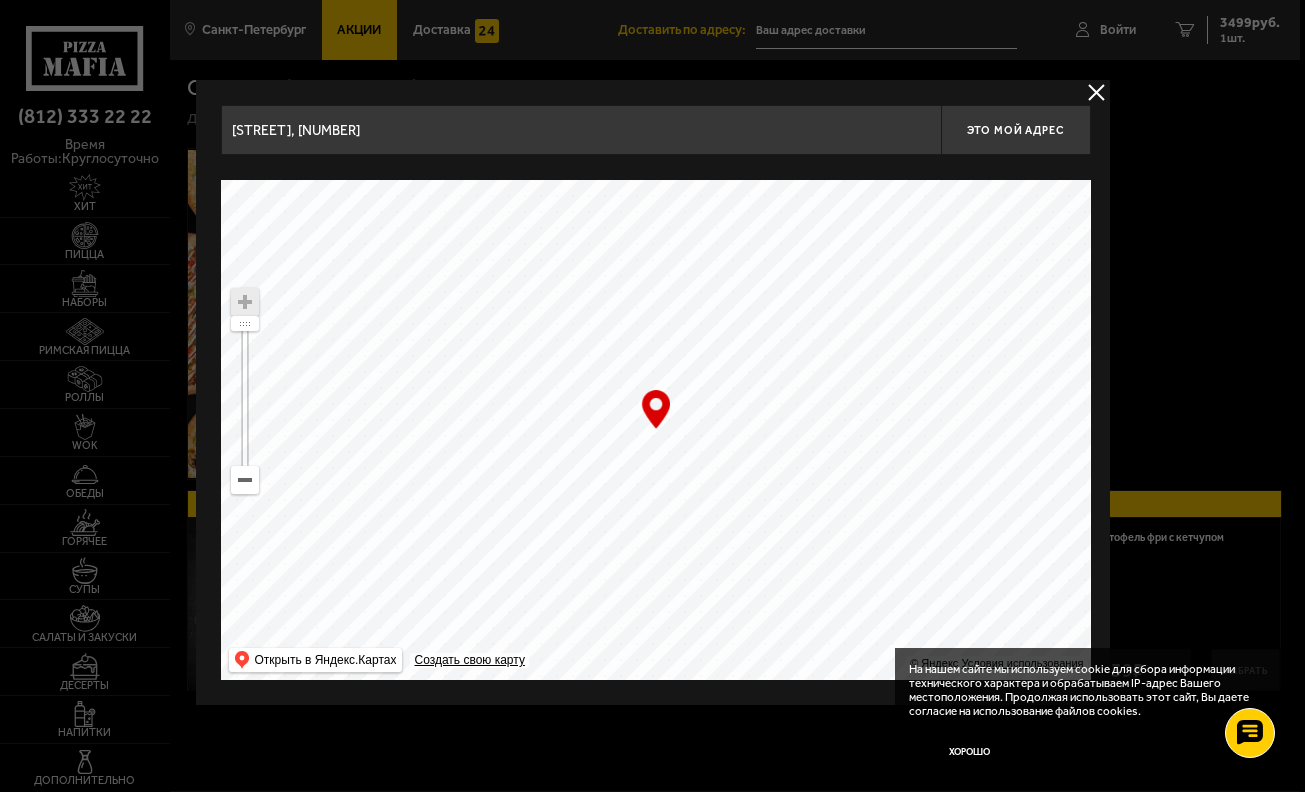 drag, startPoint x: 704, startPoint y: 306, endPoint x: 770, endPoint y: 420, distance: 131.72699 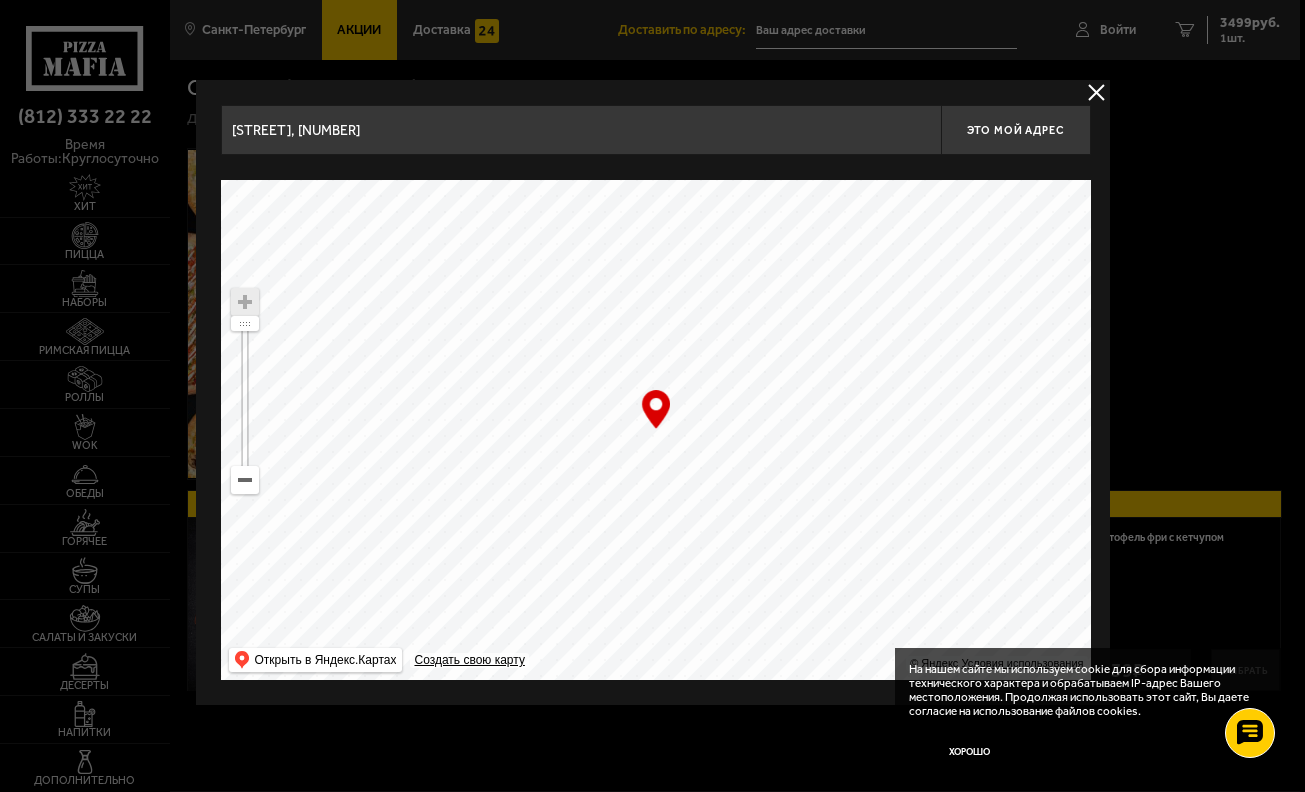 type on "[STREET], [NUMBER]" 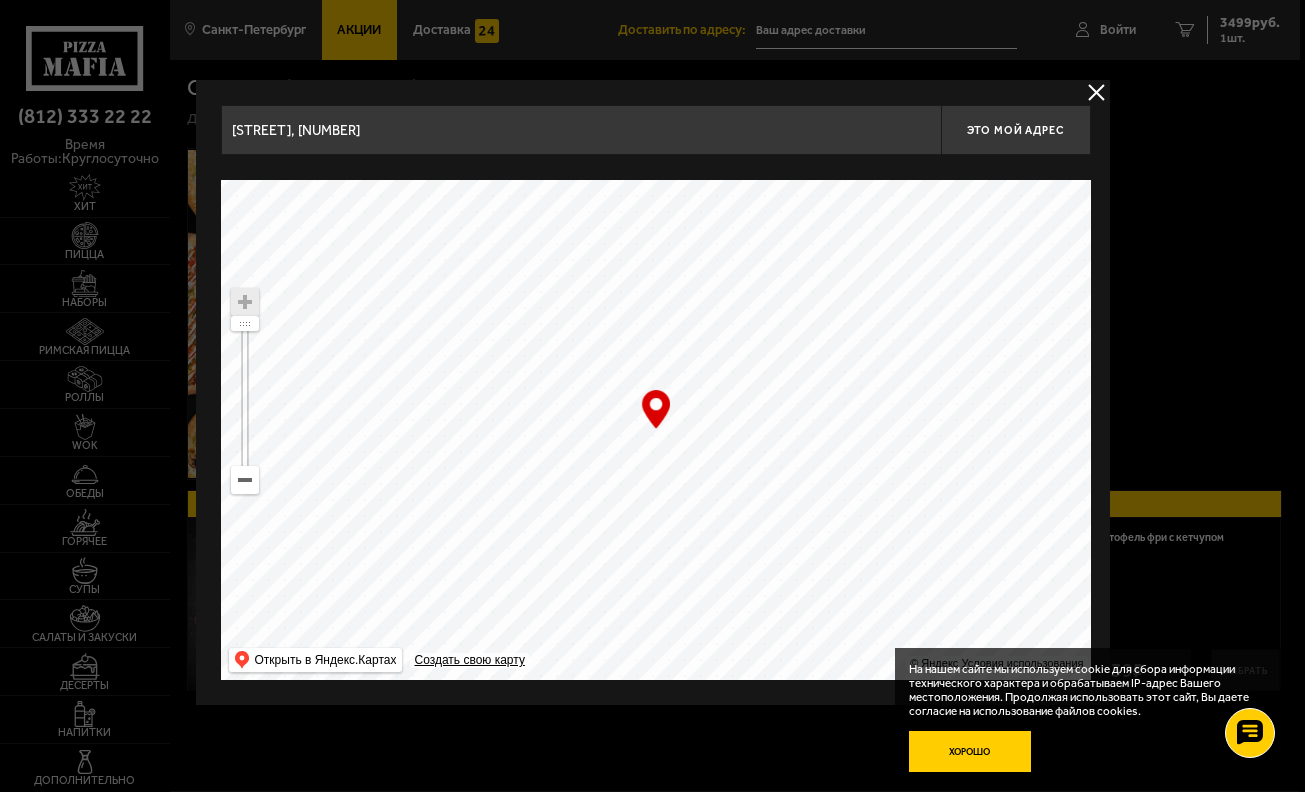 click on "Хорошо" at bounding box center [970, 751] 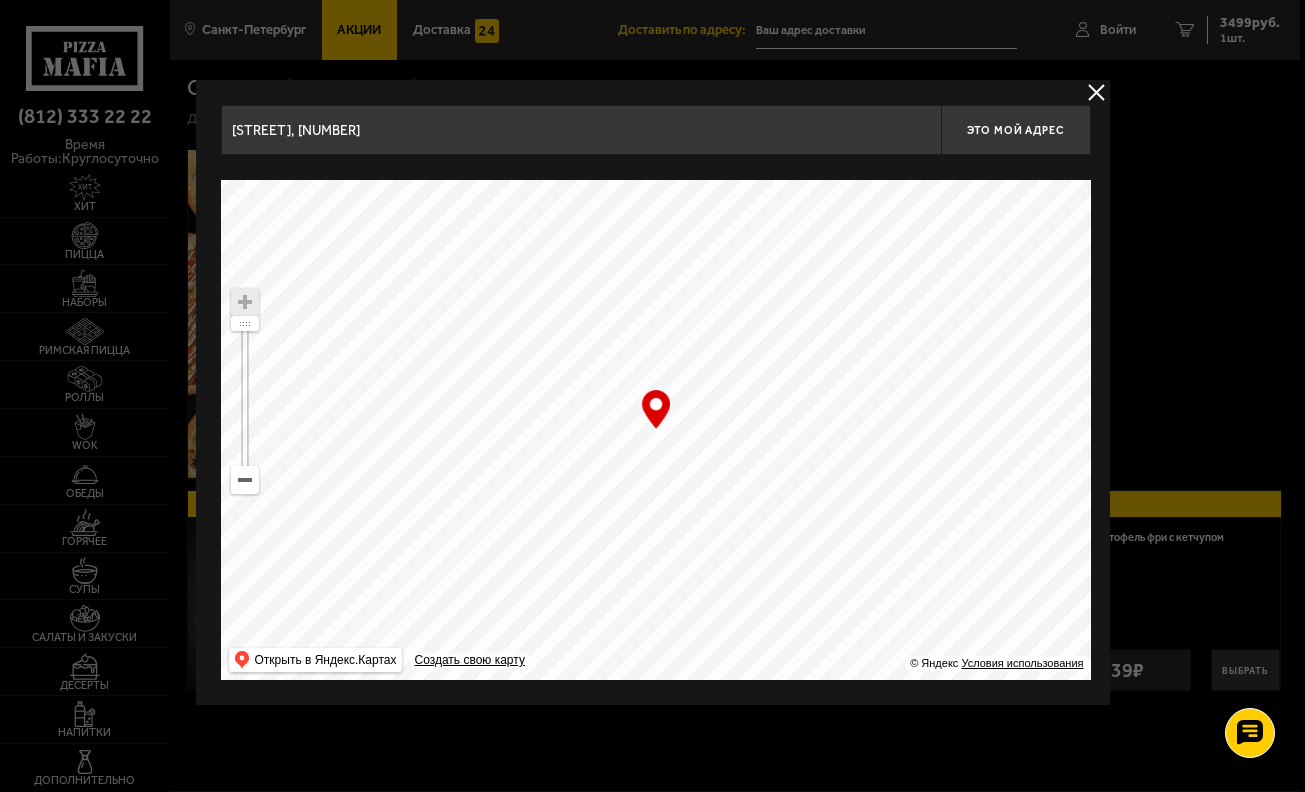 click at bounding box center [245, 302] 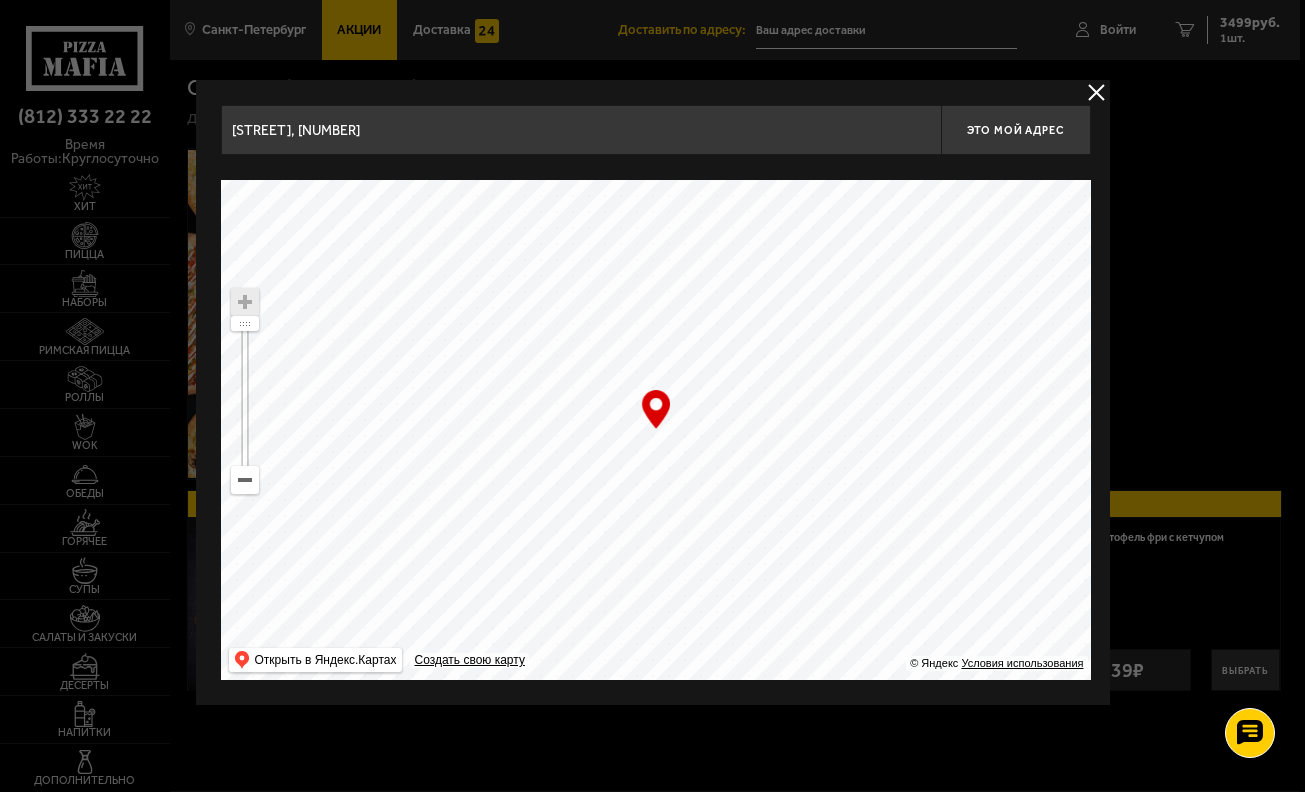 click at bounding box center [656, 430] 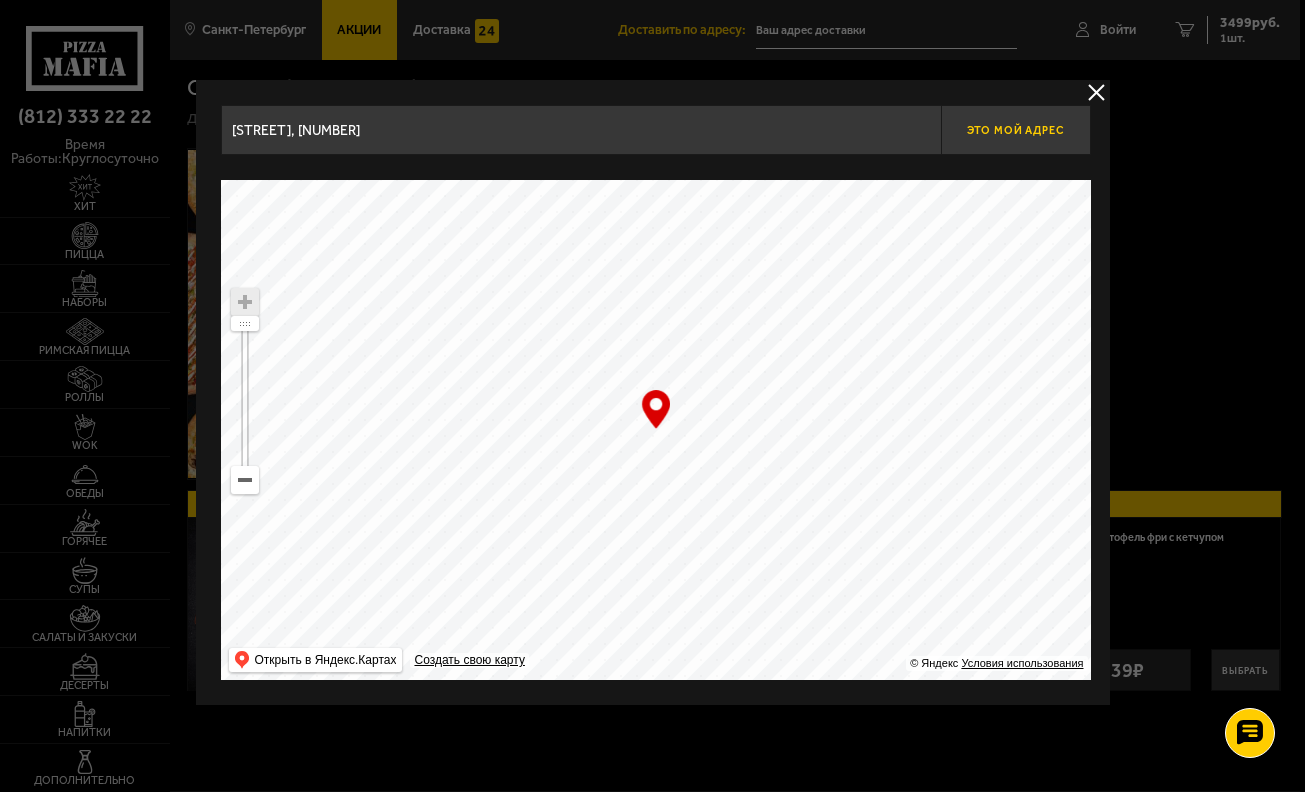 click on "Это мой адрес" at bounding box center (1016, 130) 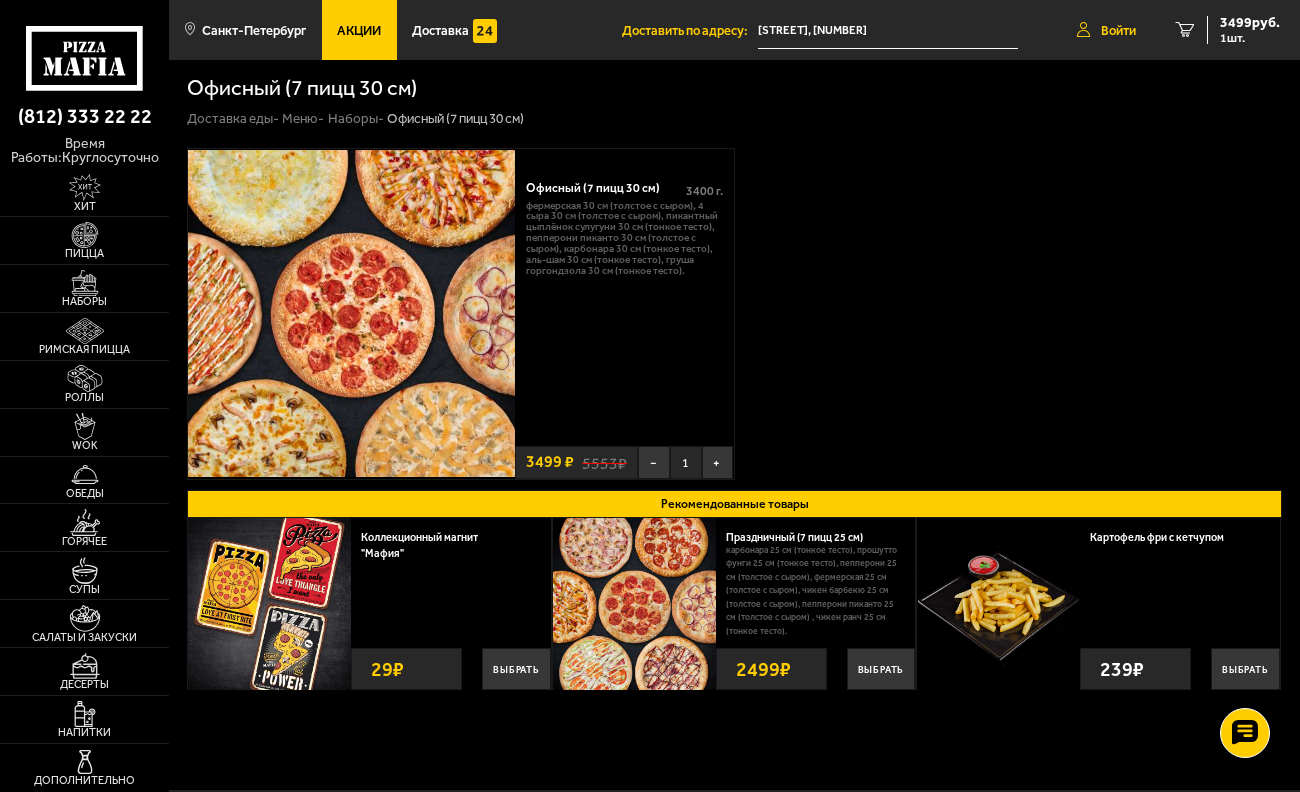 click on "Войти" at bounding box center (1118, 30) 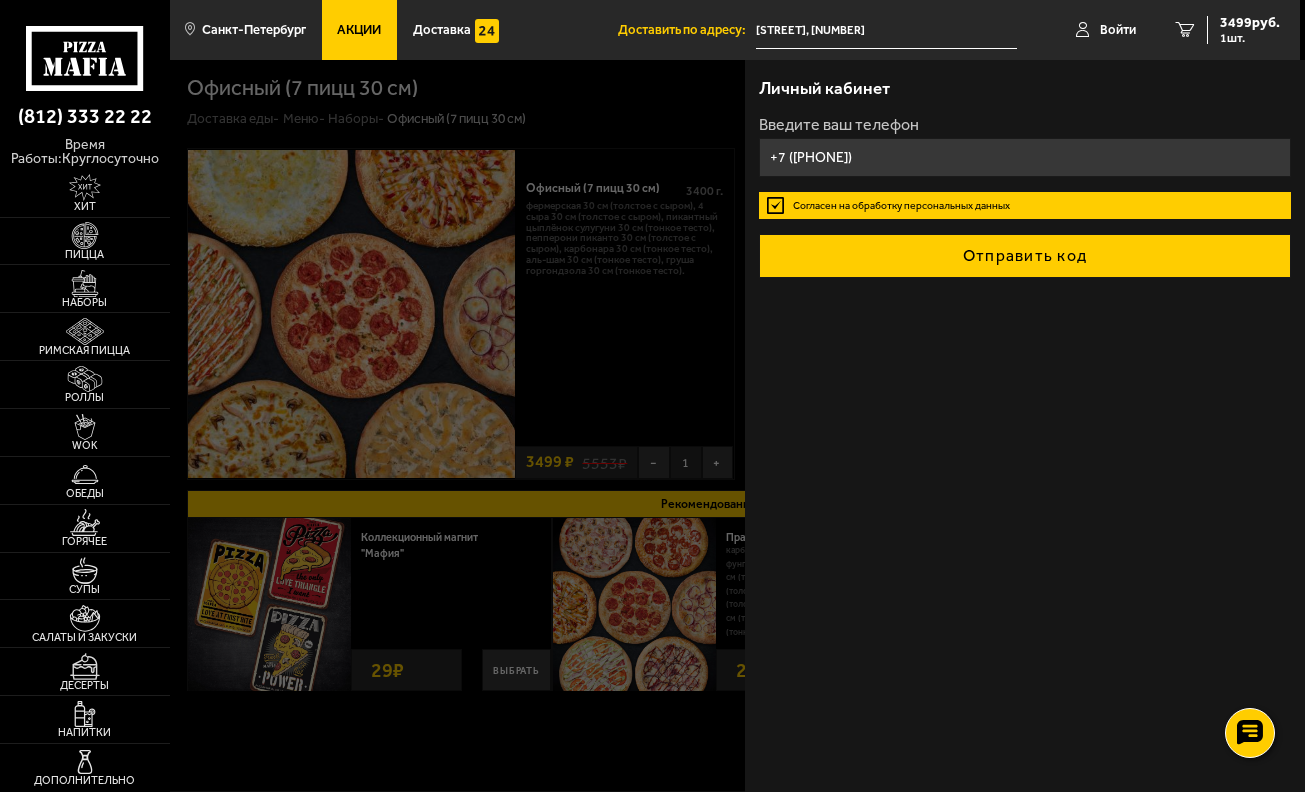 type on "+7 ([PHONE])" 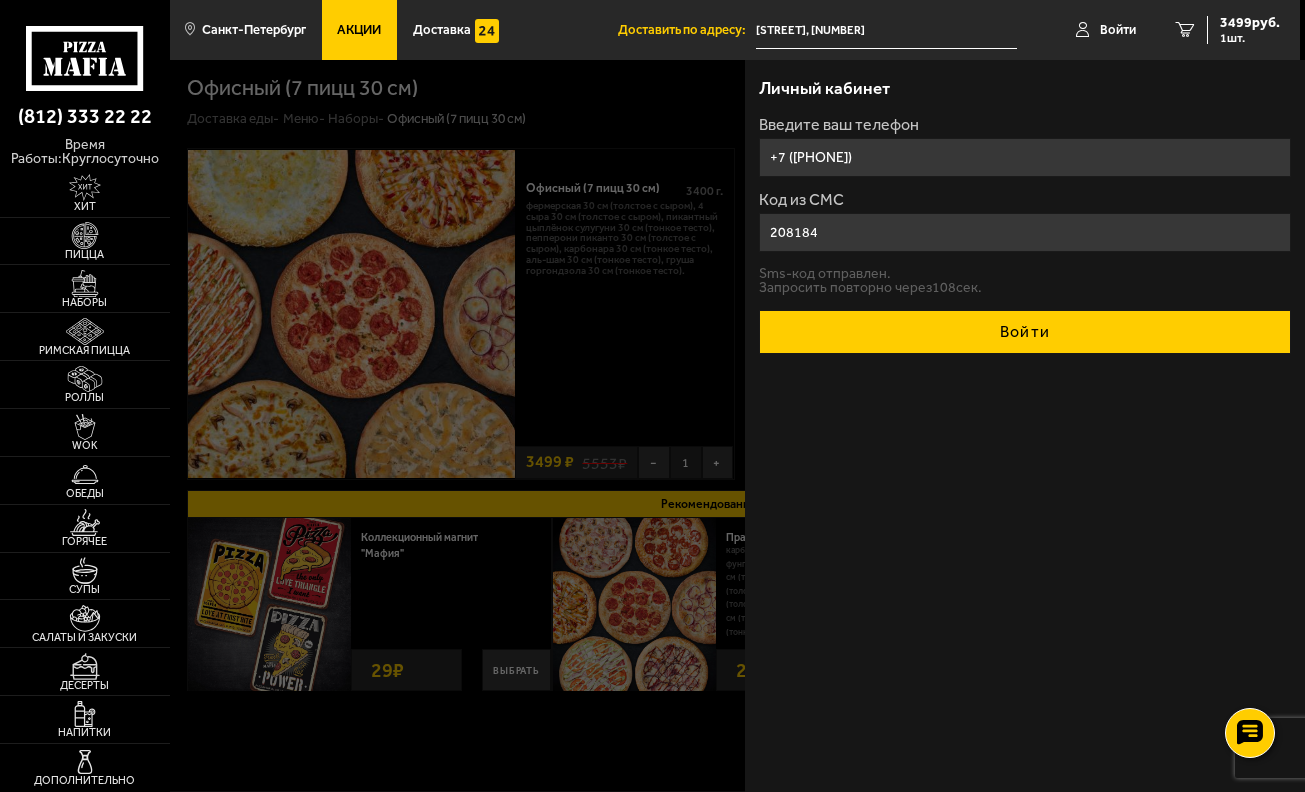 type on "208184" 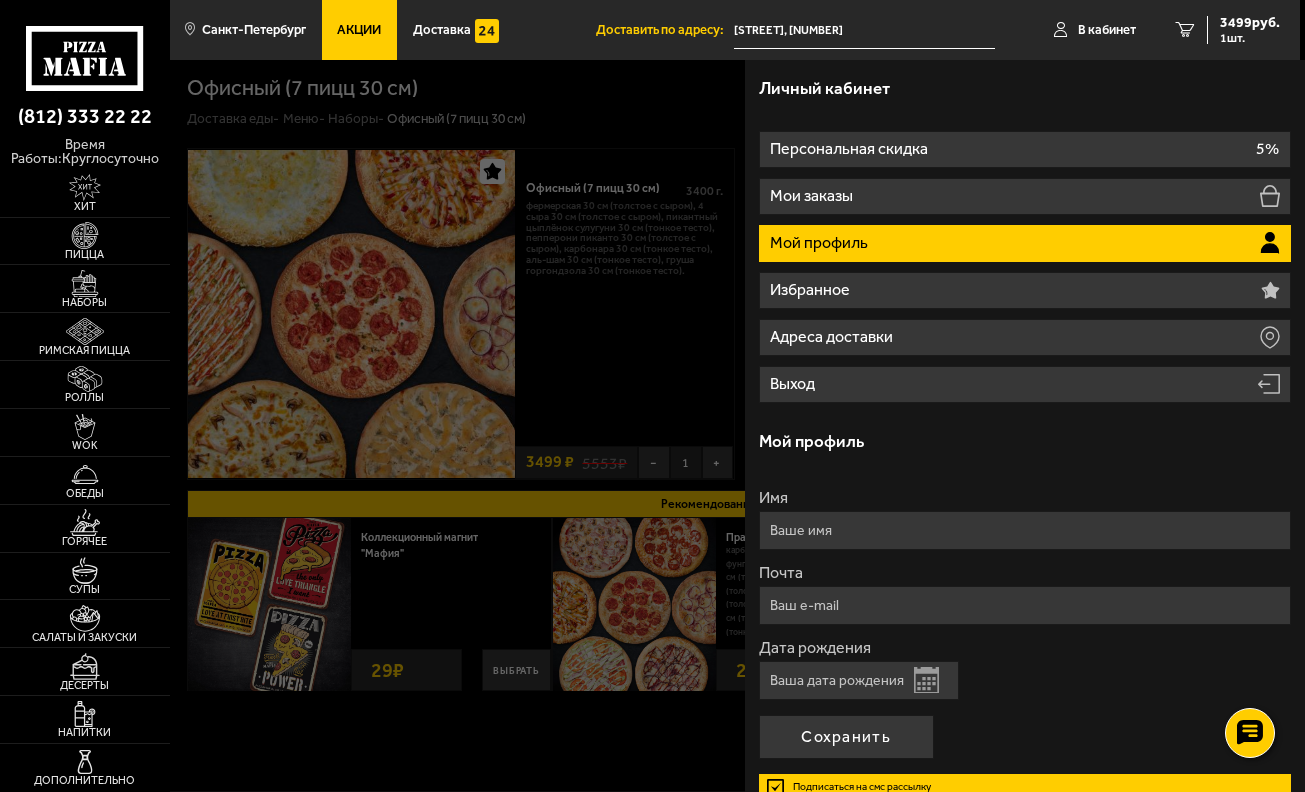 click on "Имя" at bounding box center [1025, 530] 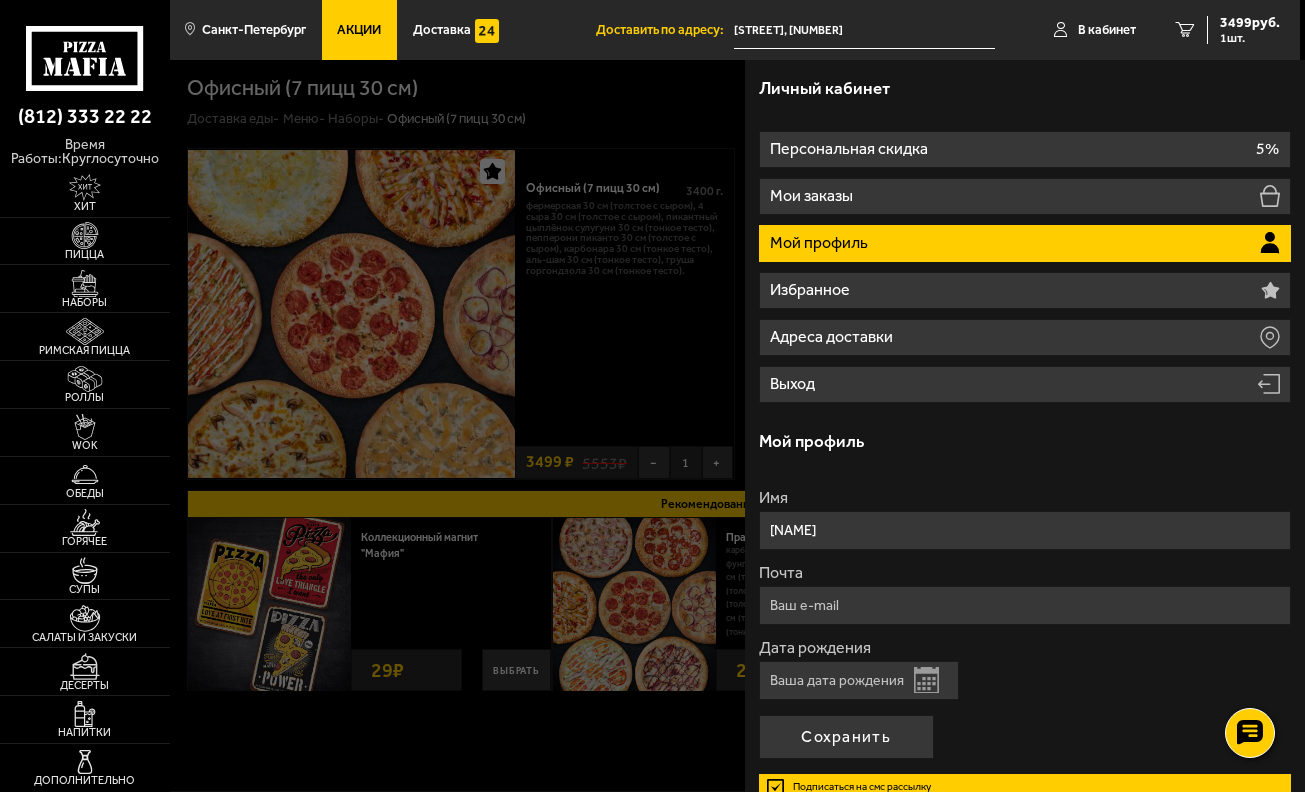 type on "[NAME]" 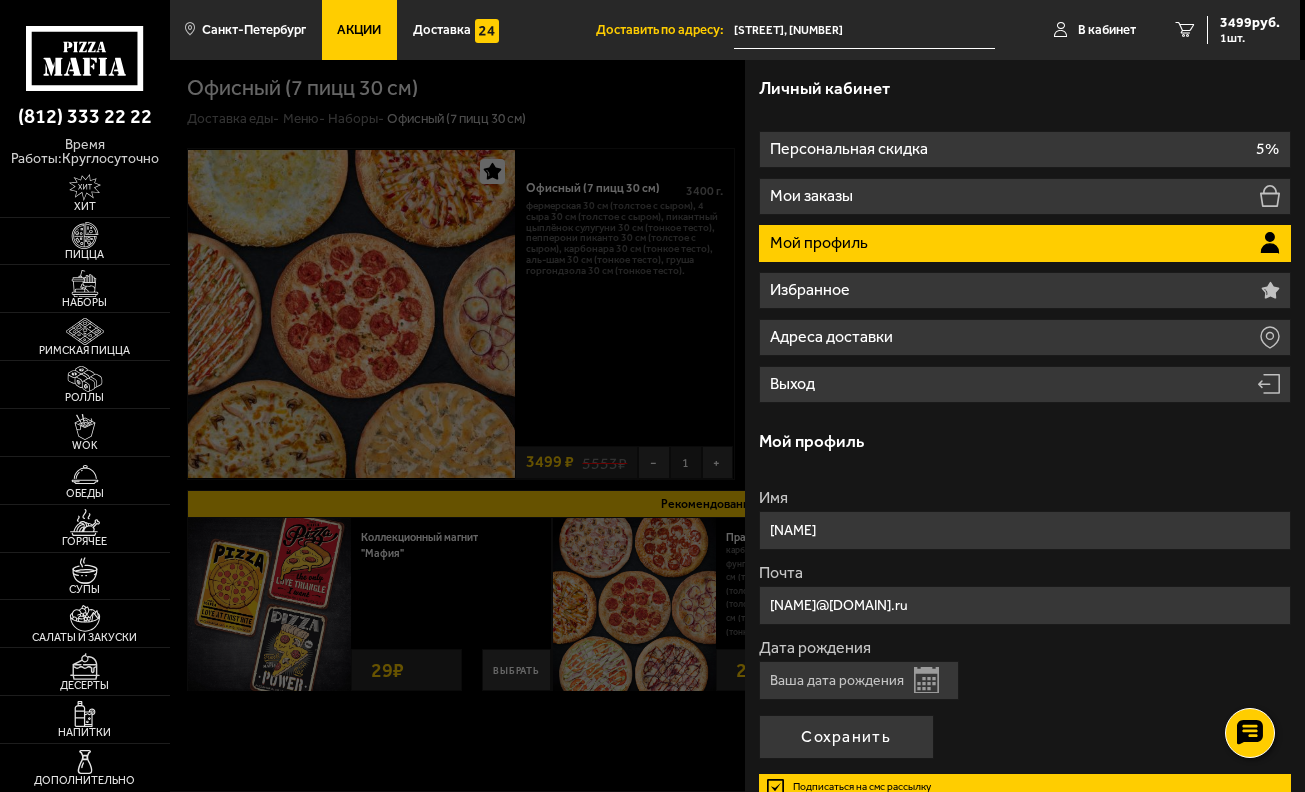 click on "Мой профиль" at bounding box center [1025, 441] 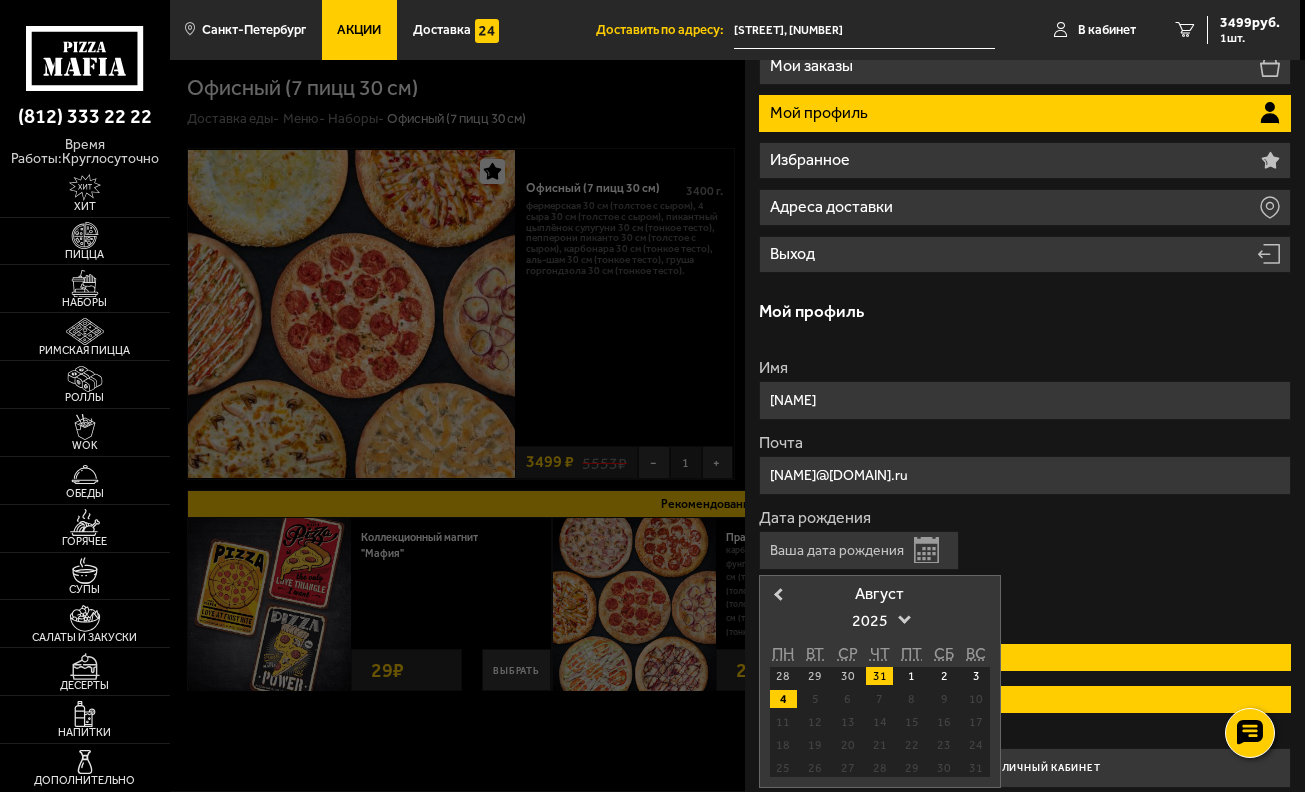 scroll, scrollTop: 146, scrollLeft: 0, axis: vertical 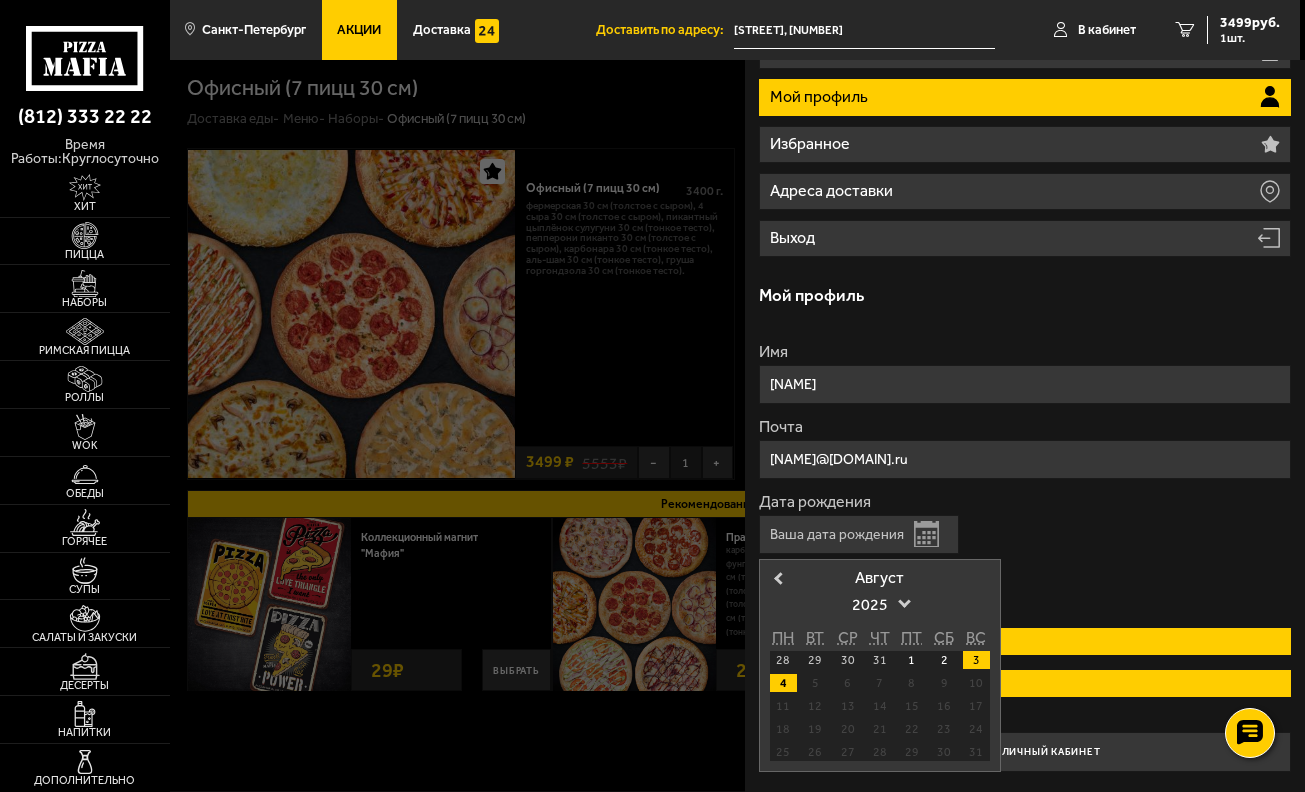 click on "3" at bounding box center [976, 660] 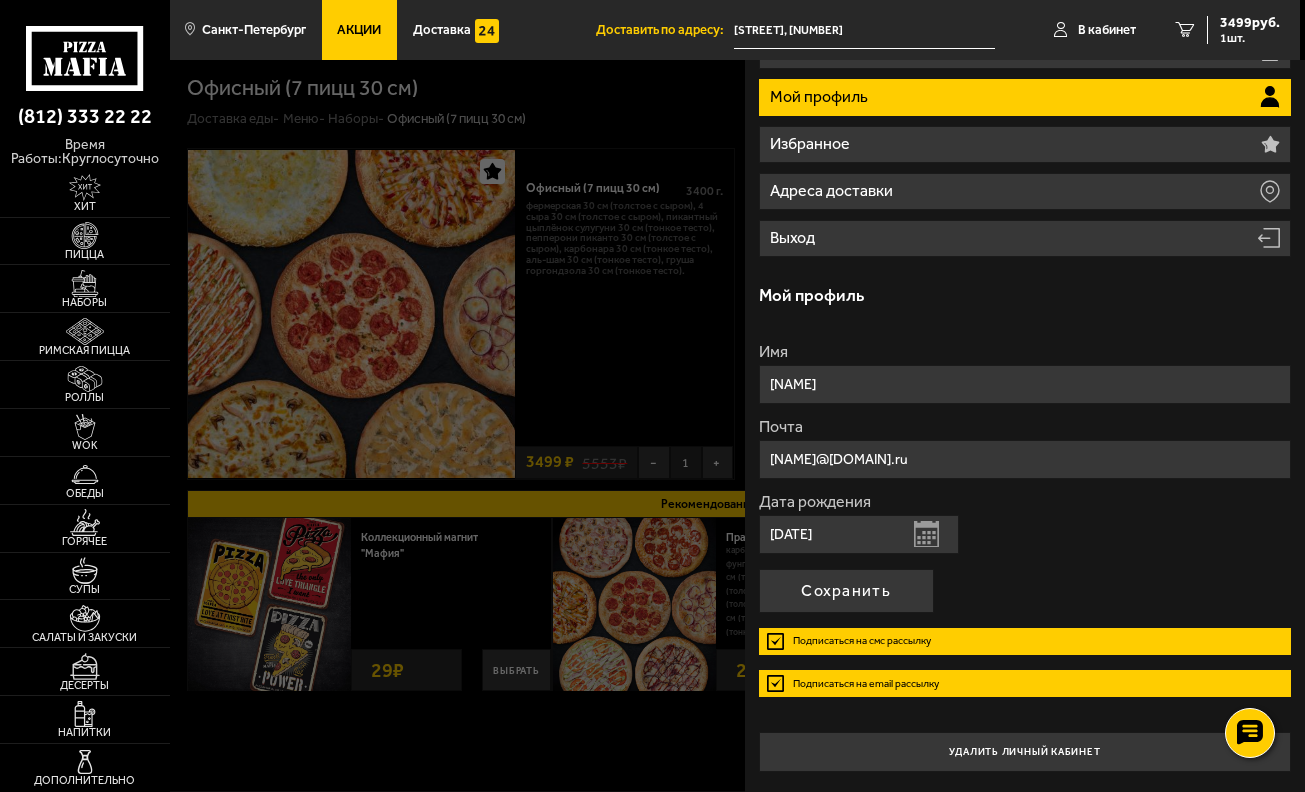click on "[DATE]" at bounding box center (859, 534) 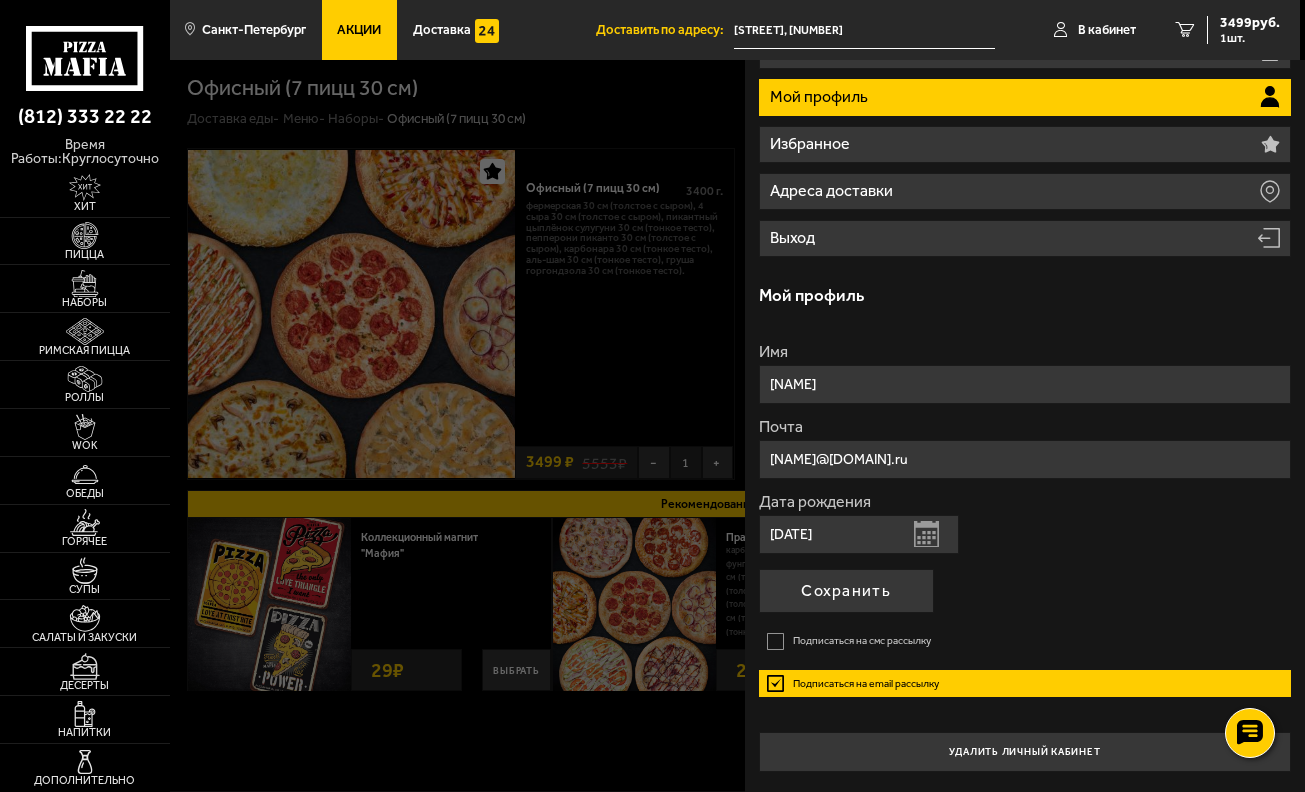 click on "Подписаться на email рассылку" at bounding box center (1025, 683) 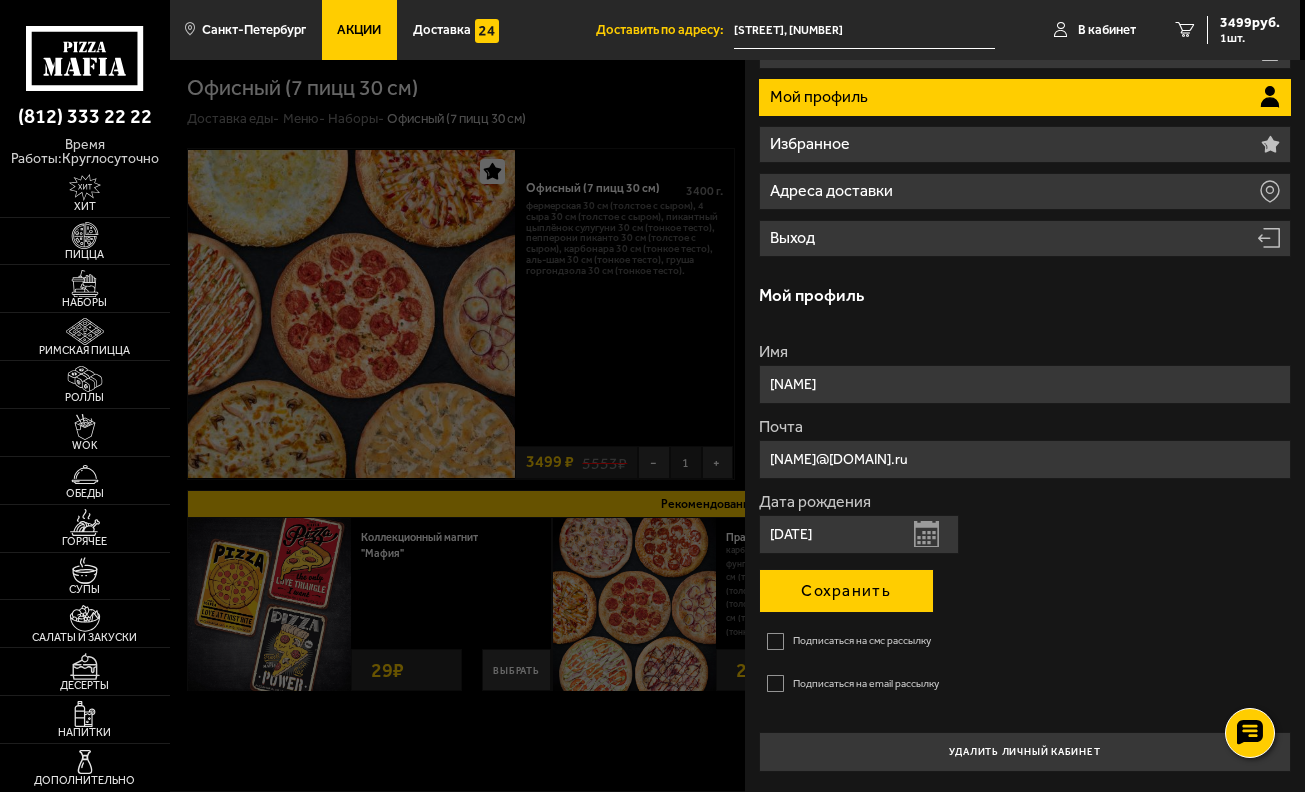 click on "Сохранить" at bounding box center [846, 591] 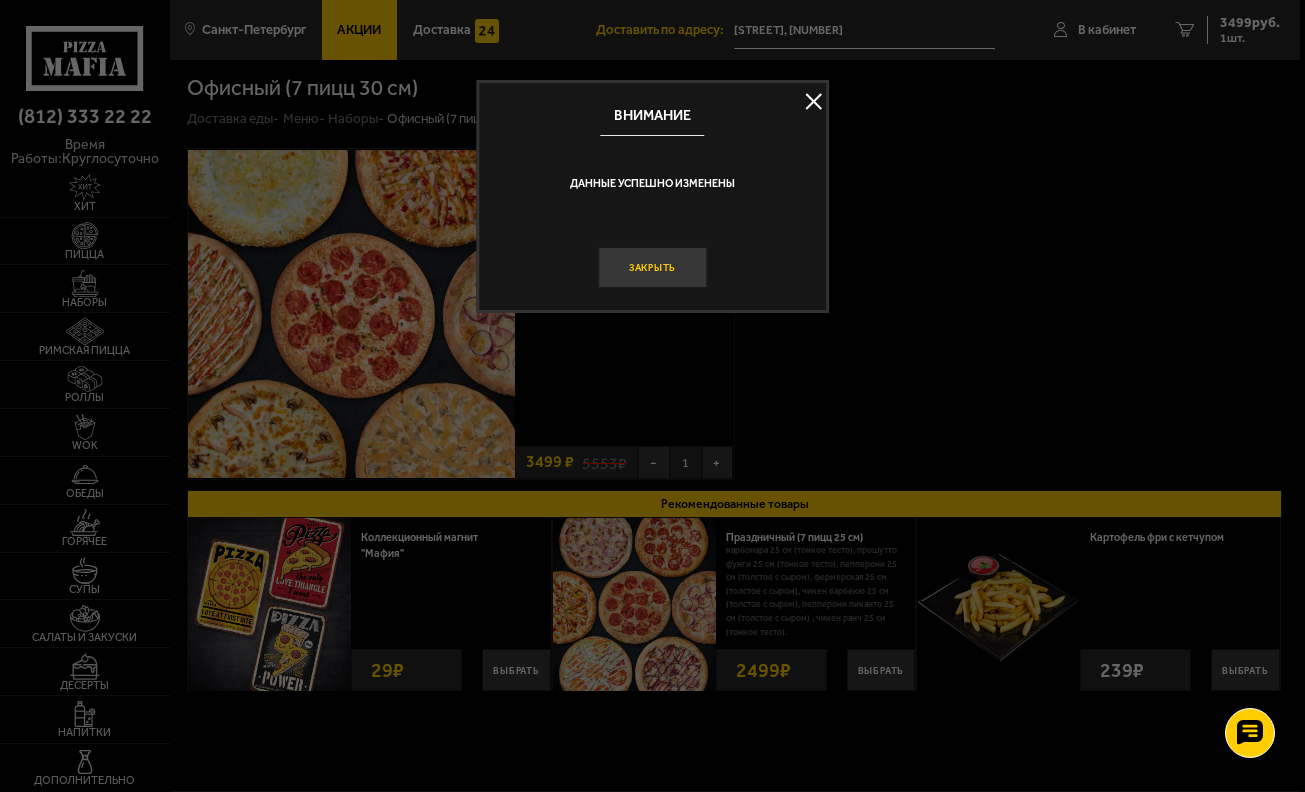 click on "Закрыть" at bounding box center (652, 267) 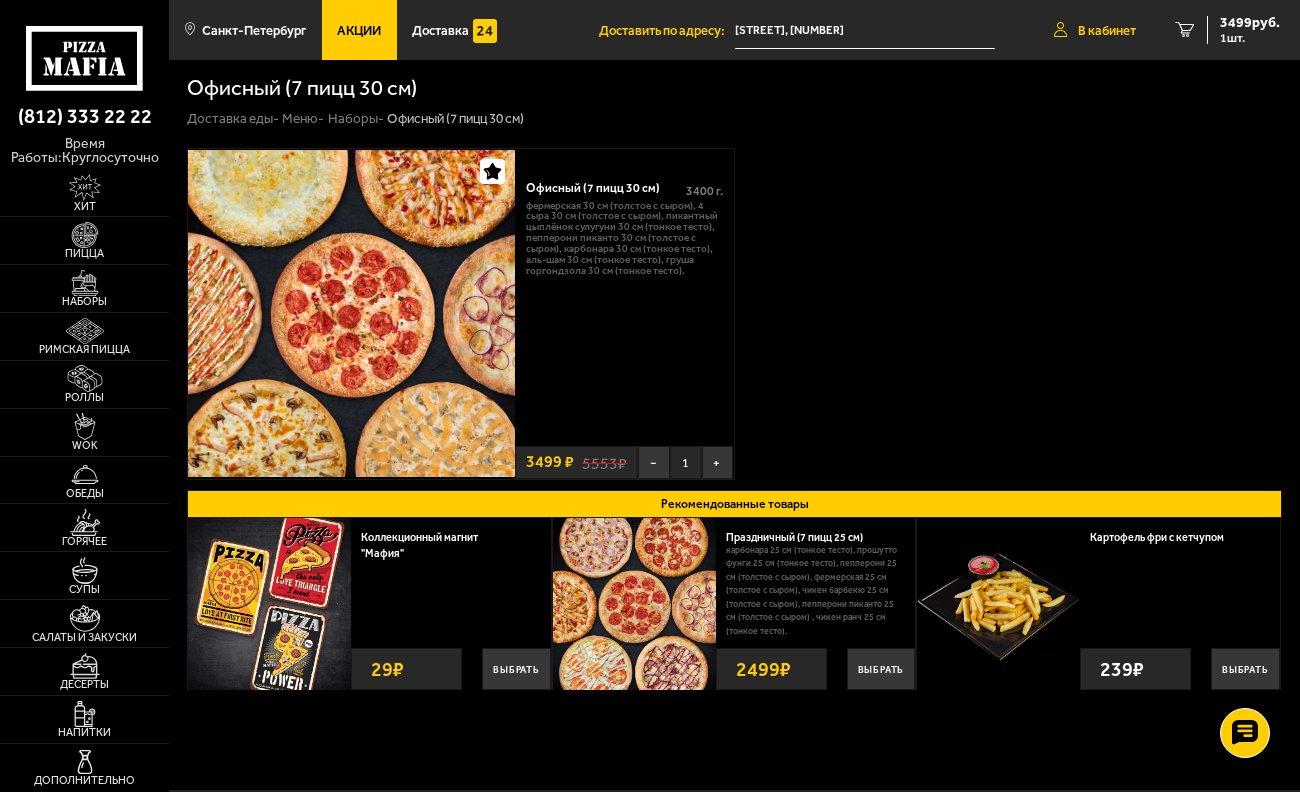 click on "В кабинет" at bounding box center (1107, 30) 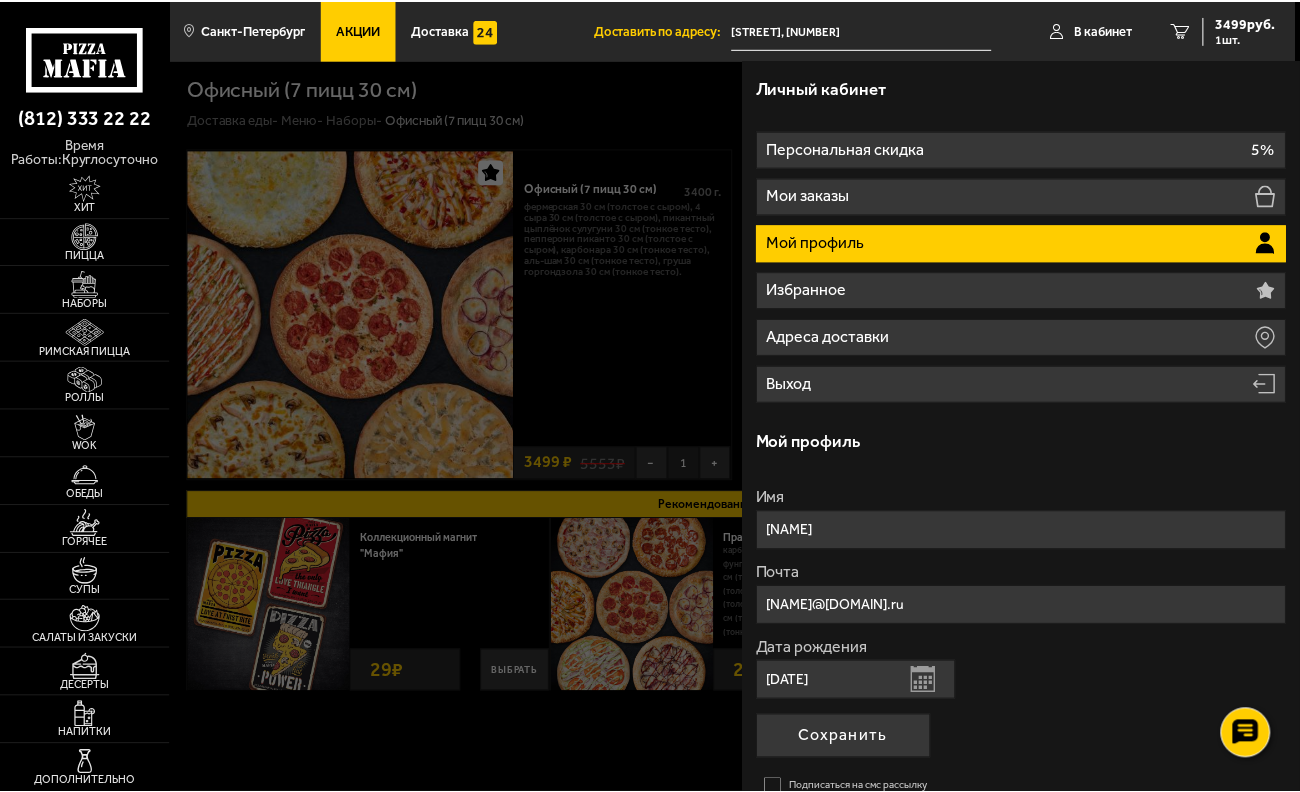 scroll, scrollTop: 0, scrollLeft: 0, axis: both 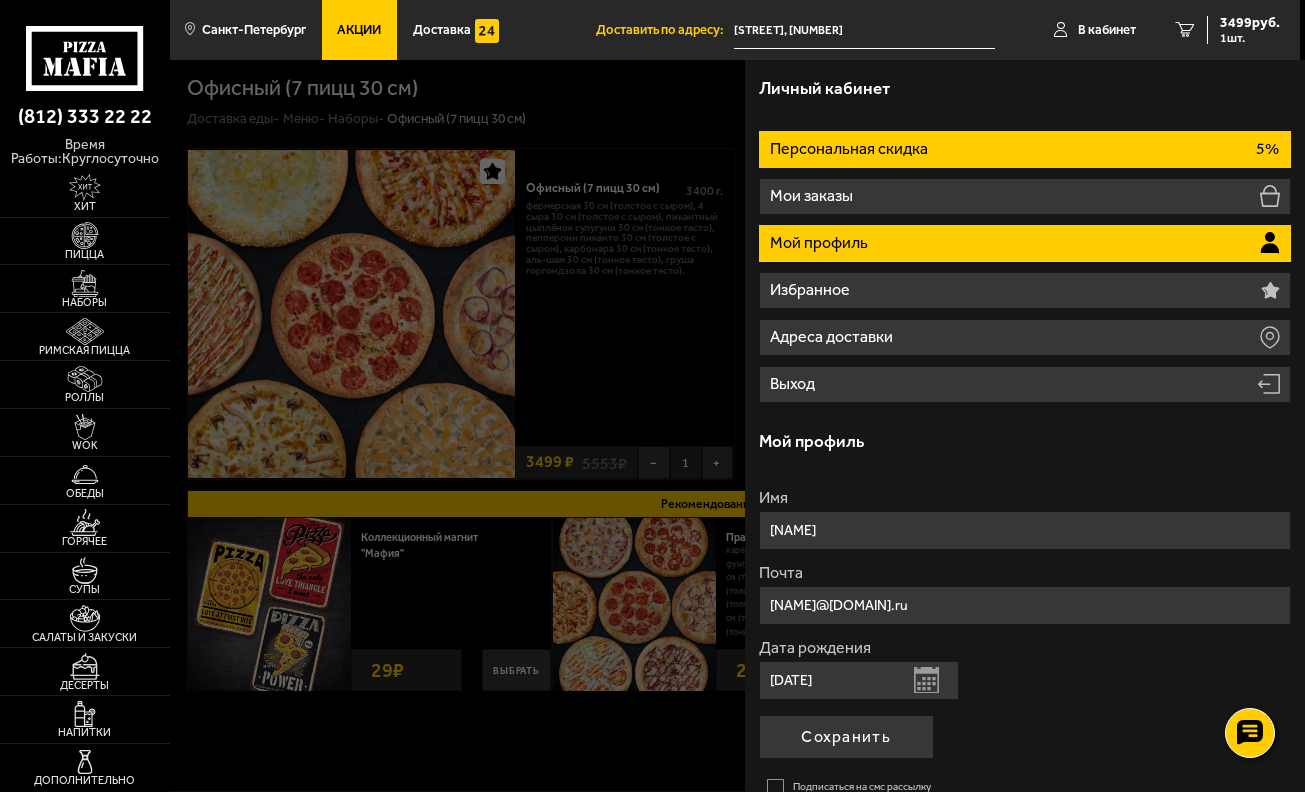 click on "Персональная скидка 5%" at bounding box center (1025, 149) 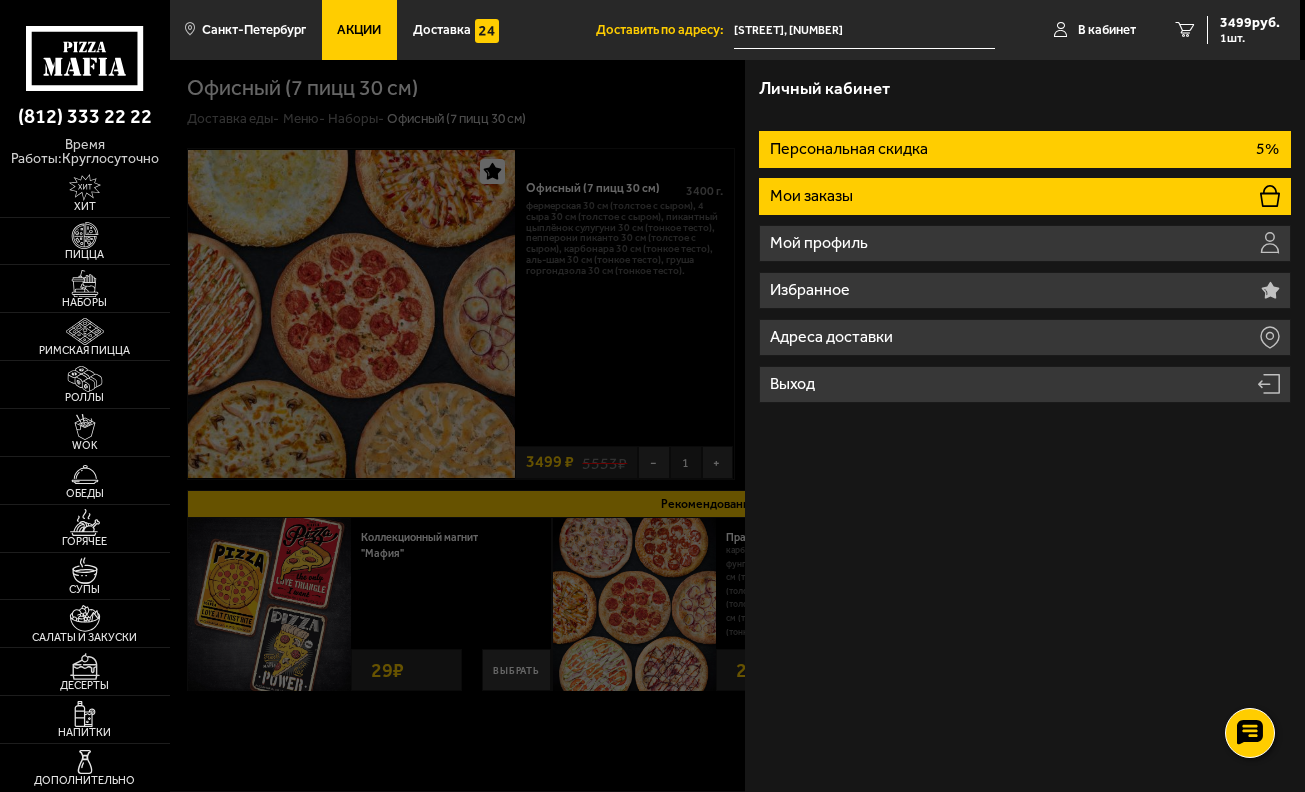 click on "Мои заказы" at bounding box center (1025, 196) 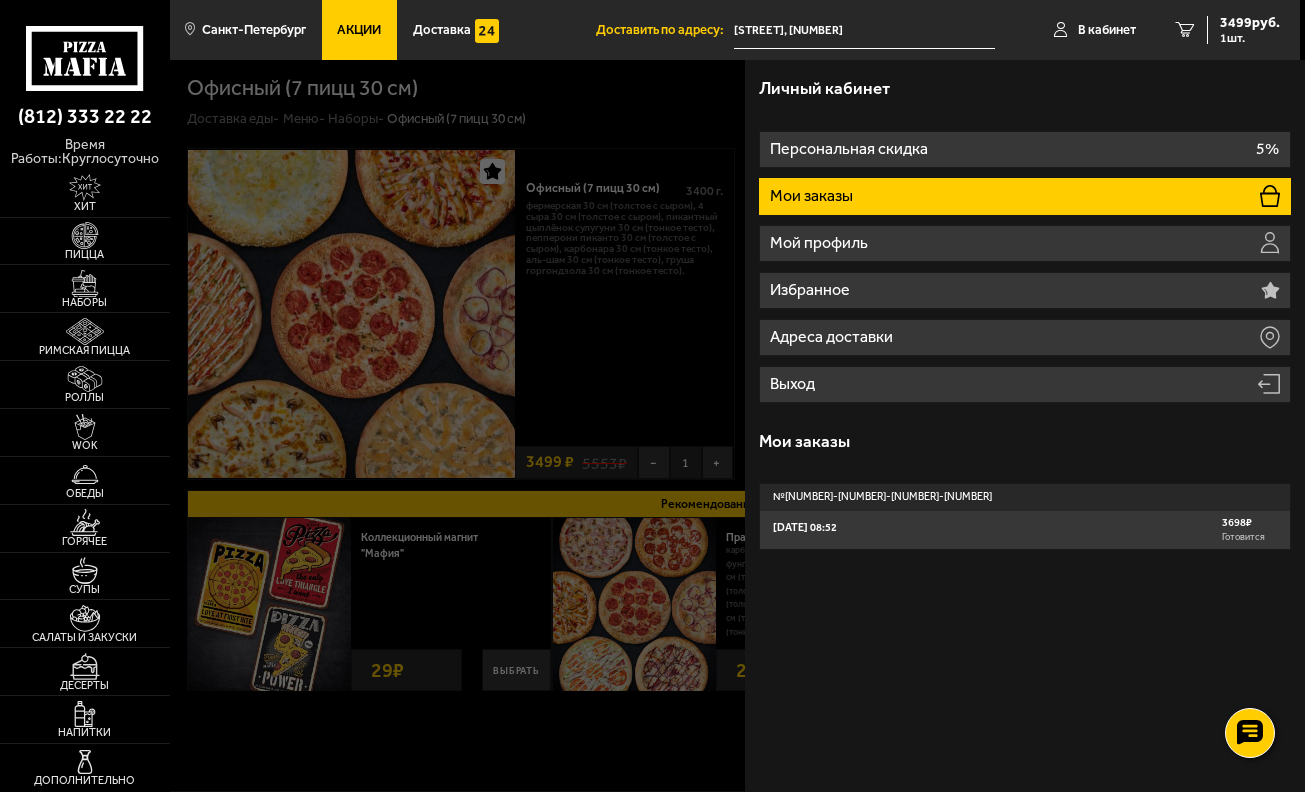 click on "Личный кабинет Персональная скидка 5% Мои заказы Мой профиль Избранное Адреса доставки Выход Мои заказы №  [NUMBER]-[NUMBER]-[NUMBER]-[NUMBER] [DATE] 08:52 [NUMBER]  ₽ Готовится" at bounding box center [1025, 426] 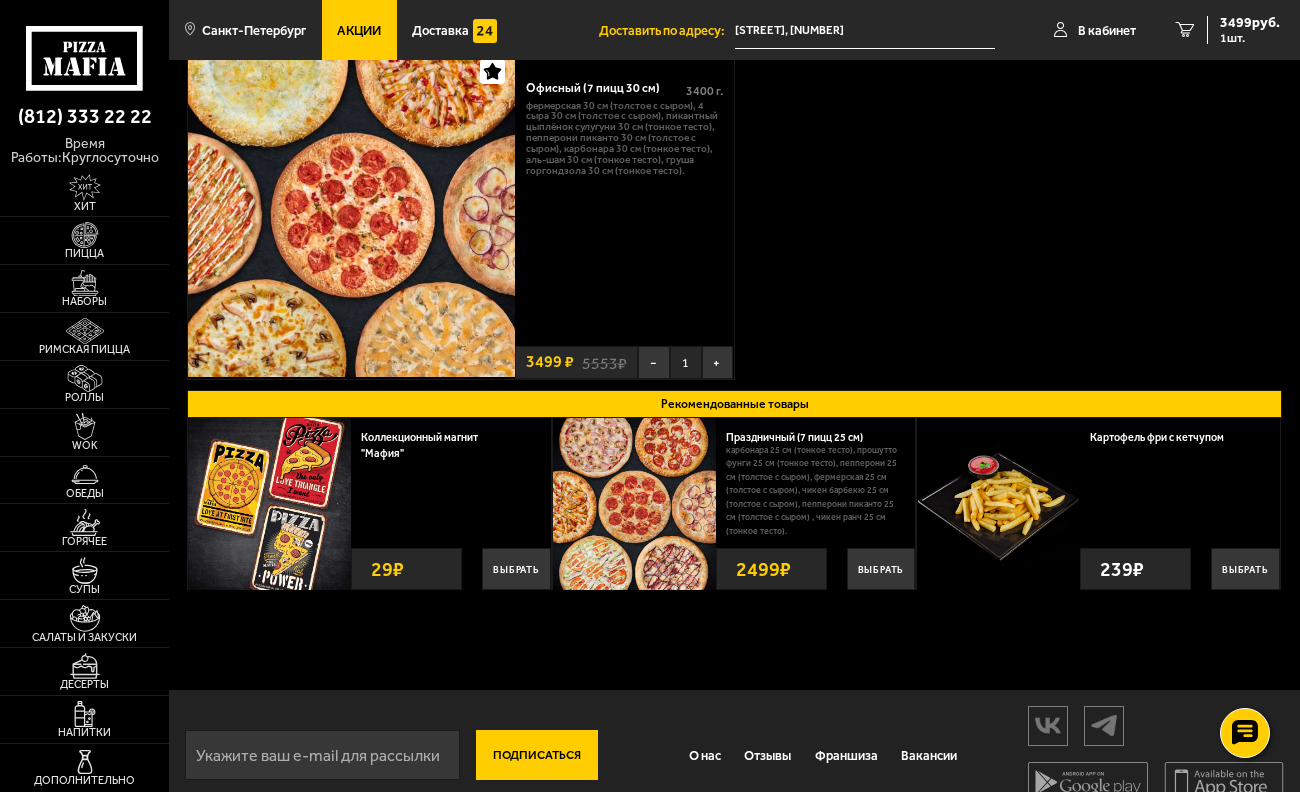 scroll, scrollTop: 0, scrollLeft: 0, axis: both 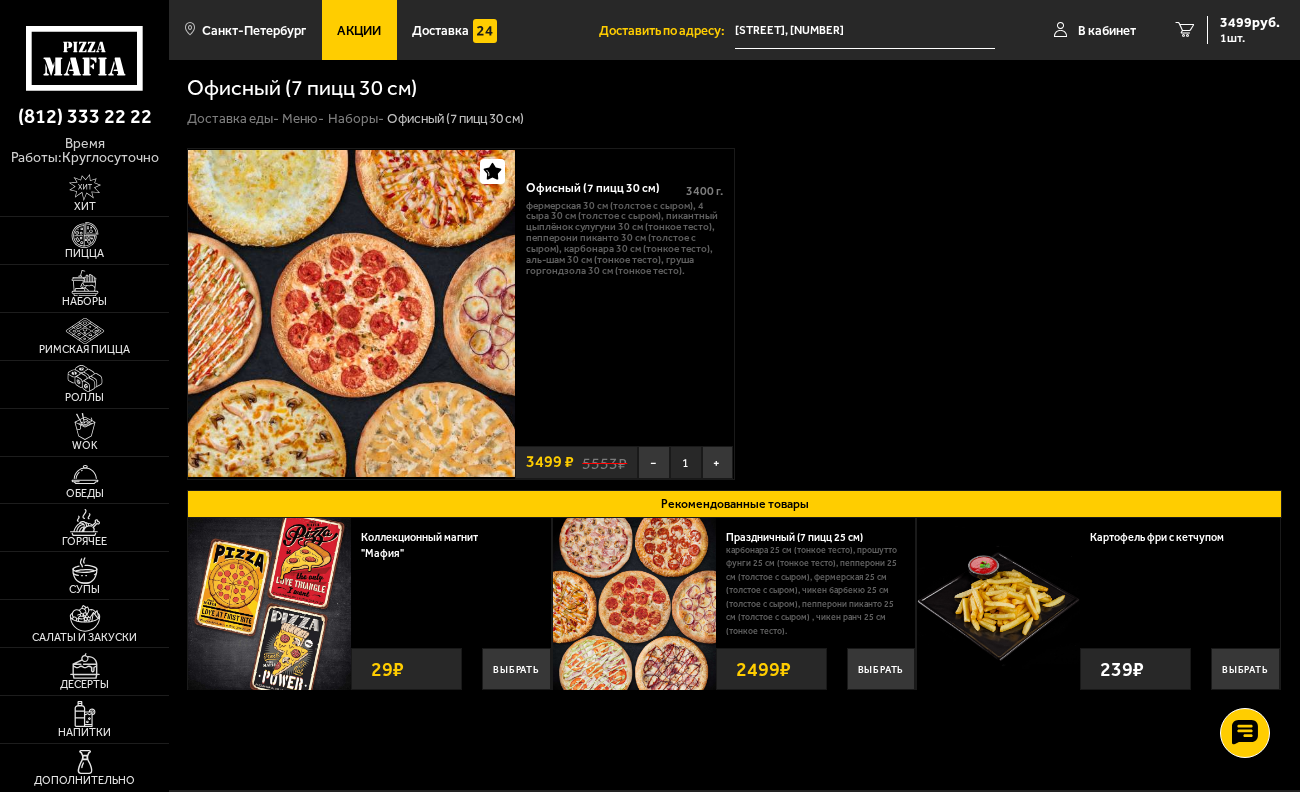 click at bounding box center [351, 314] 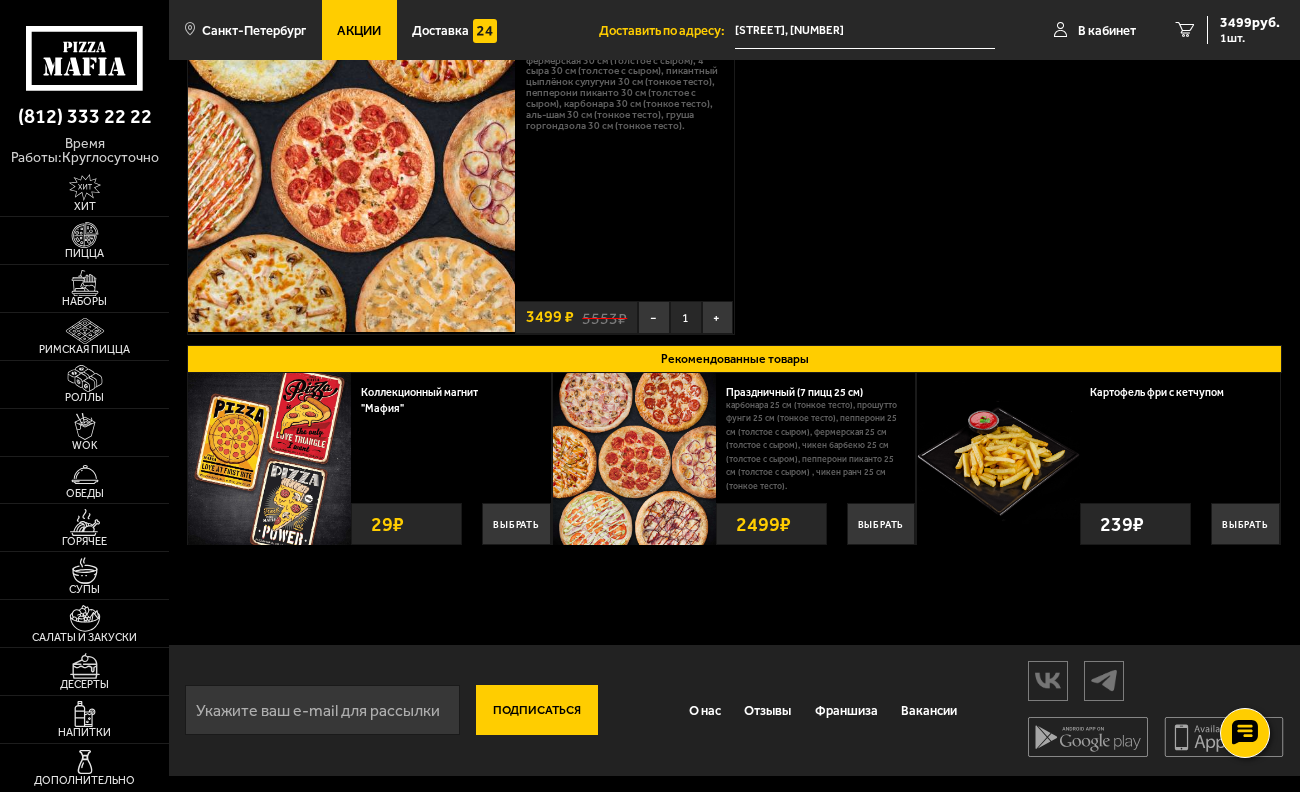 scroll, scrollTop: 0, scrollLeft: 0, axis: both 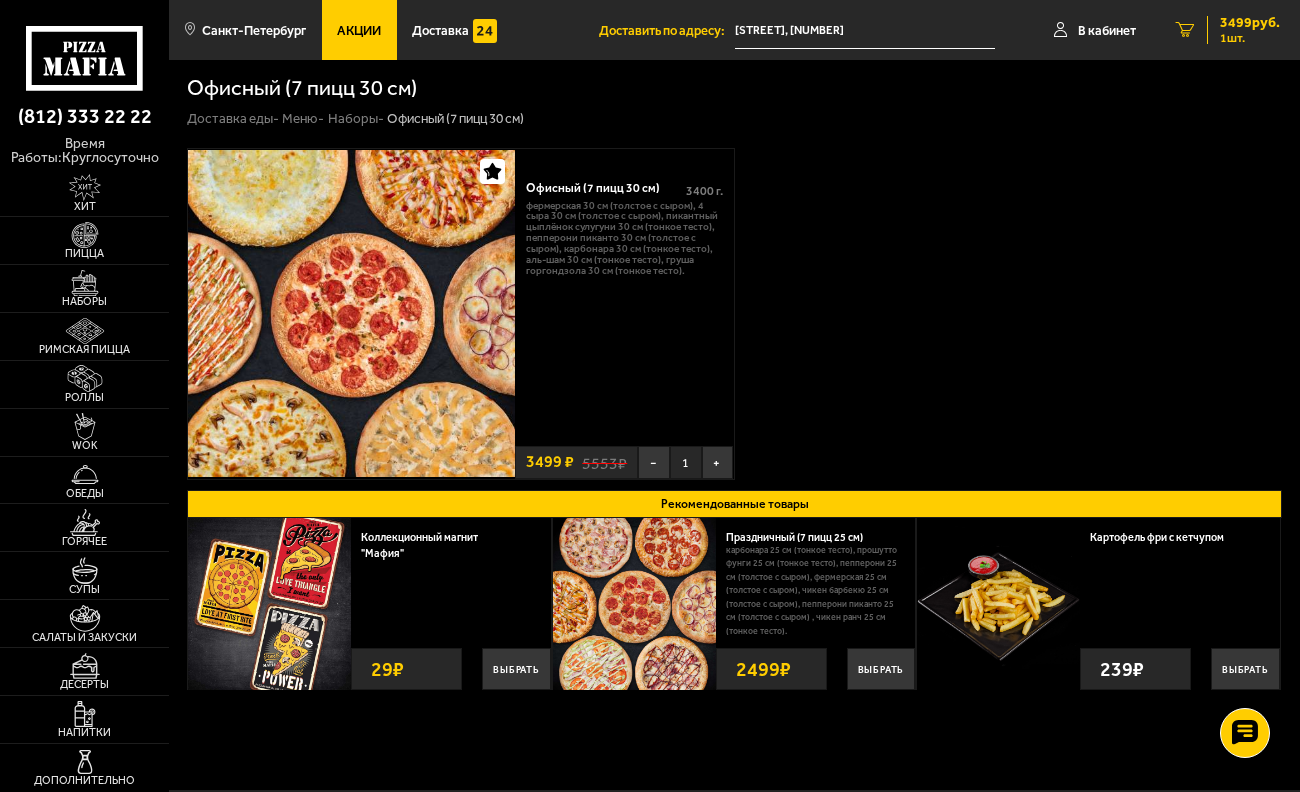 click on "1  шт." at bounding box center [1250, 38] 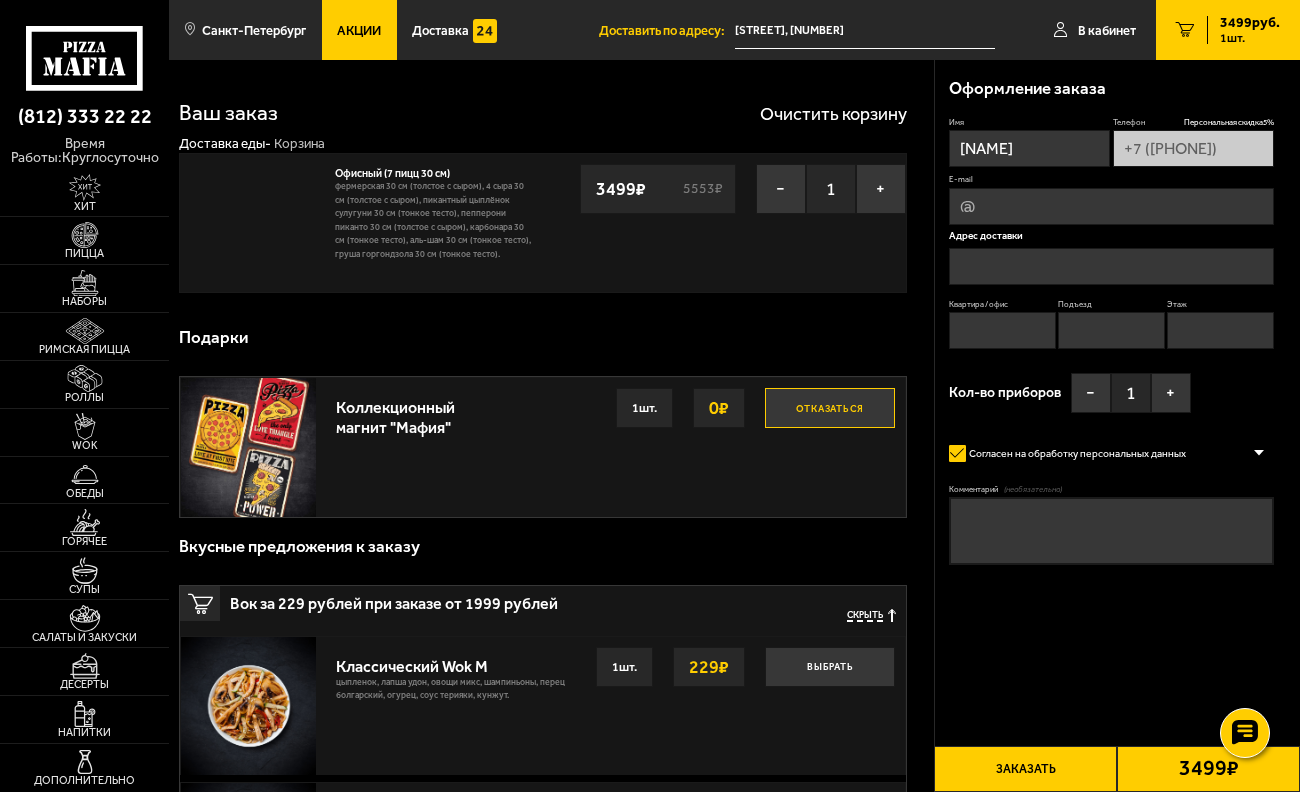 type on "[STREET], [NUMBER]" 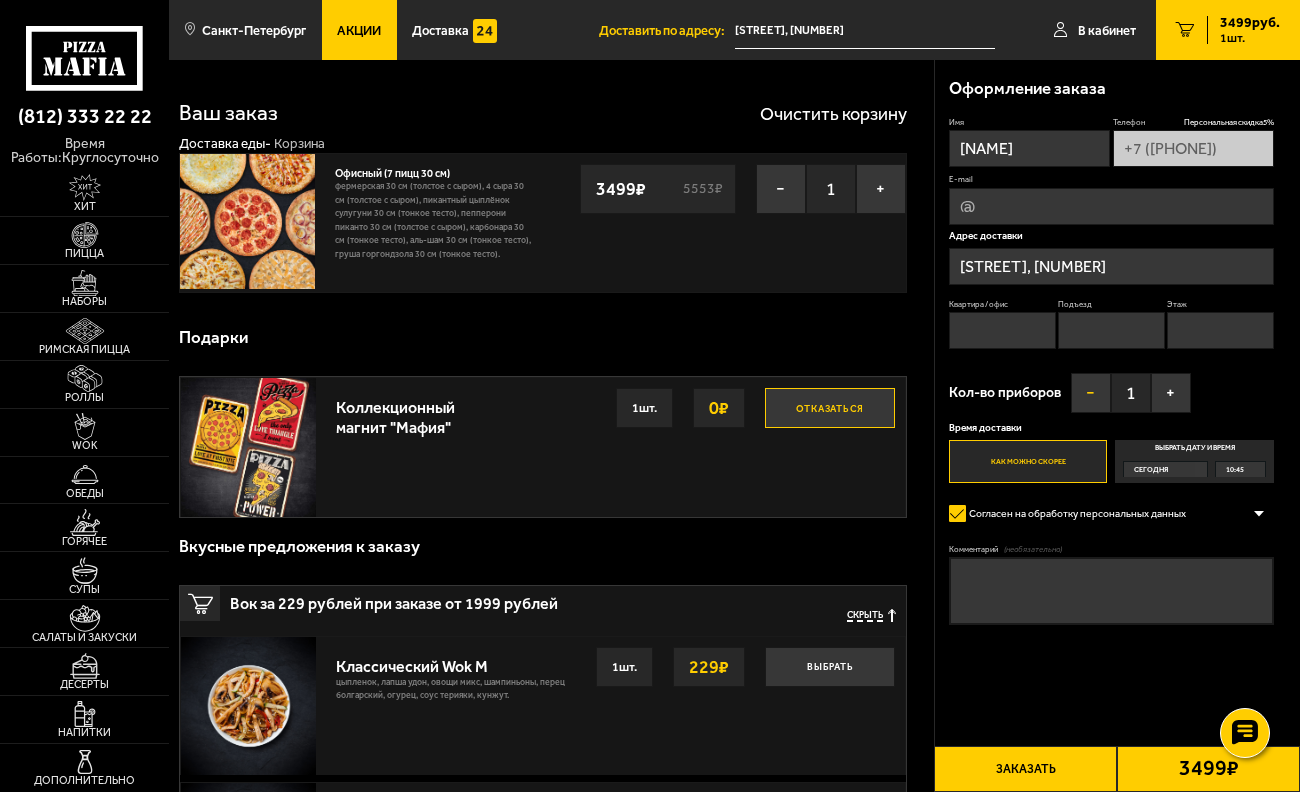 click on "−" at bounding box center (1091, 393) 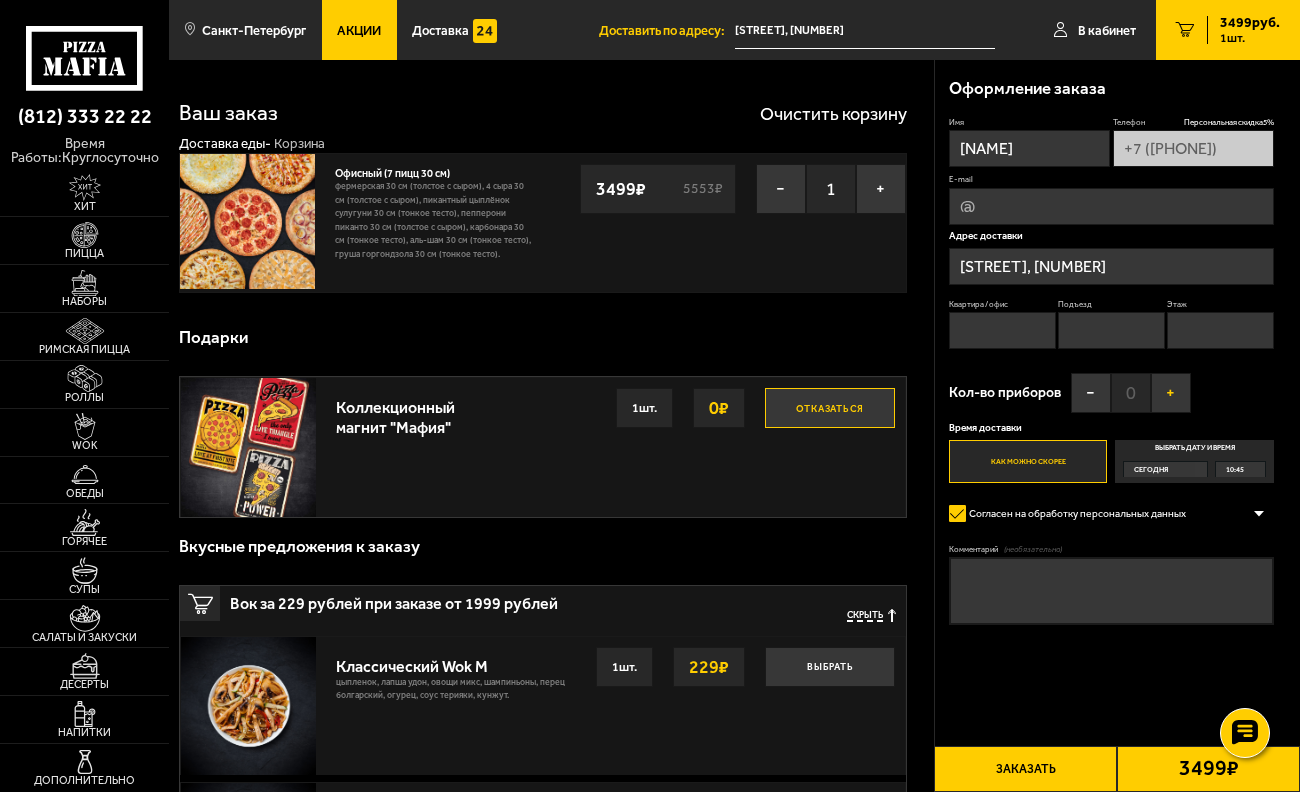 click on "+" at bounding box center (1171, 393) 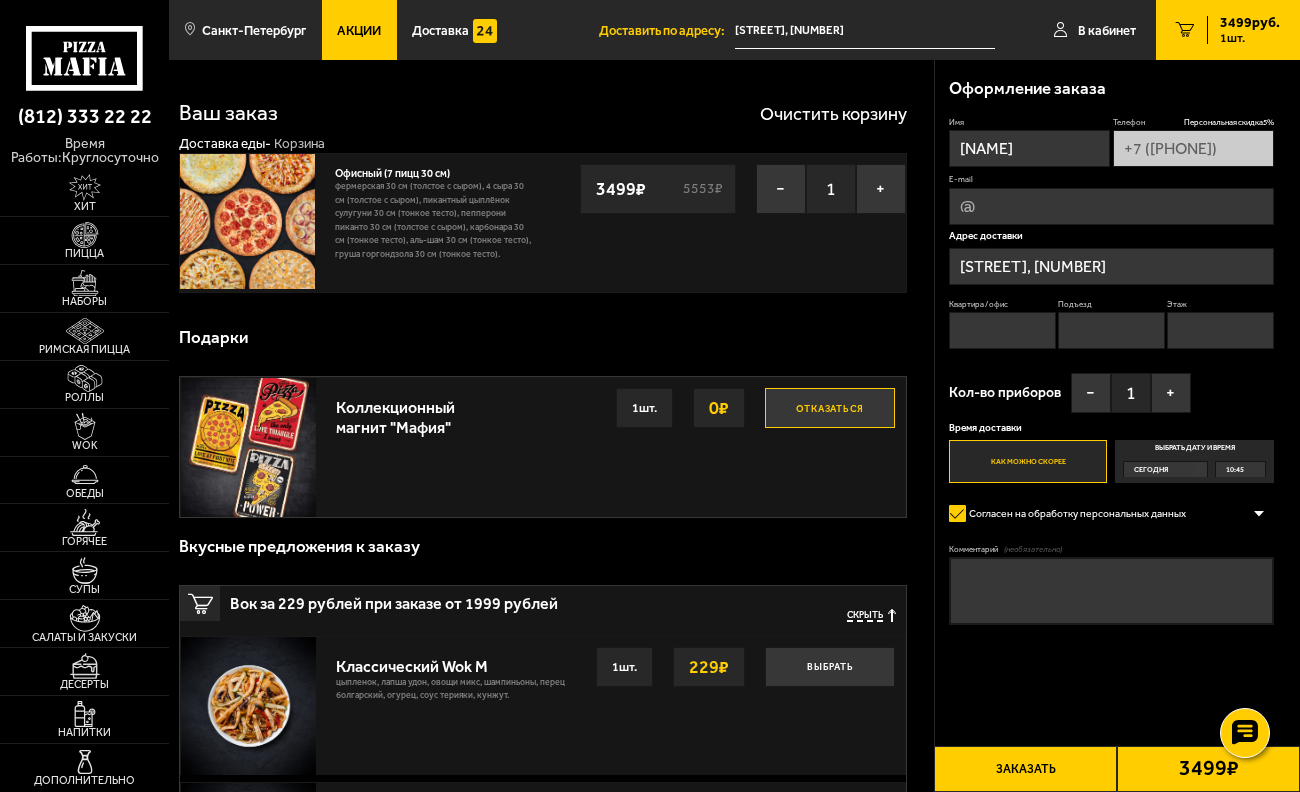 click on "Выбрать дату и время Сегодня 10:45" at bounding box center [1194, 461] 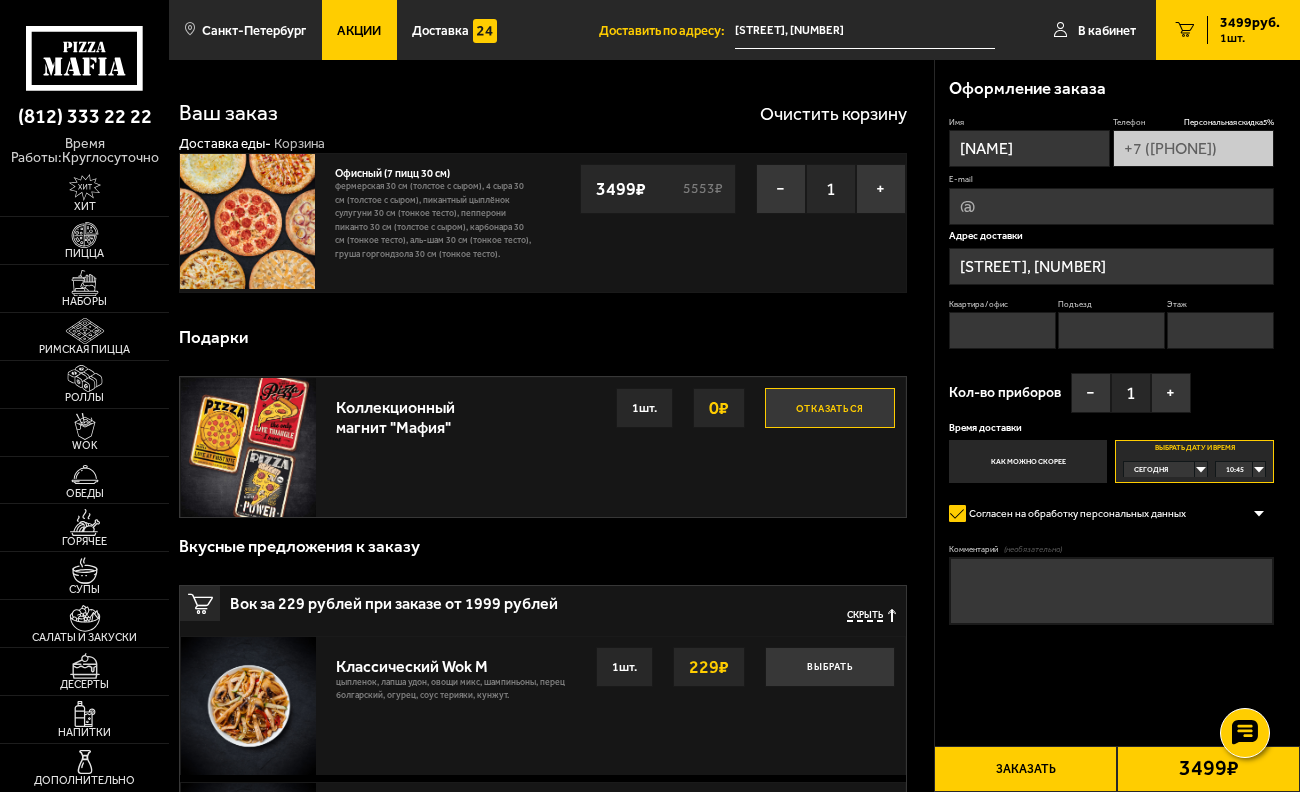 click on "10:45" at bounding box center [1240, 470] 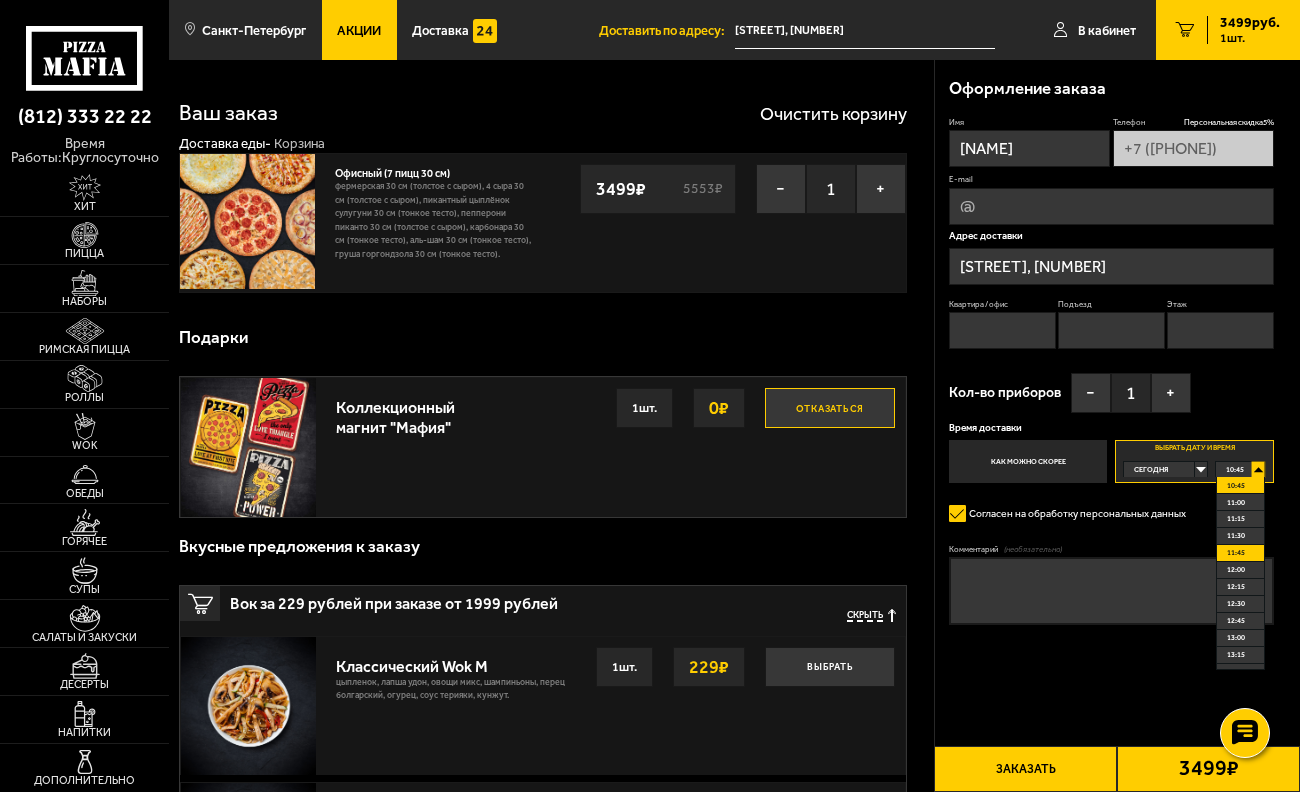 click on "11:45" at bounding box center [1240, 553] 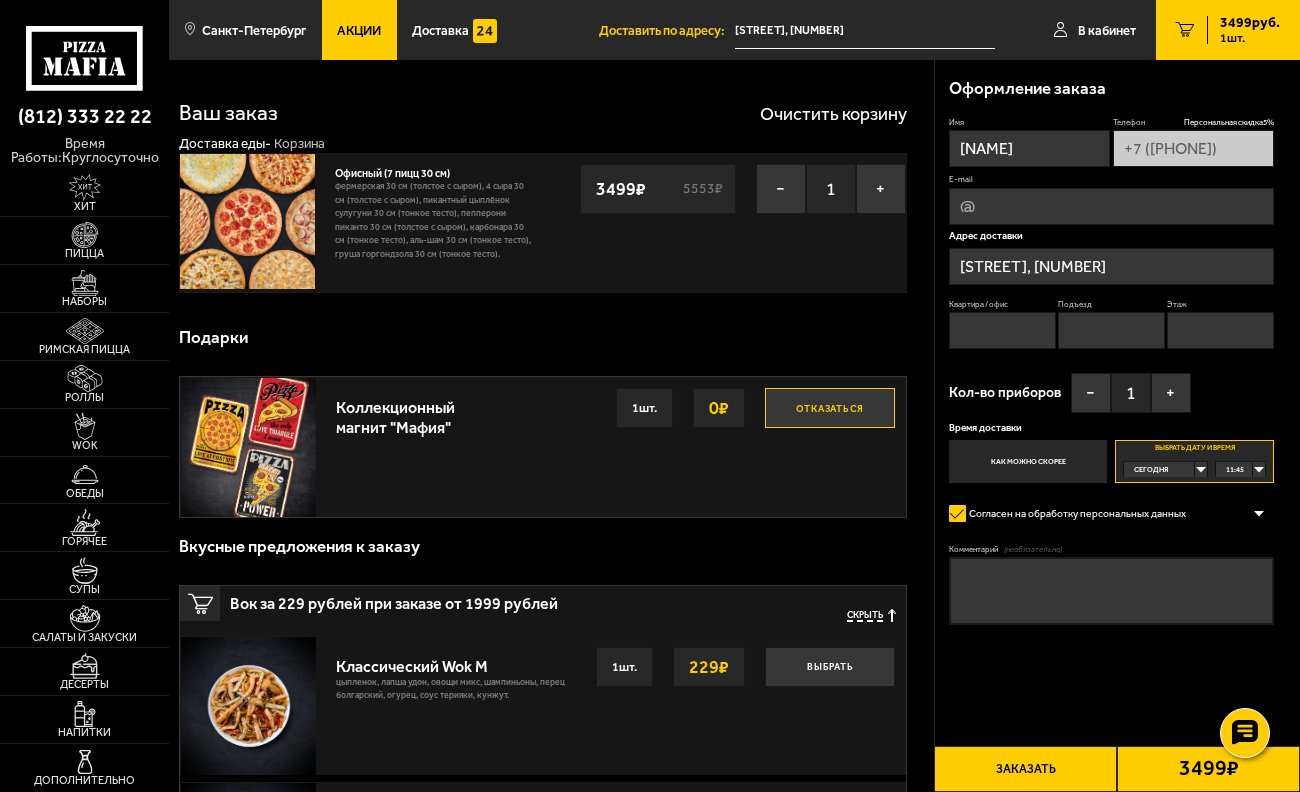 click on "E-mail" at bounding box center (1111, 206) 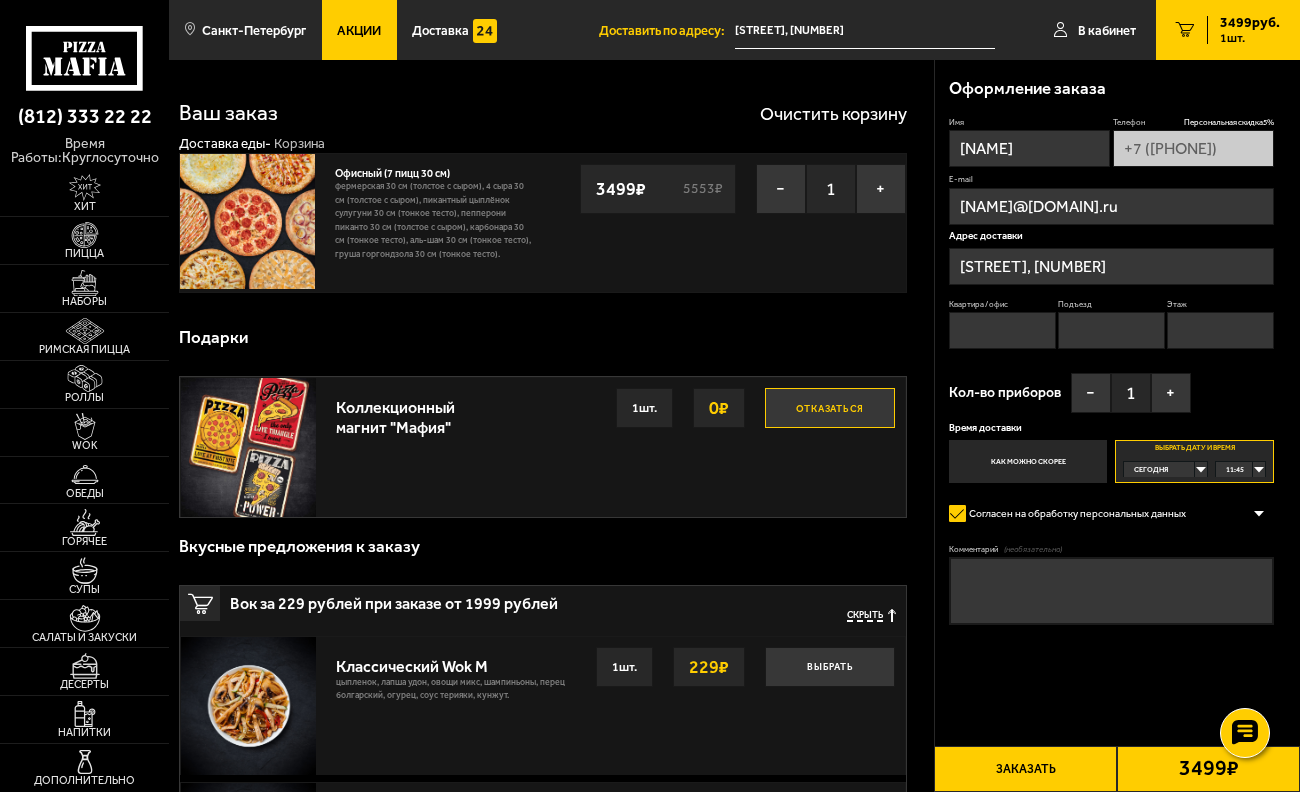 click on "Оформление заказа Имя [NAME] Телефон Персональная скидка  5 % +7 ([PHONE]) E-mail [NAME]@[DOMAIN].ru Адрес доставки [STREET], [NUMBER][LETTER] Квартира / офис Подъезд  Этаж  Кол-во приборов − 1 + Время доставки Как можно скорее Выбрать дату и время Сегодня 11:45 Сегодня Завтра ср, 06.08 чт, 07.08 пт, 08.08 сб, 09.08 вс, 10.08 пн, 11.08 10:45 11:00 11:15 11:30 11:45 12:00 12:15 12:30 12:45 13:00 13:15 13:30 13:45 14:00 14:15 14:30 14:45 15:00 15:15 15:30 15:45 16:00 16:15 16:30 16:45 17:00 17:15 17:30 17:45 18:00 18:15 18:30 18:45 19:00 19:15 19:30 19:45 20:00 20:15 20:30 20:45 21:00 21:15 21:30 21:45 22:00 22:15 22:30 22:45 23:00 23:15 23:30 23:45 Согласен на обработку персональных данных Оформить заказ без звонка оператора   Промокод:" at bounding box center [1118, 383] 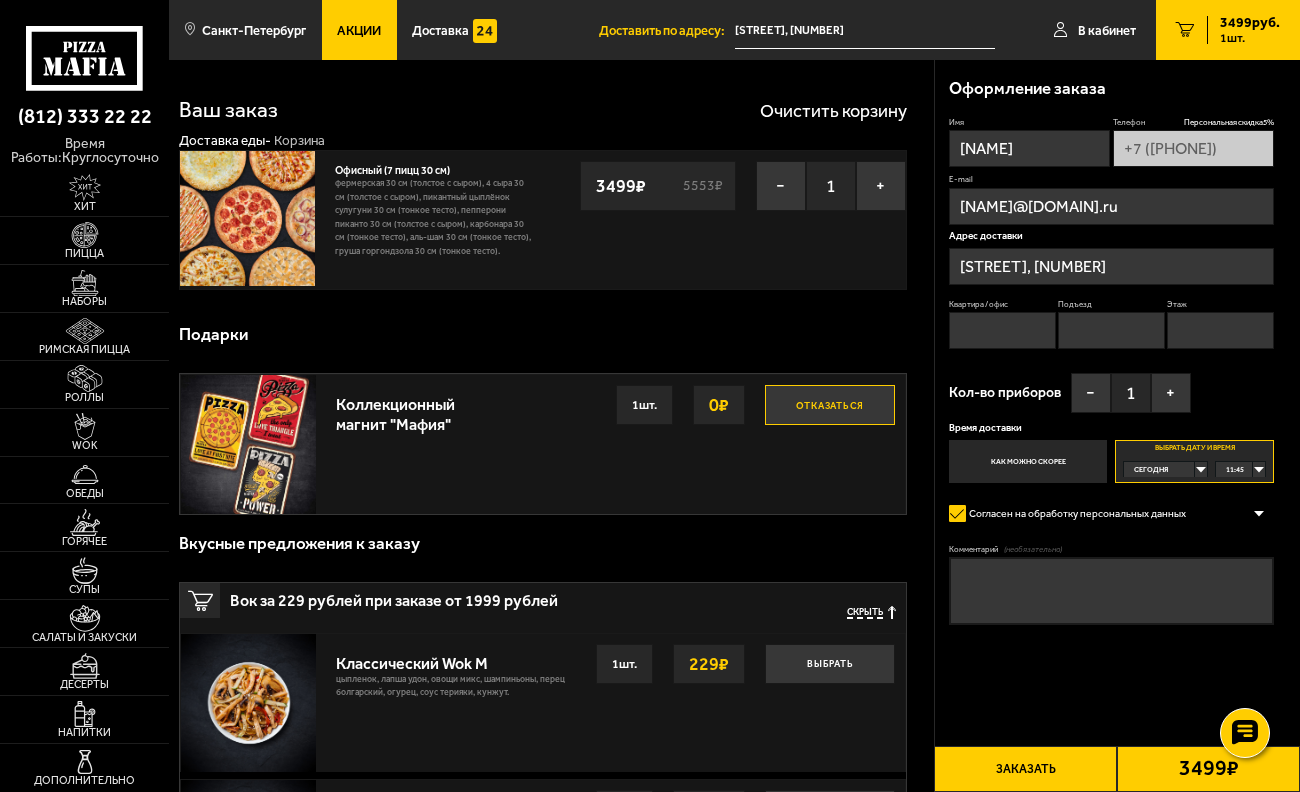 scroll, scrollTop: 0, scrollLeft: 0, axis: both 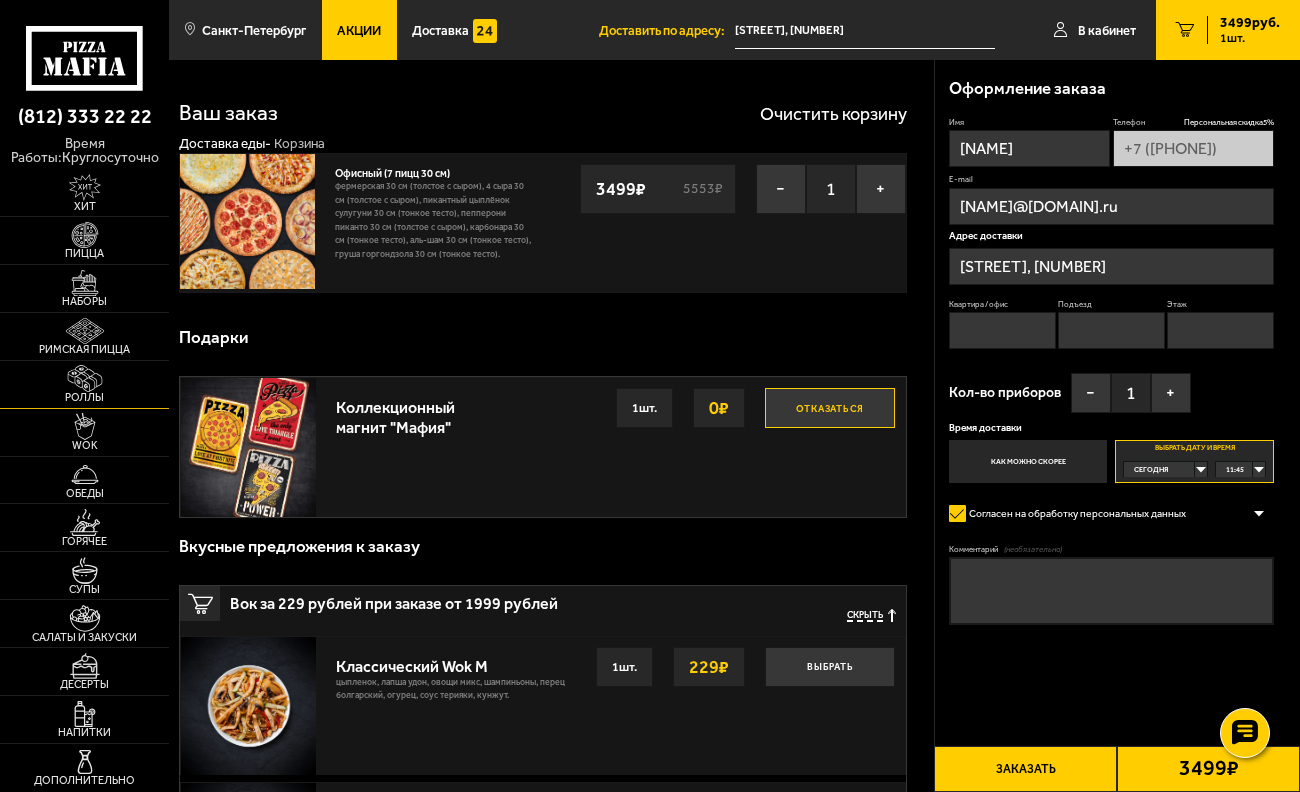 click at bounding box center (85, 378) 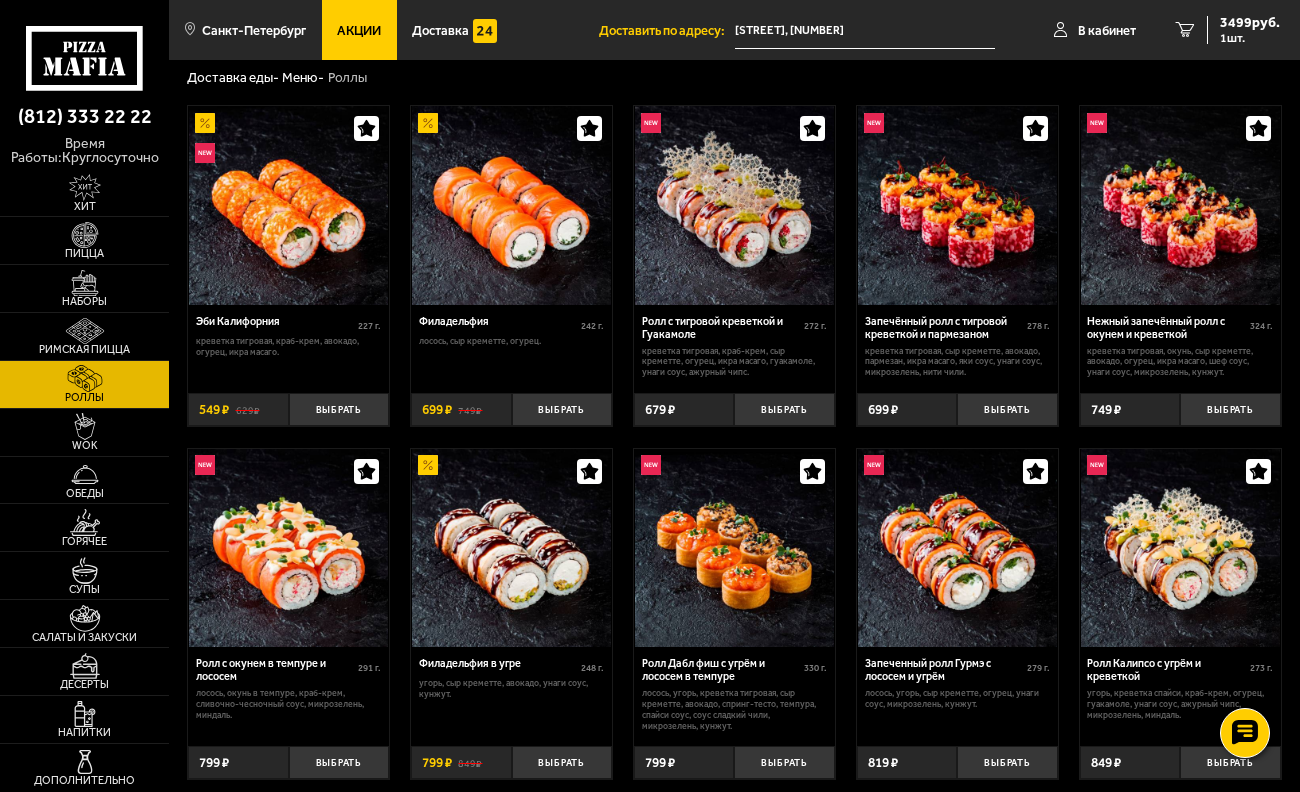 scroll, scrollTop: 0, scrollLeft: 0, axis: both 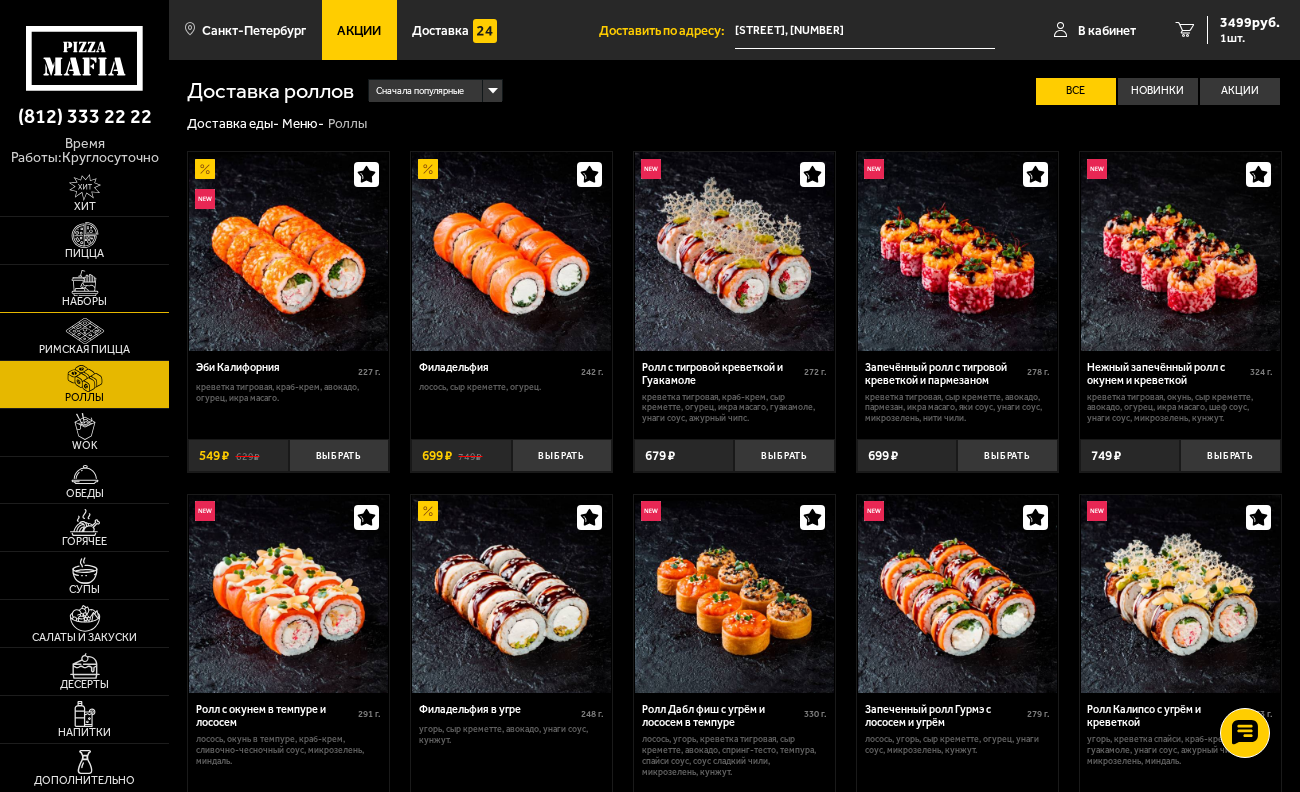 click at bounding box center [85, 283] 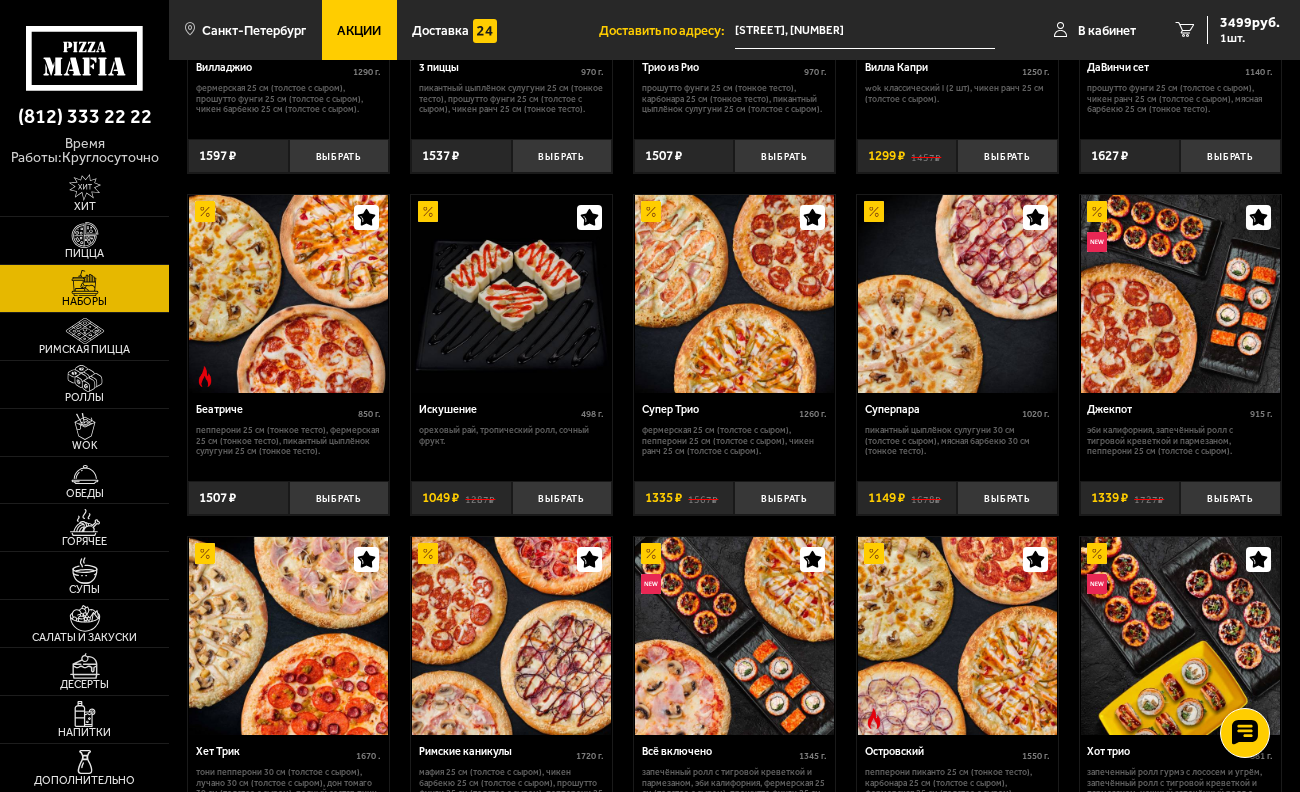 scroll, scrollTop: 427, scrollLeft: 0, axis: vertical 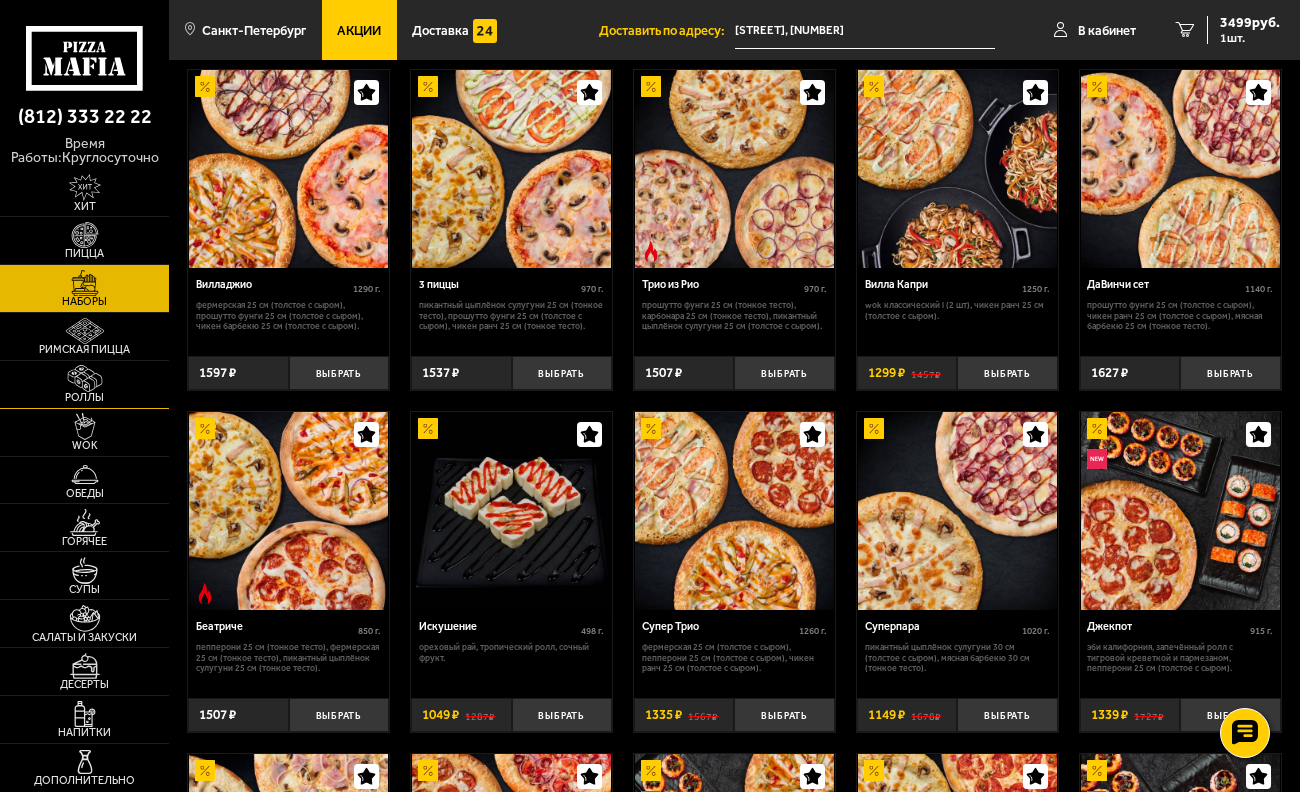 click at bounding box center (85, 378) 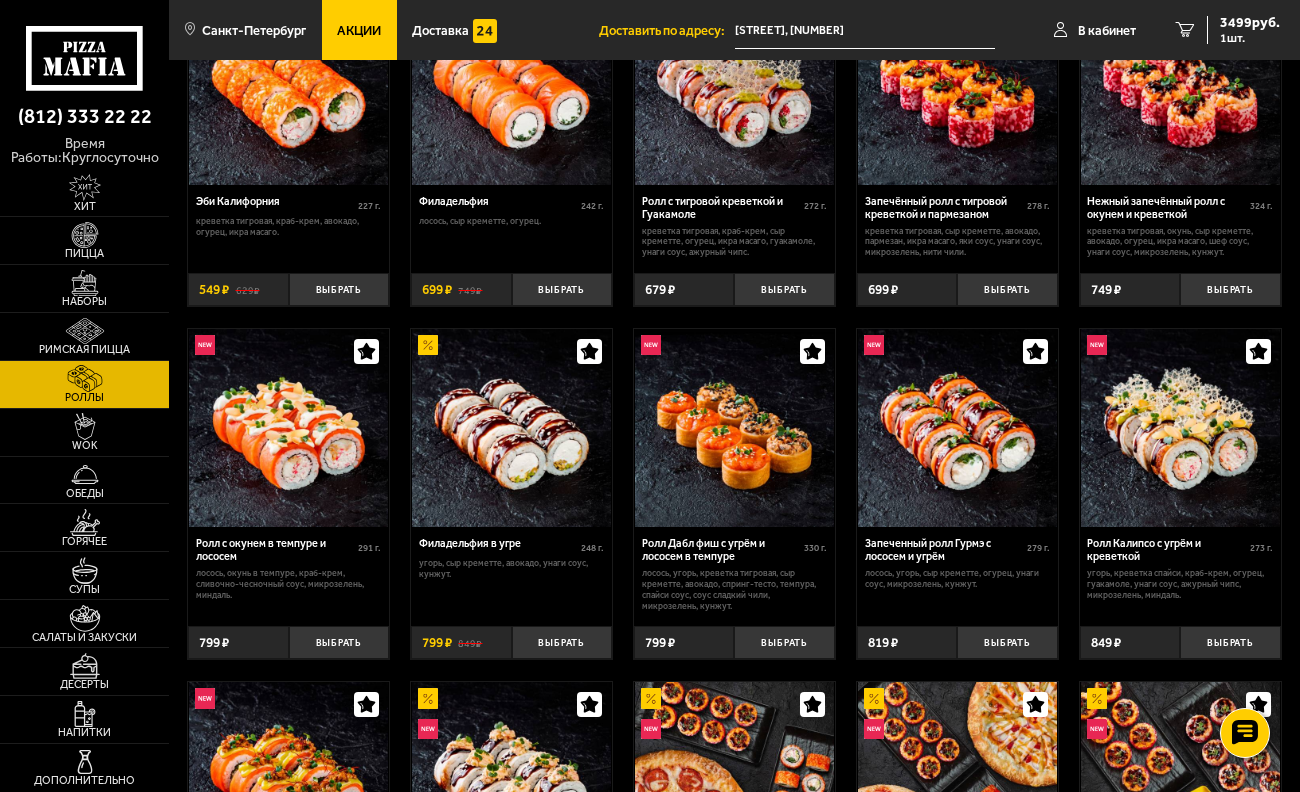 scroll, scrollTop: 200, scrollLeft: 0, axis: vertical 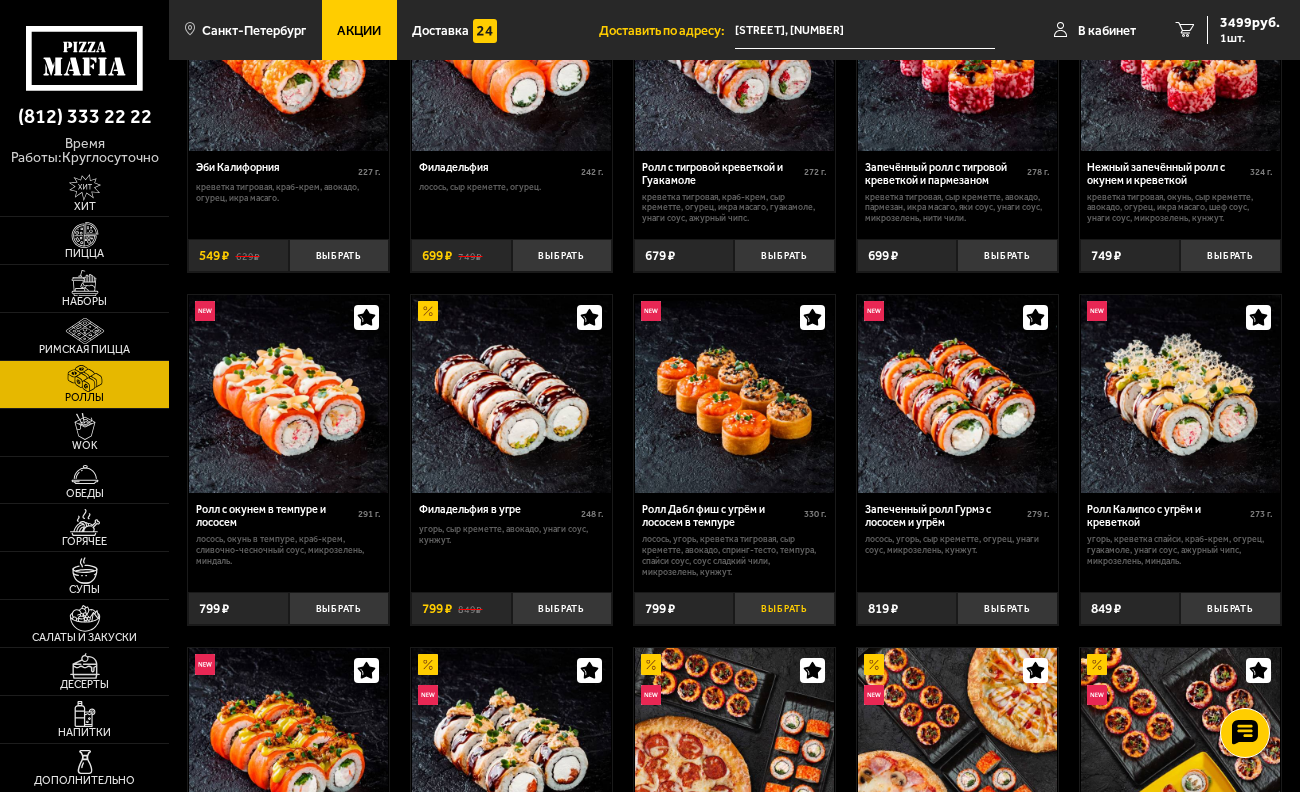 click on "Выбрать" at bounding box center (784, 608) 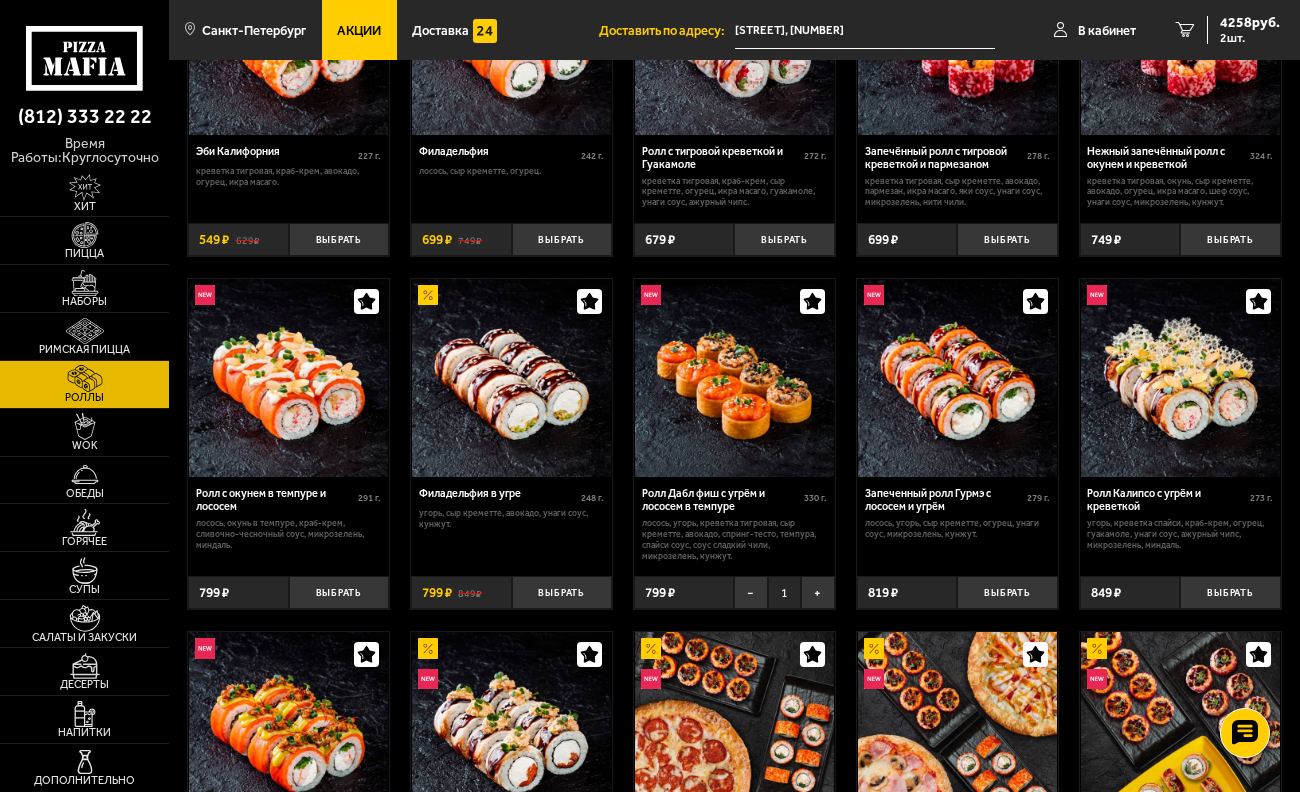 scroll, scrollTop: 0, scrollLeft: 0, axis: both 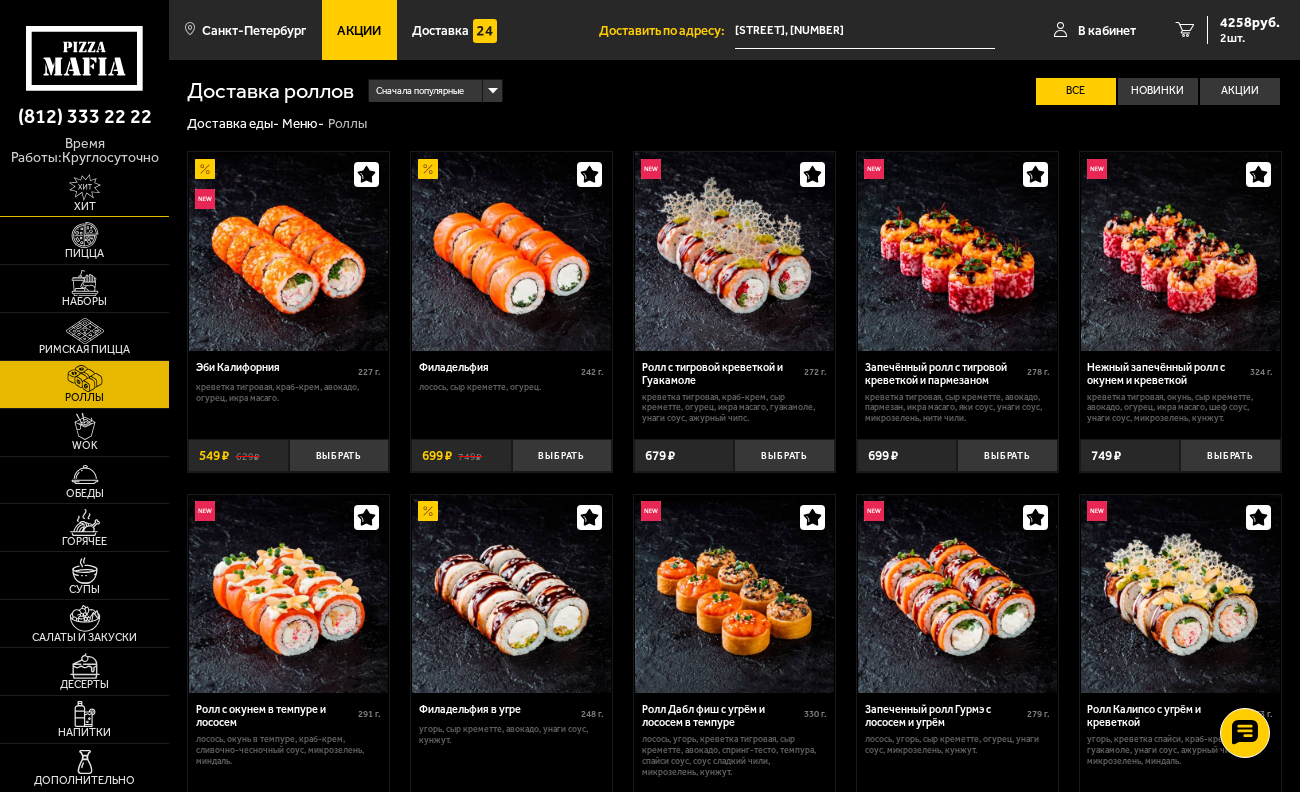 click at bounding box center (85, 187) 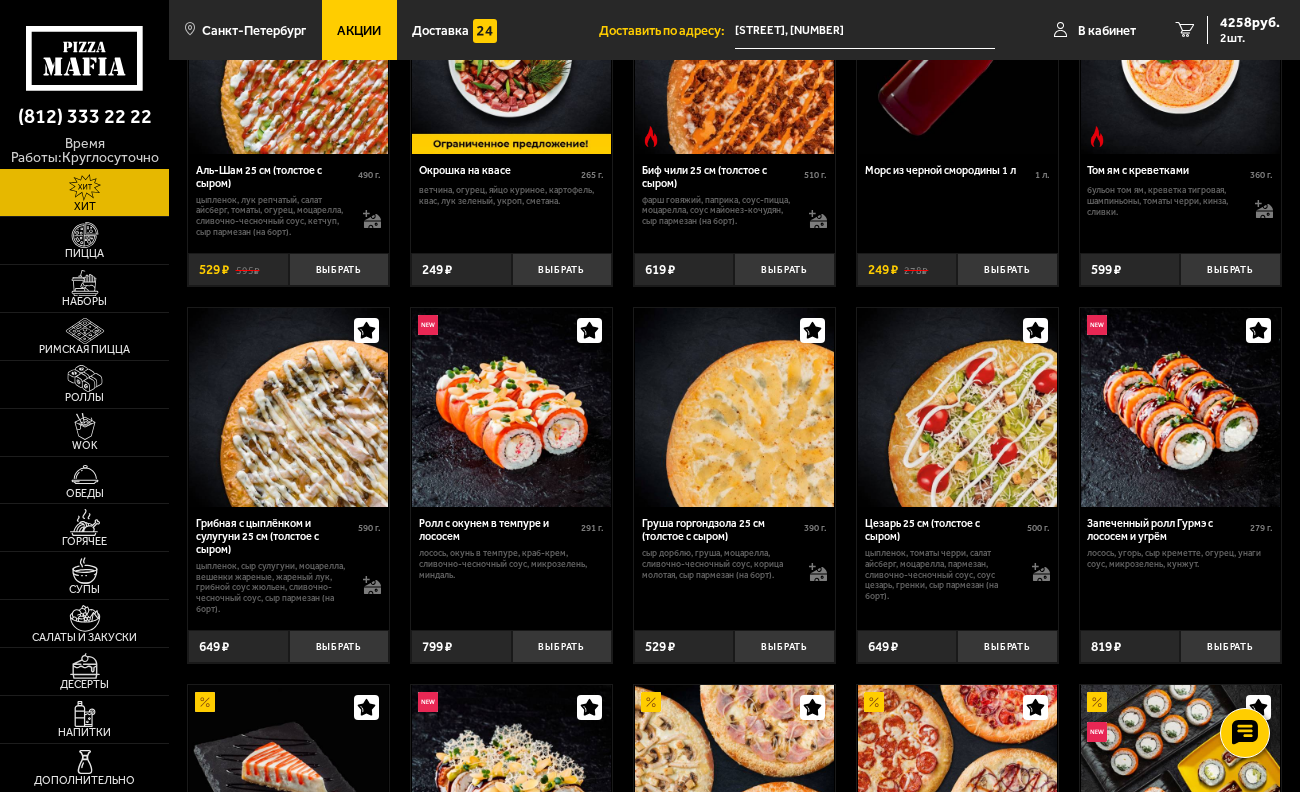 scroll, scrollTop: 0, scrollLeft: 0, axis: both 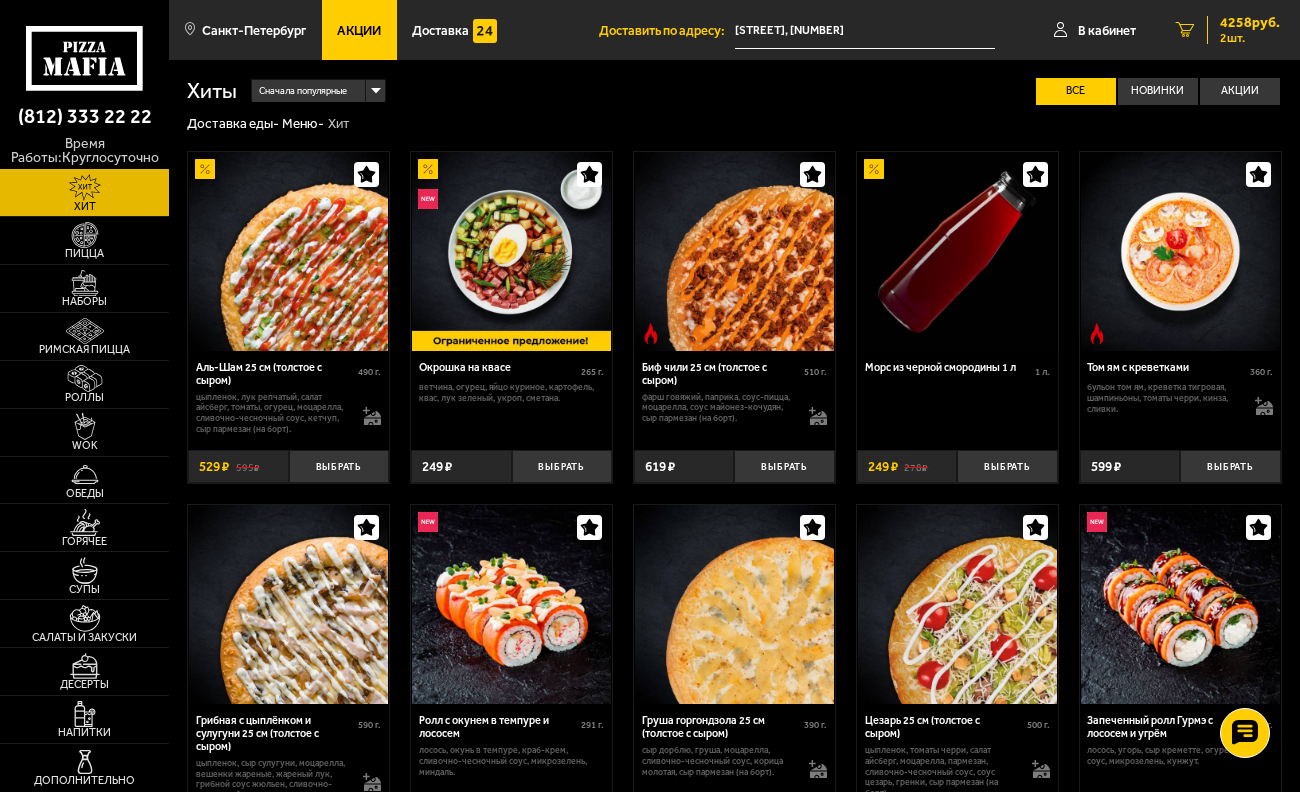 click on "4258  руб." at bounding box center (1250, 23) 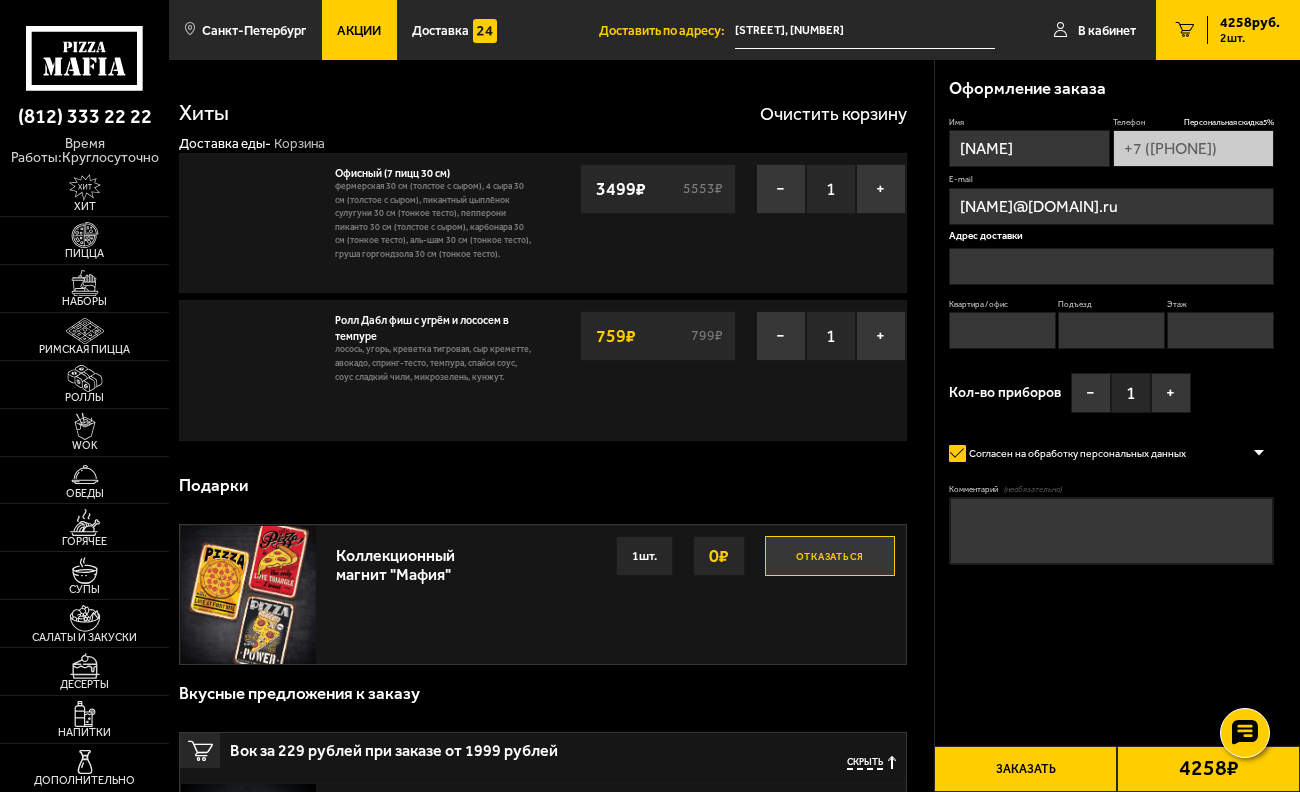 type on "[STREET], [NUMBER]" 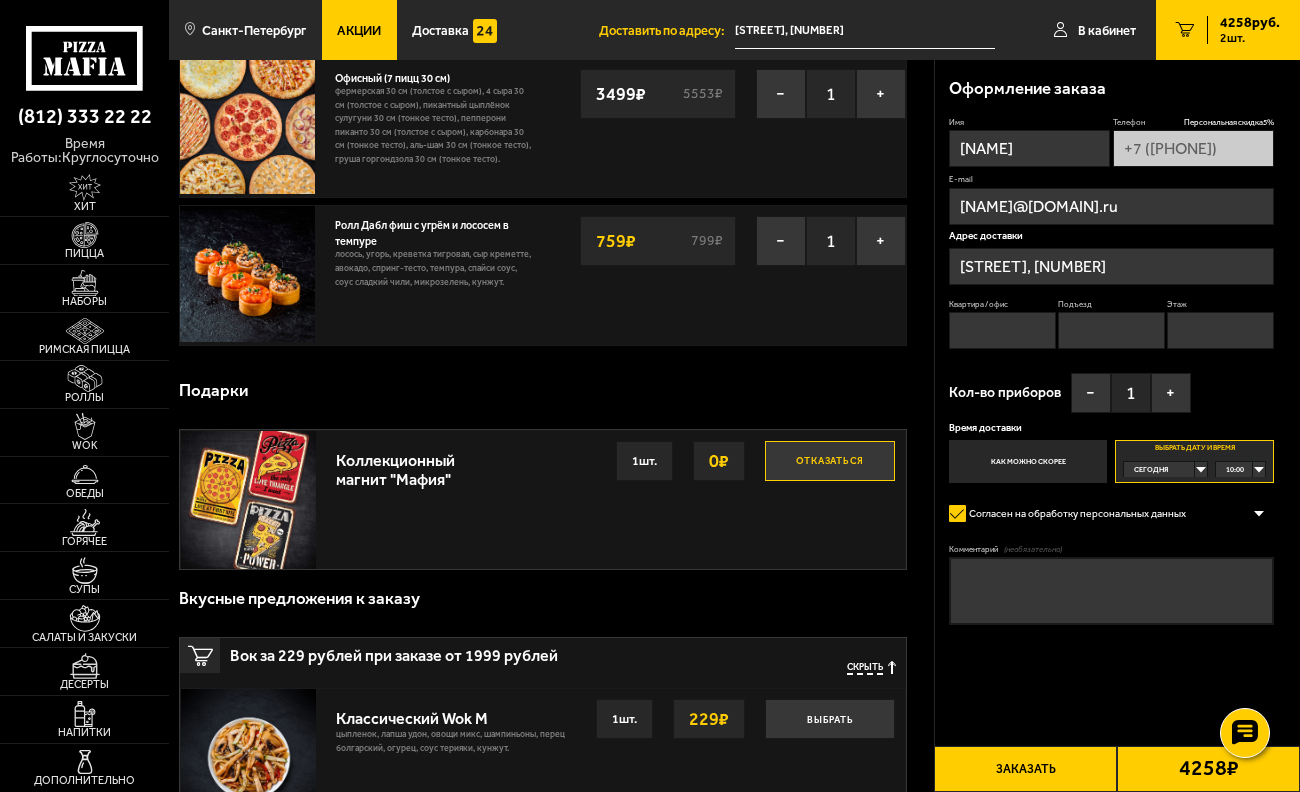 scroll, scrollTop: 0, scrollLeft: 0, axis: both 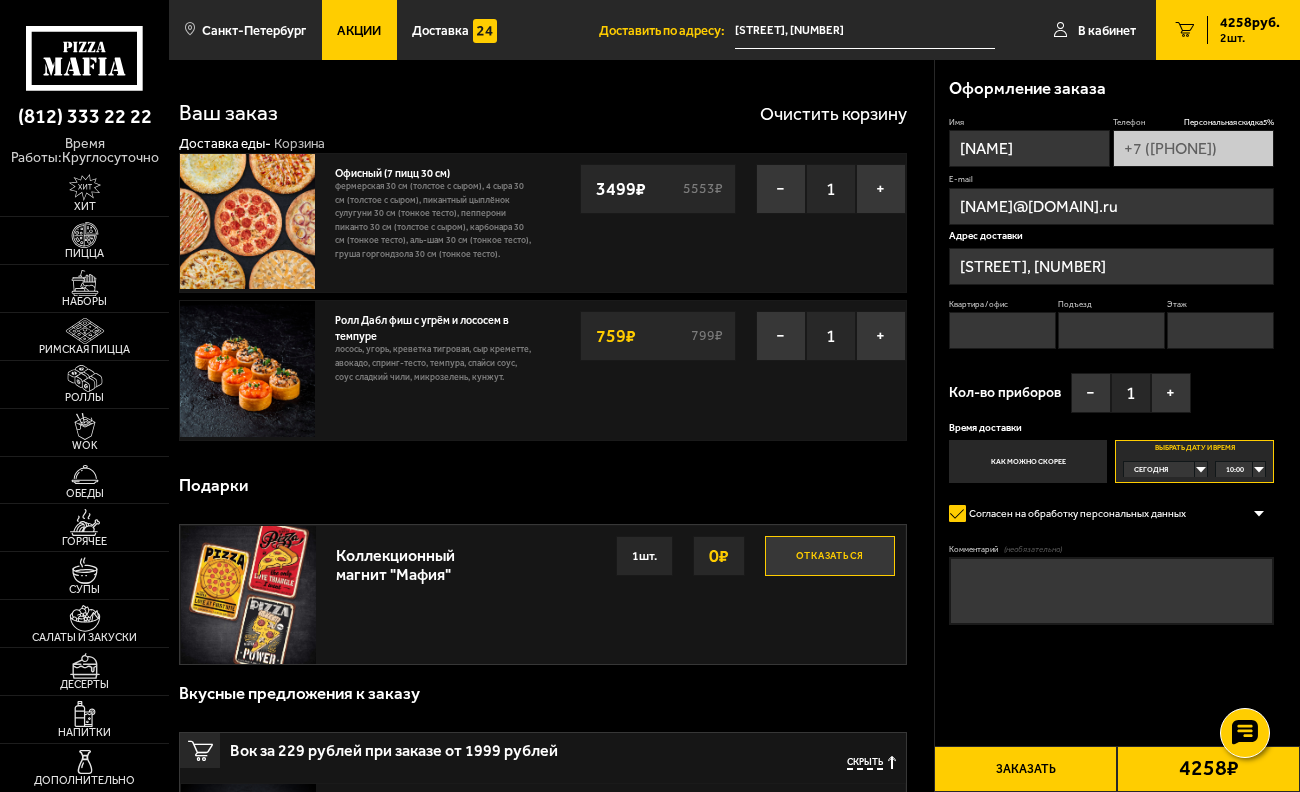 click on "10:00" at bounding box center (1240, 470) 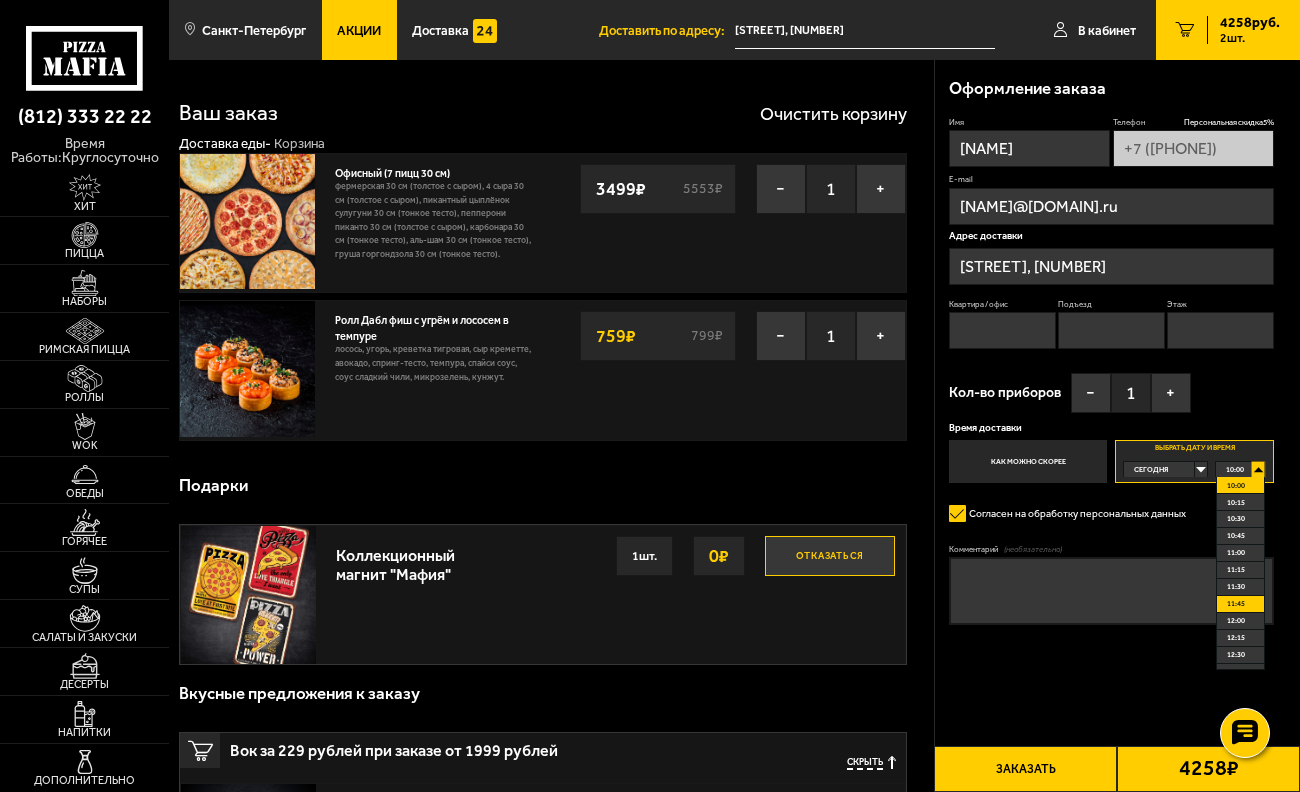 click on "11:45" at bounding box center (1240, 604) 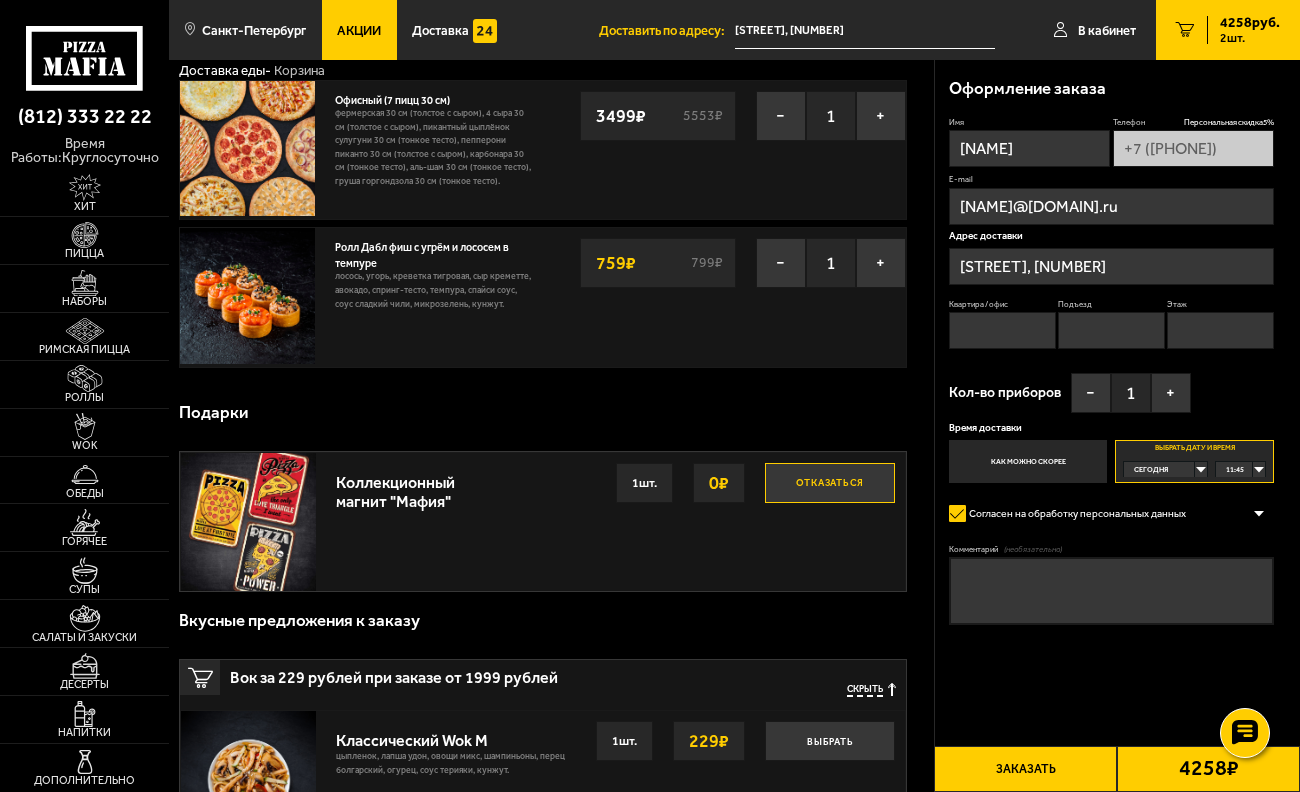 scroll, scrollTop: 0, scrollLeft: 0, axis: both 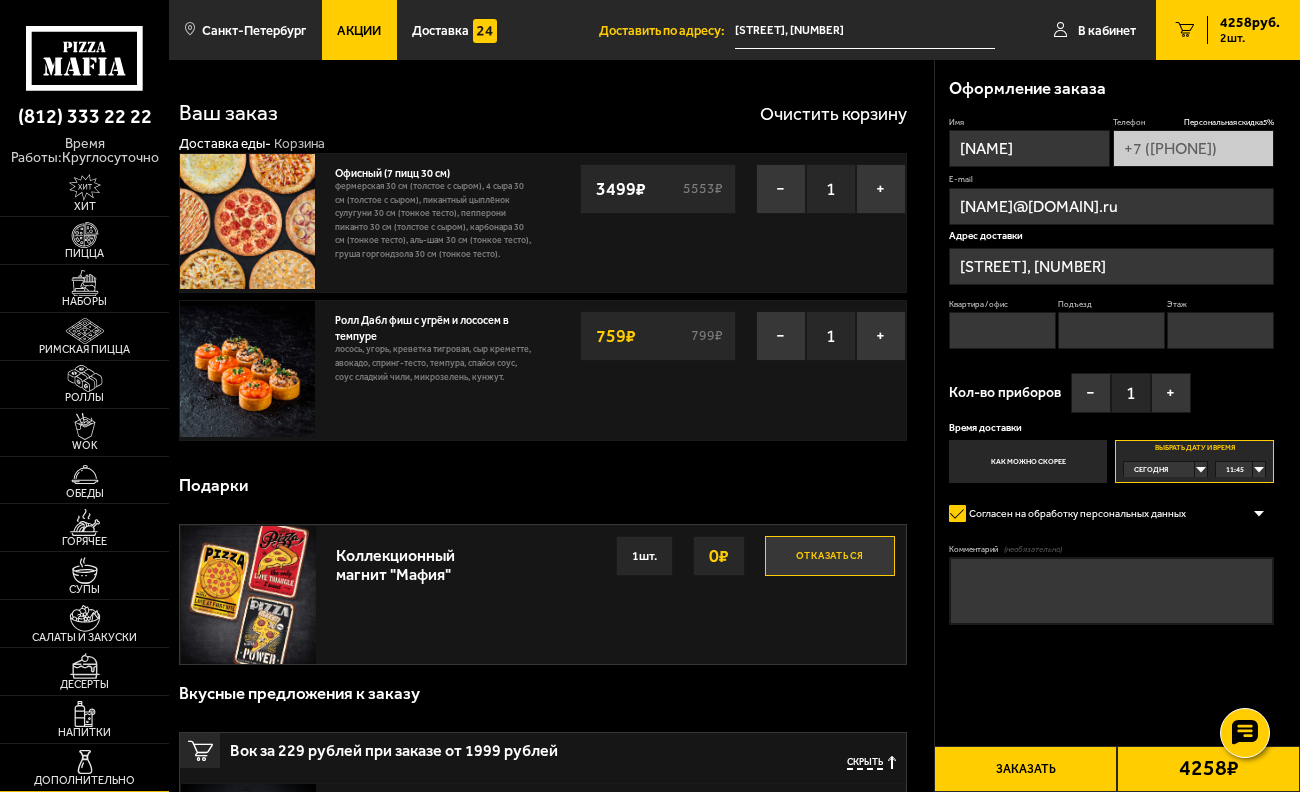 click at bounding box center (85, 762) 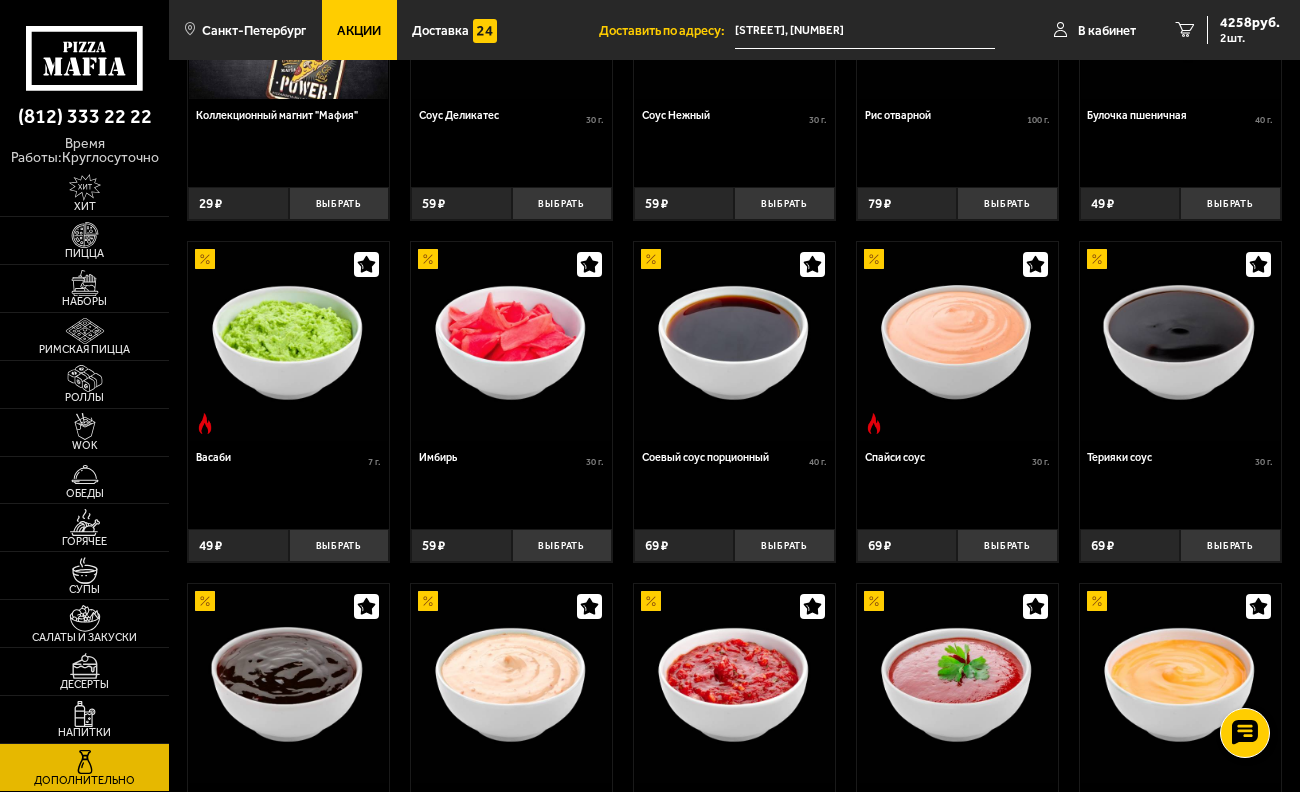 scroll, scrollTop: 300, scrollLeft: 0, axis: vertical 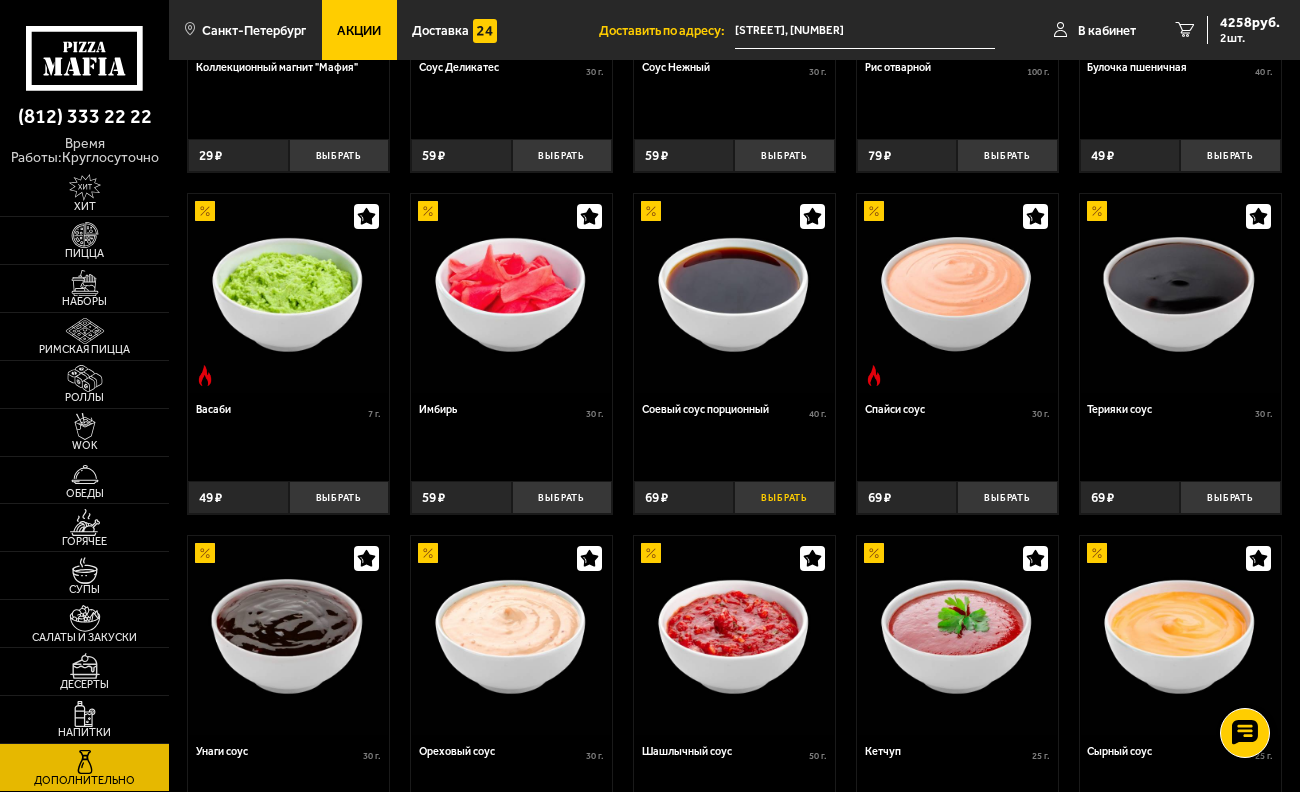 click on "Выбрать" at bounding box center [784, 497] 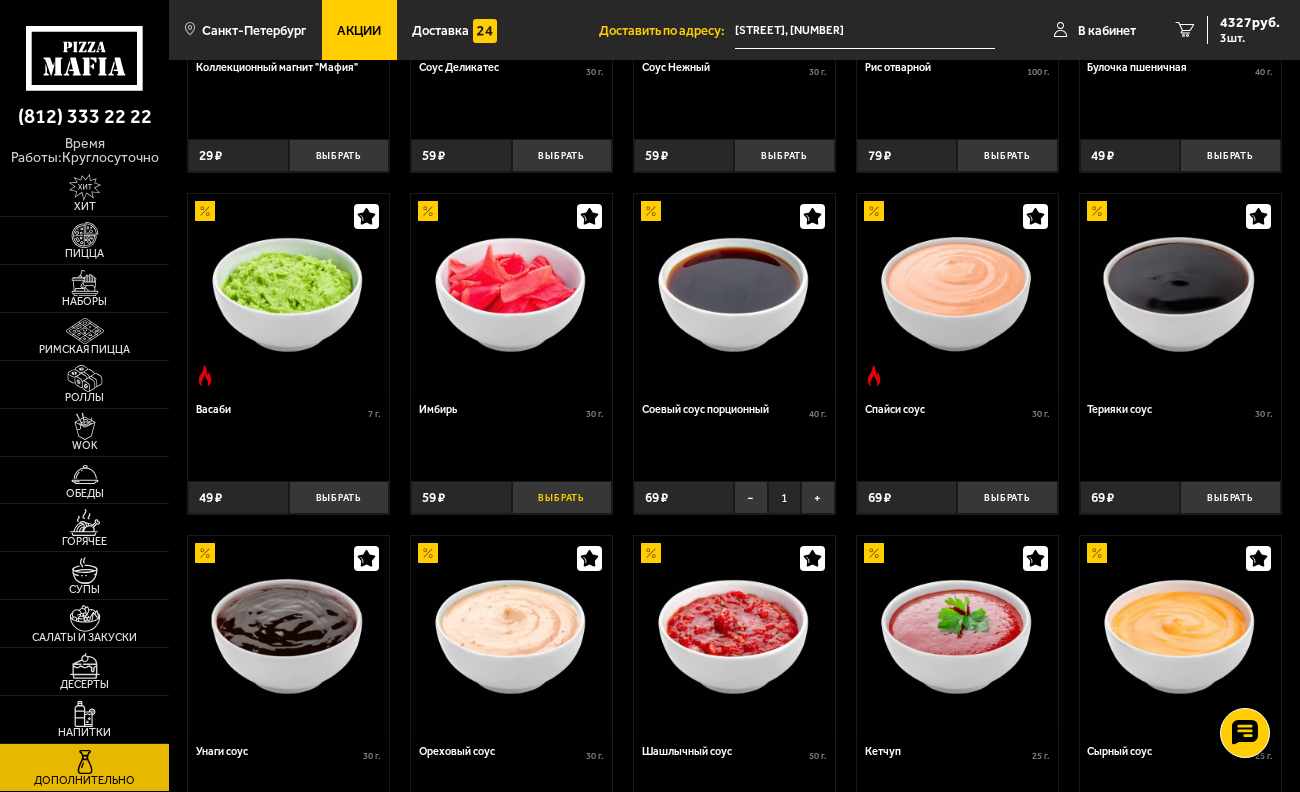 click on "Выбрать" at bounding box center (562, 497) 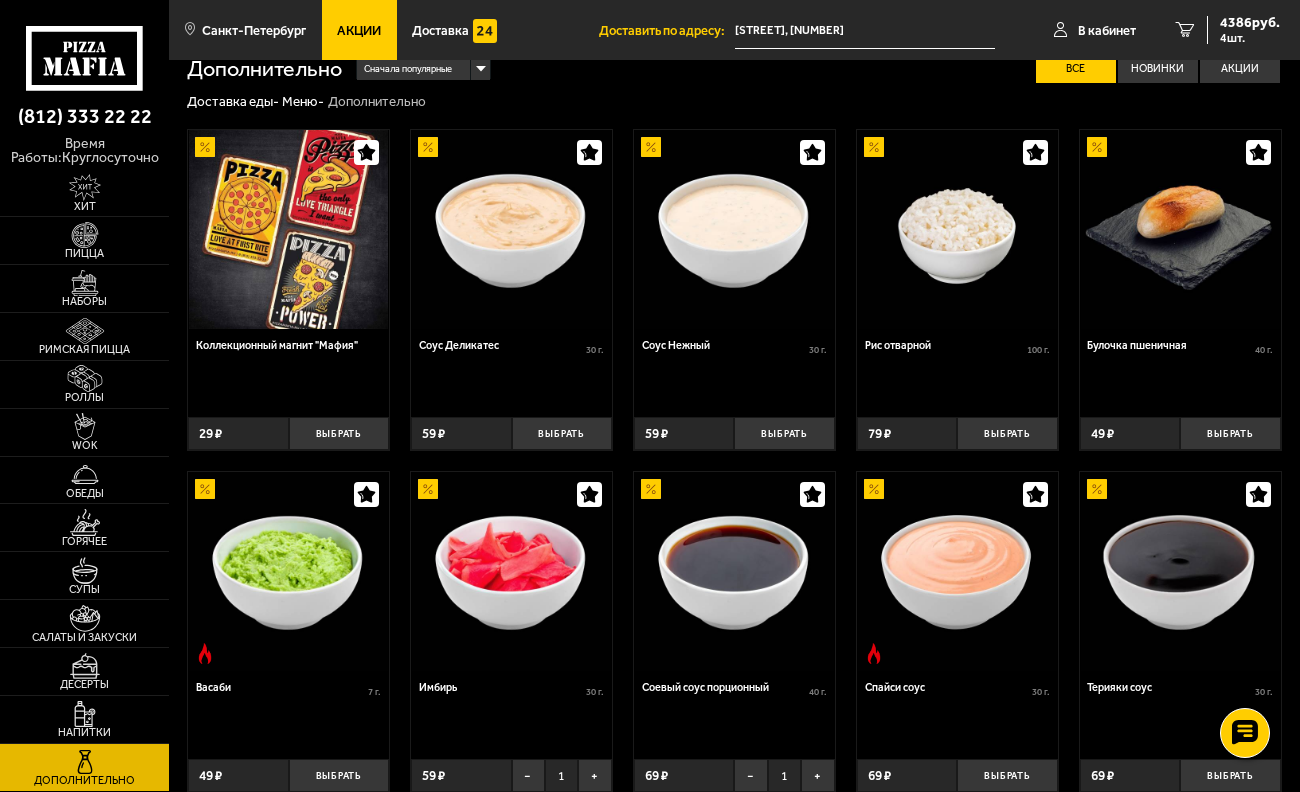 scroll, scrollTop: 0, scrollLeft: 0, axis: both 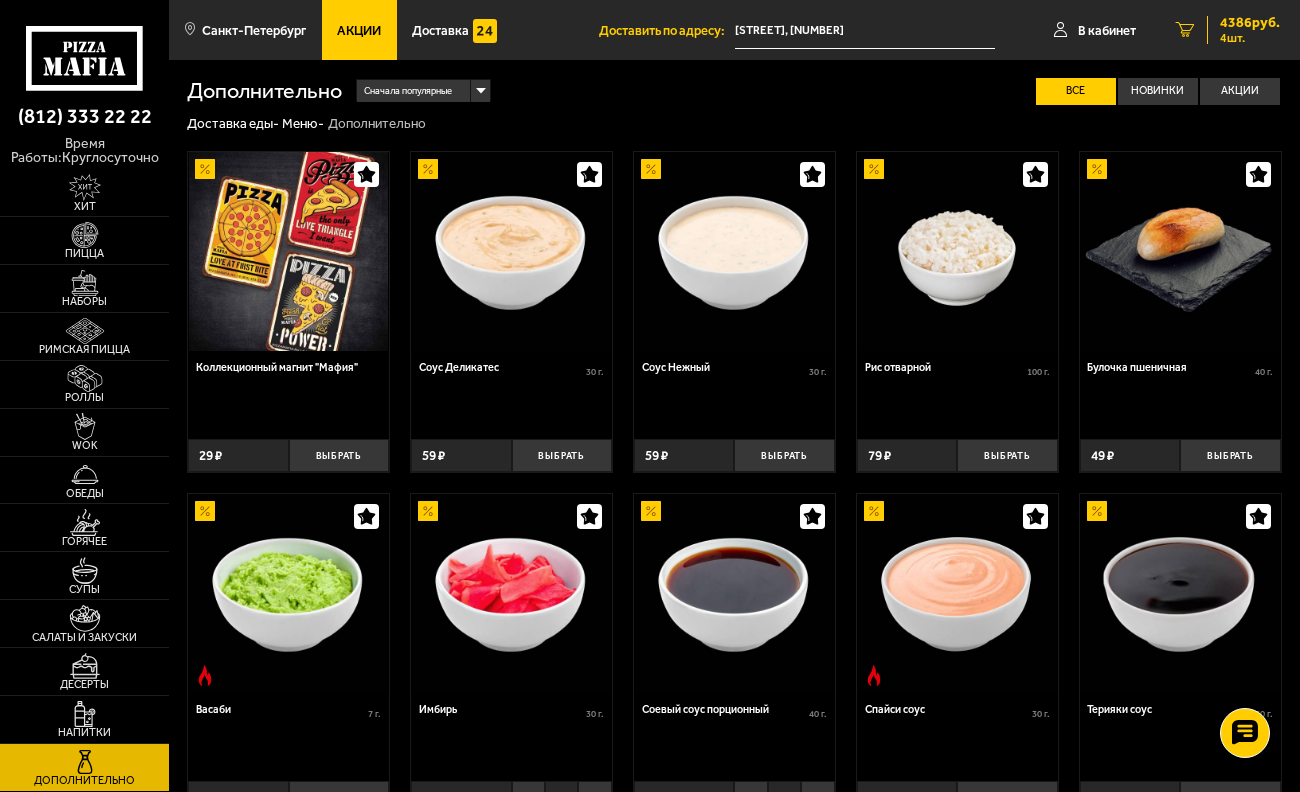 click on "[NUMBER]  руб." at bounding box center (1250, 23) 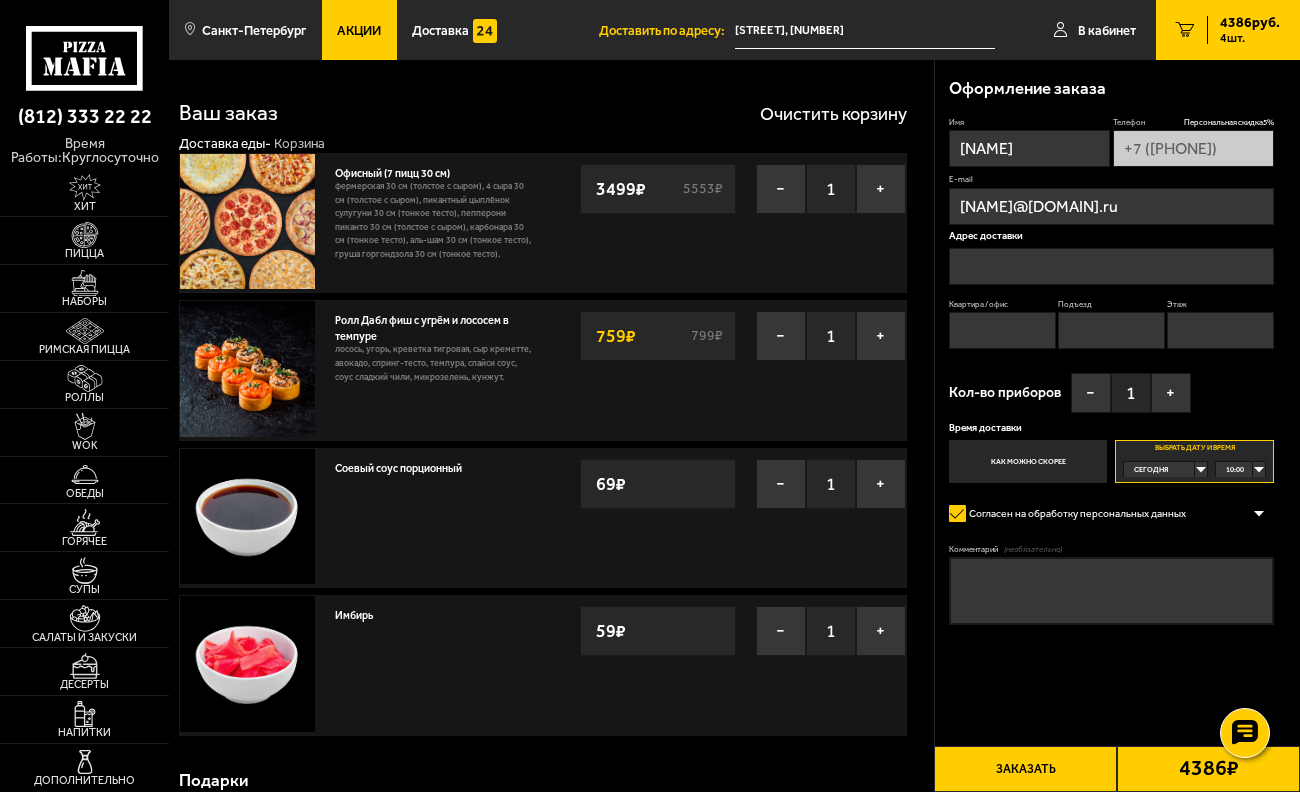 type on "[STREET], [NUMBER]" 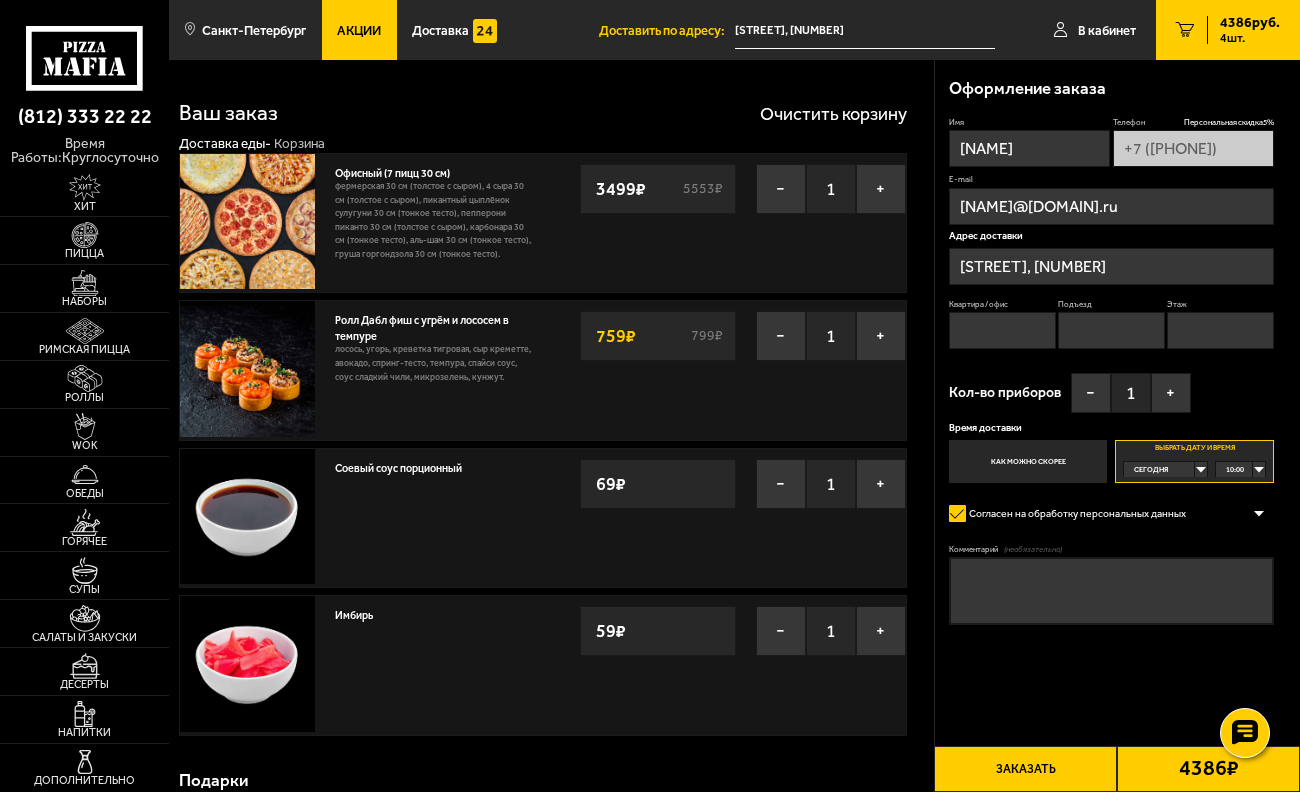 click on "10:00" at bounding box center (1240, 470) 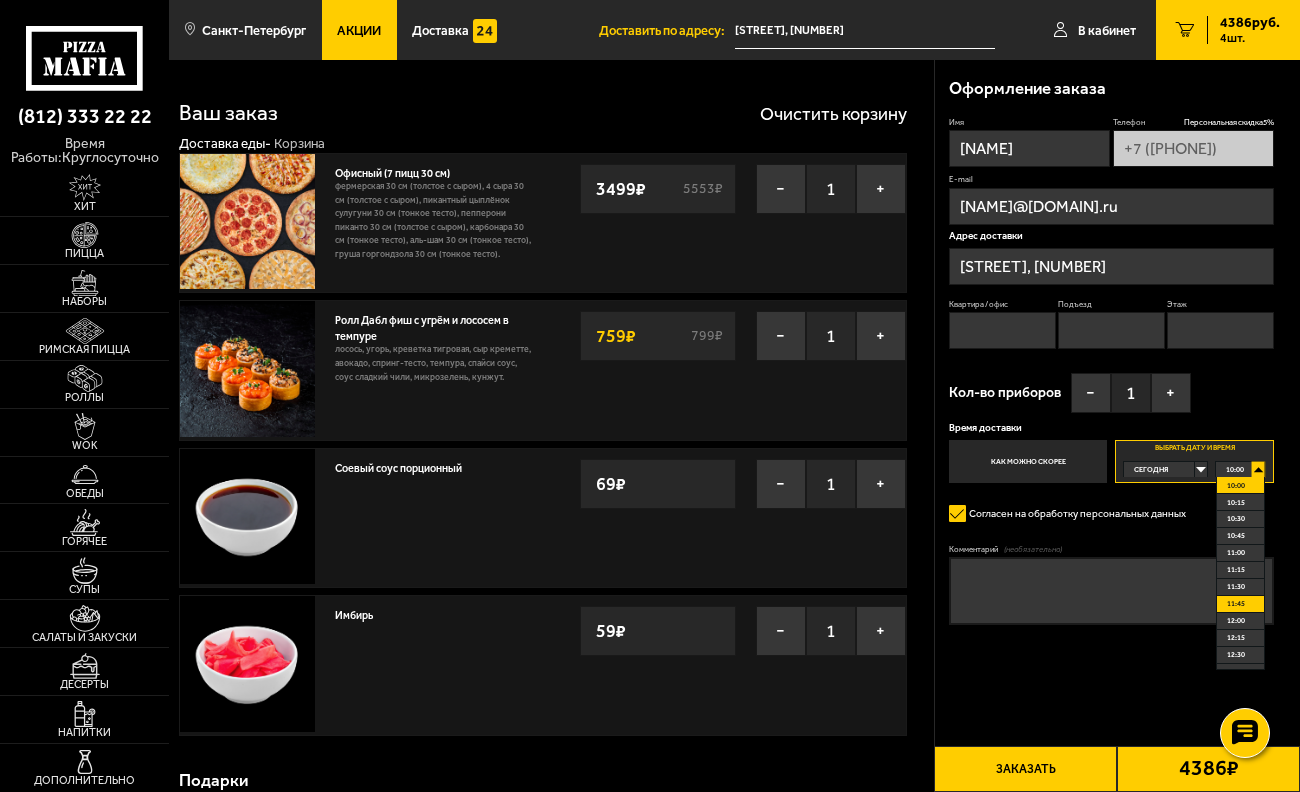 click on "11:45" at bounding box center (1236, 604) 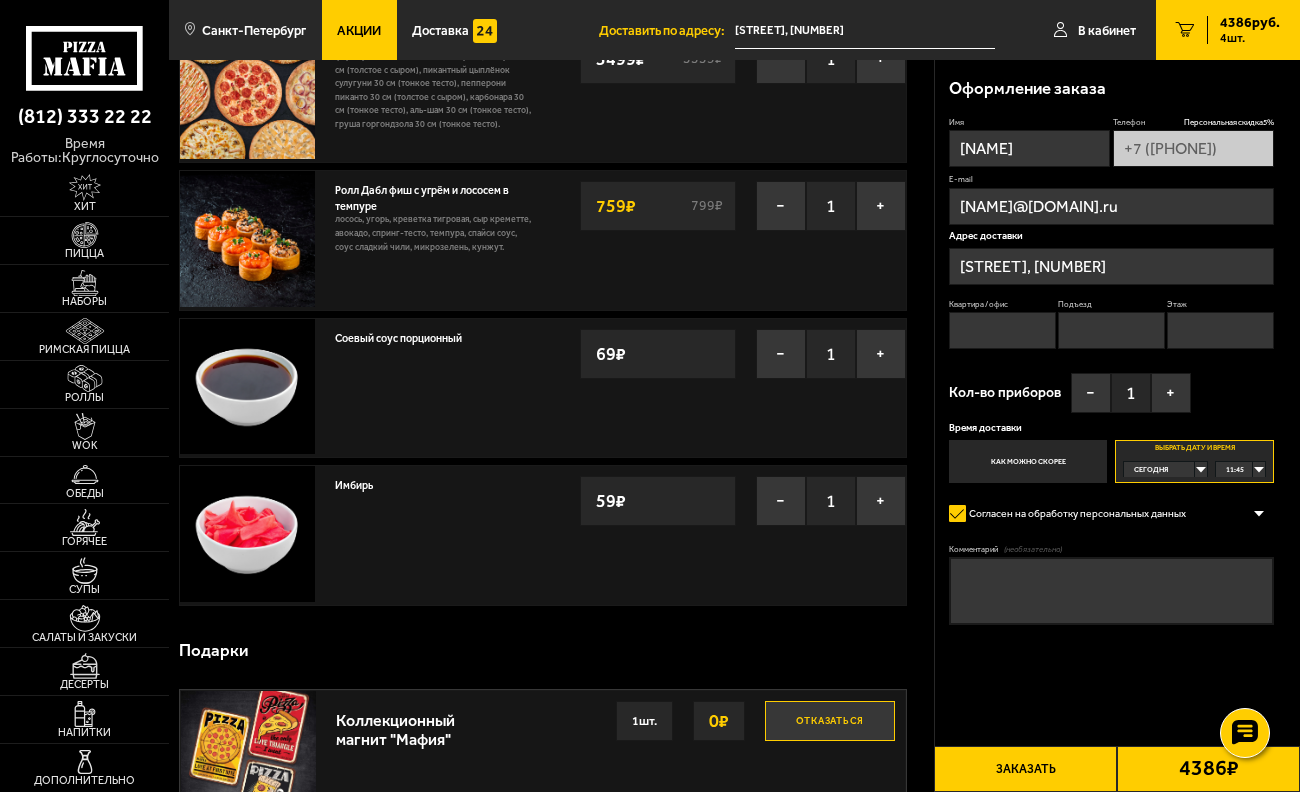 scroll, scrollTop: 0, scrollLeft: 0, axis: both 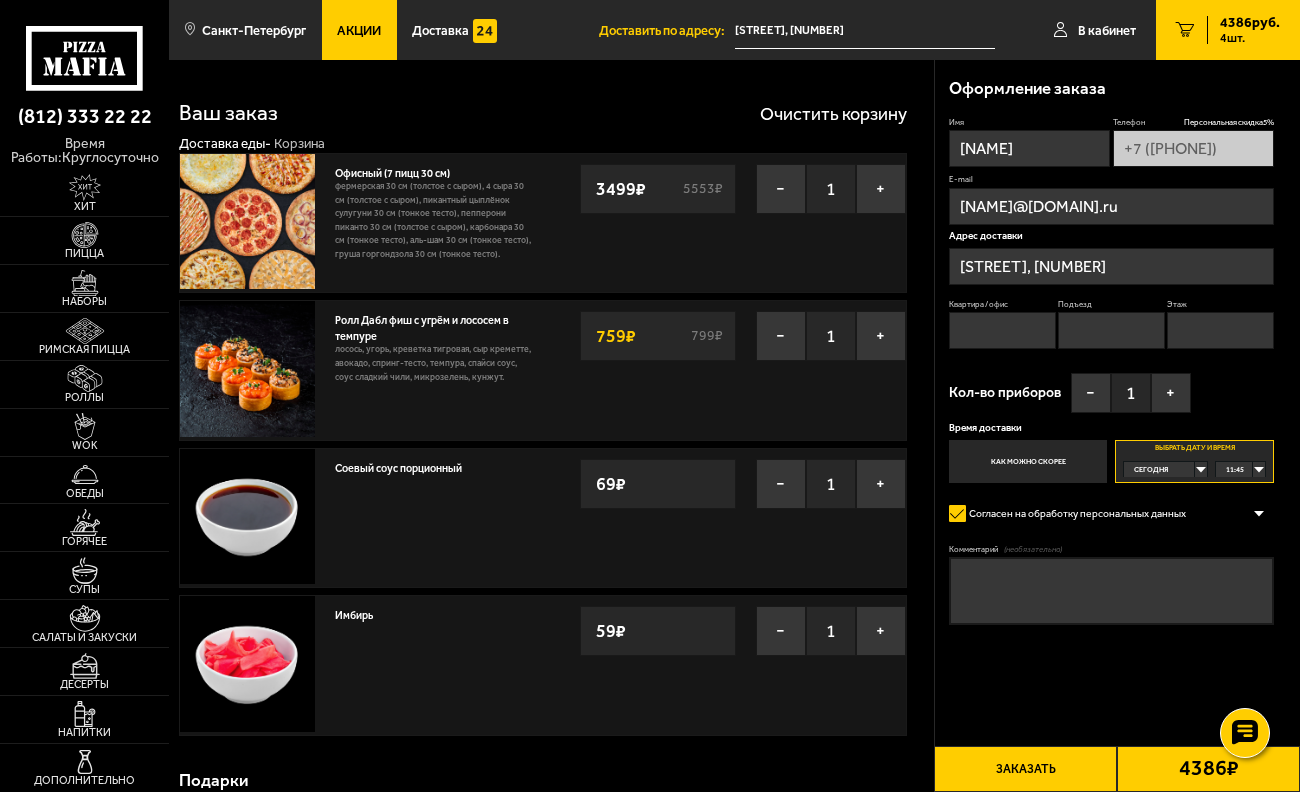 click on "Заказать" at bounding box center [1025, 769] 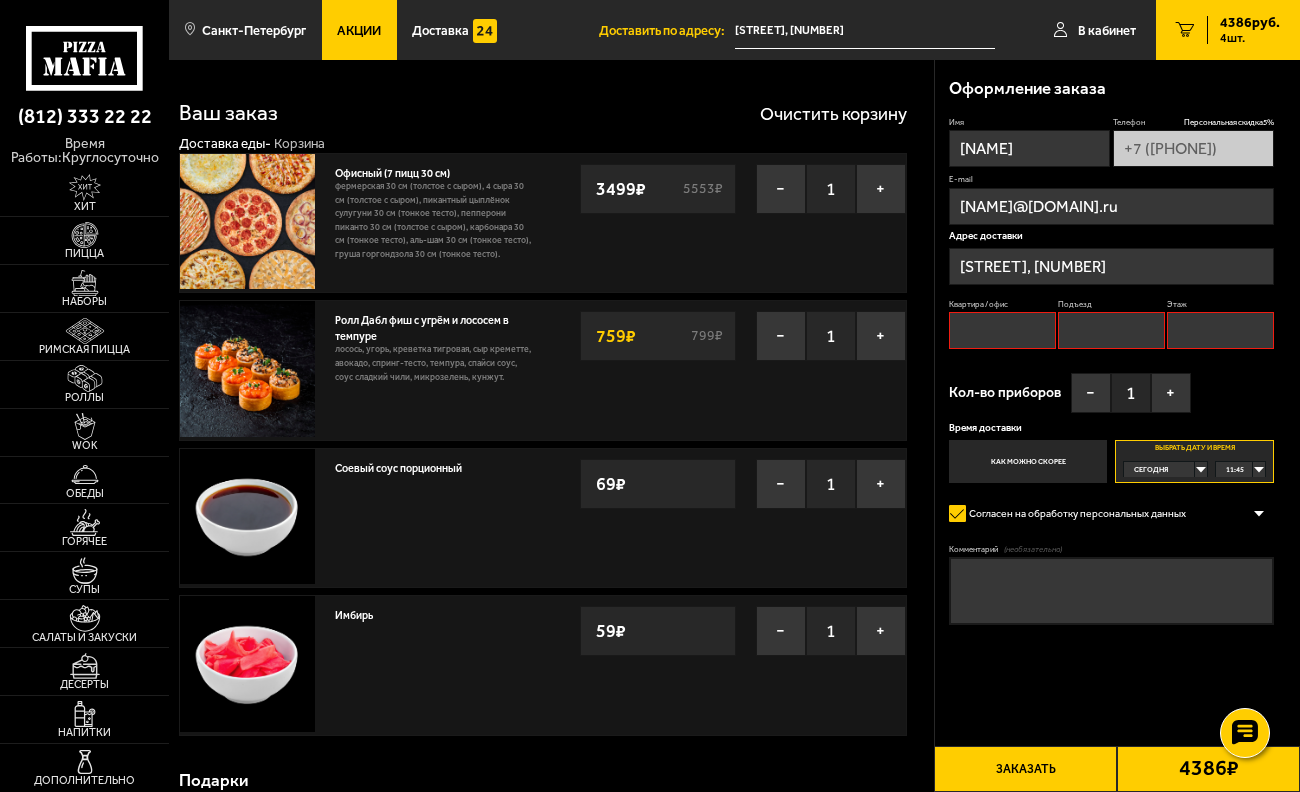 click on "Квартира / офис" at bounding box center (1002, 330) 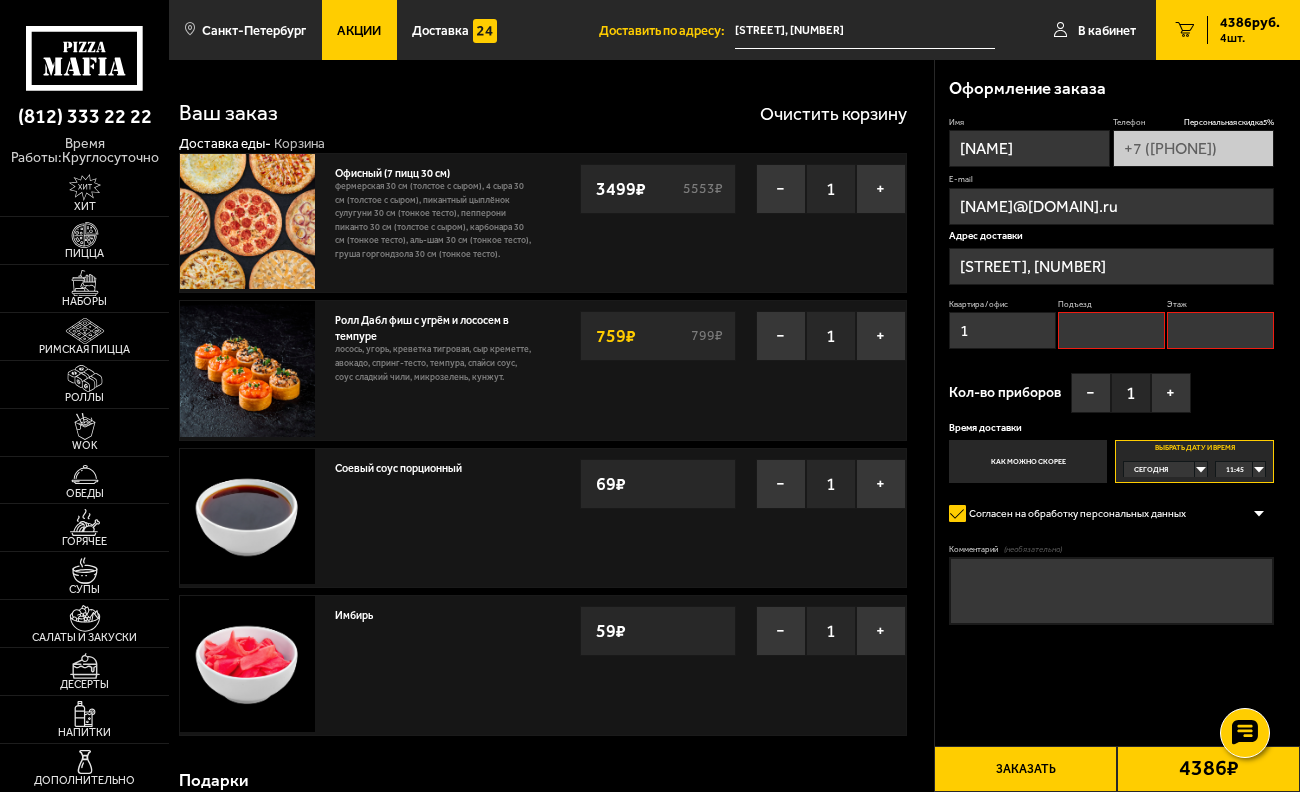 type on "1" 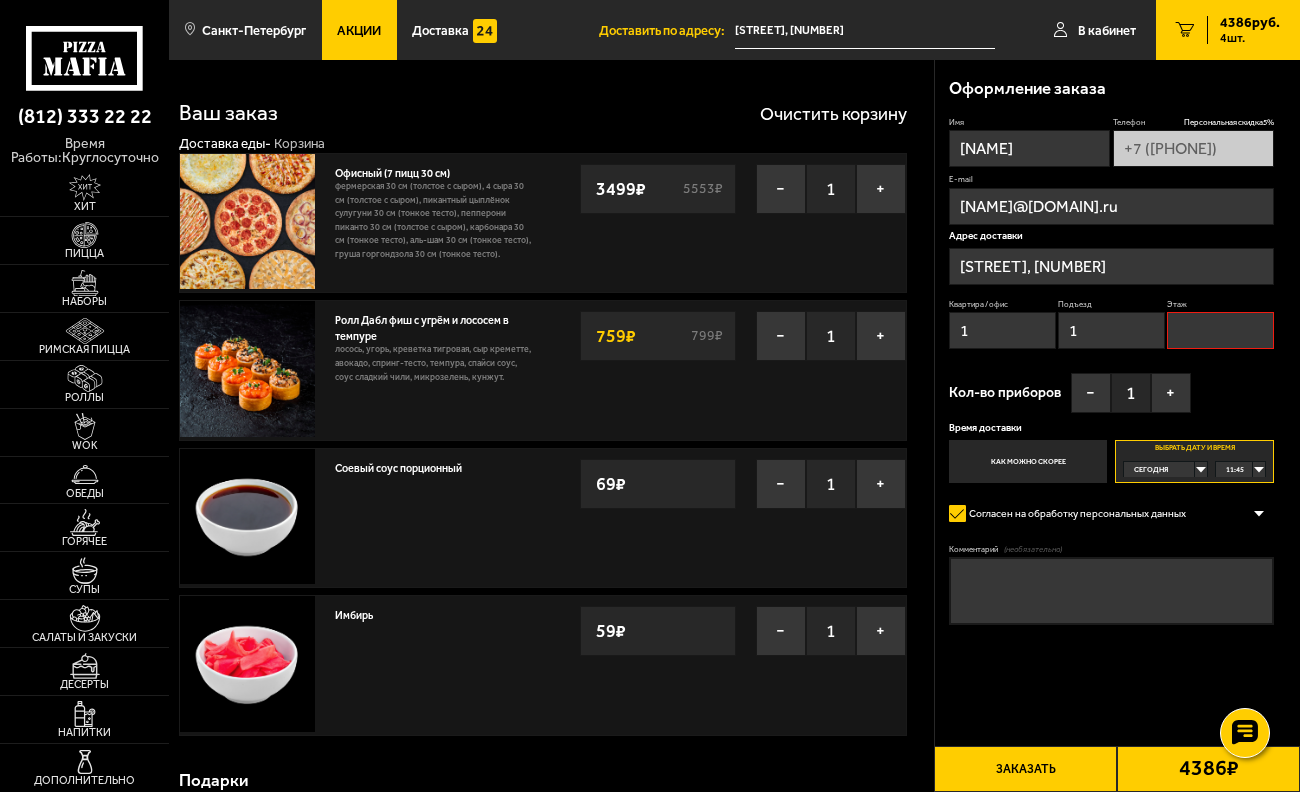 type on "1" 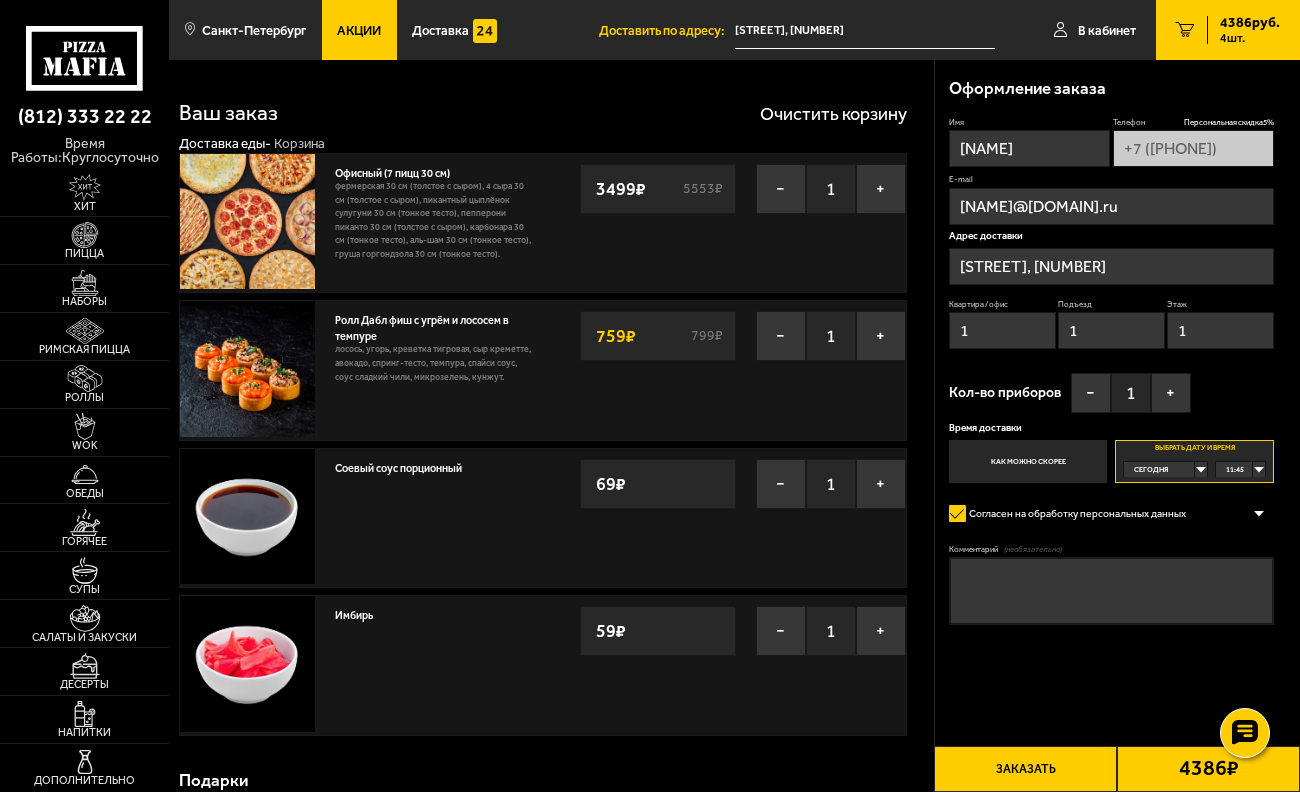 type on "1" 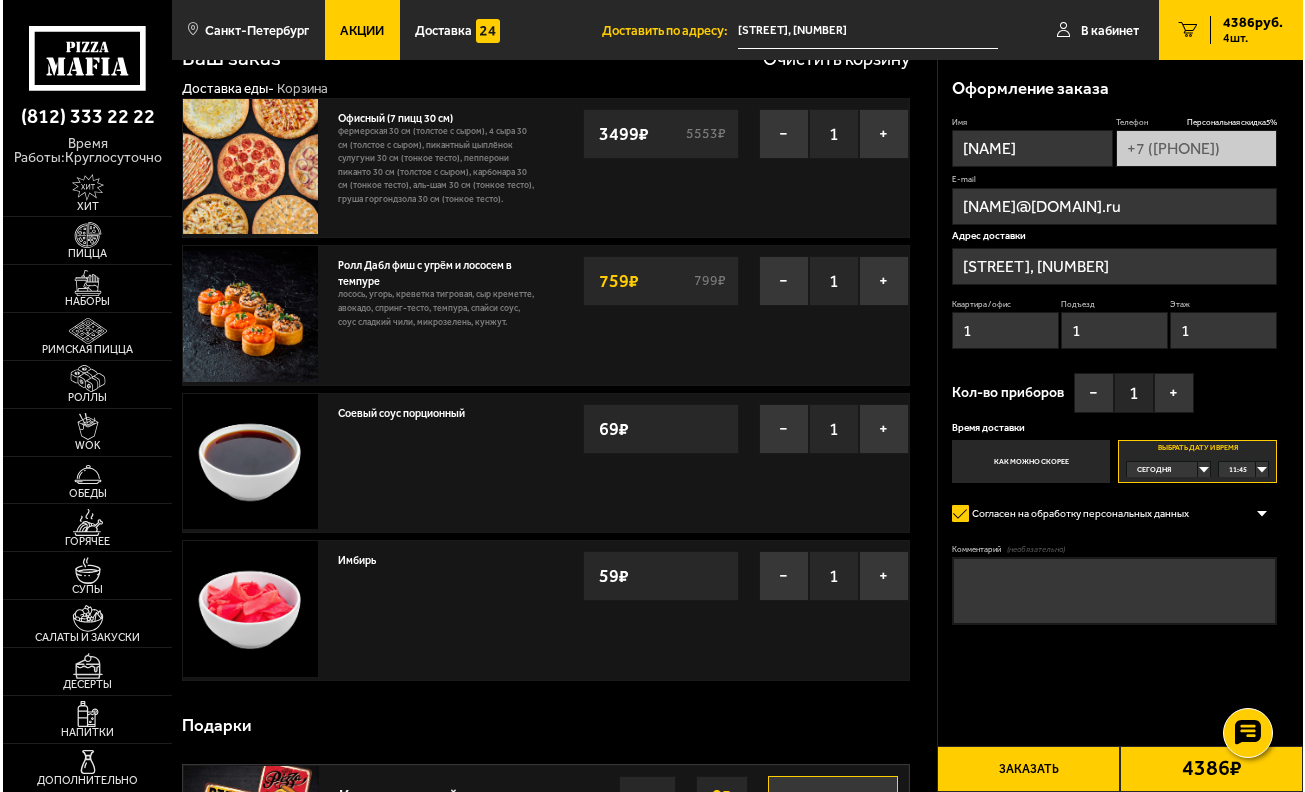 scroll, scrollTop: 0, scrollLeft: 0, axis: both 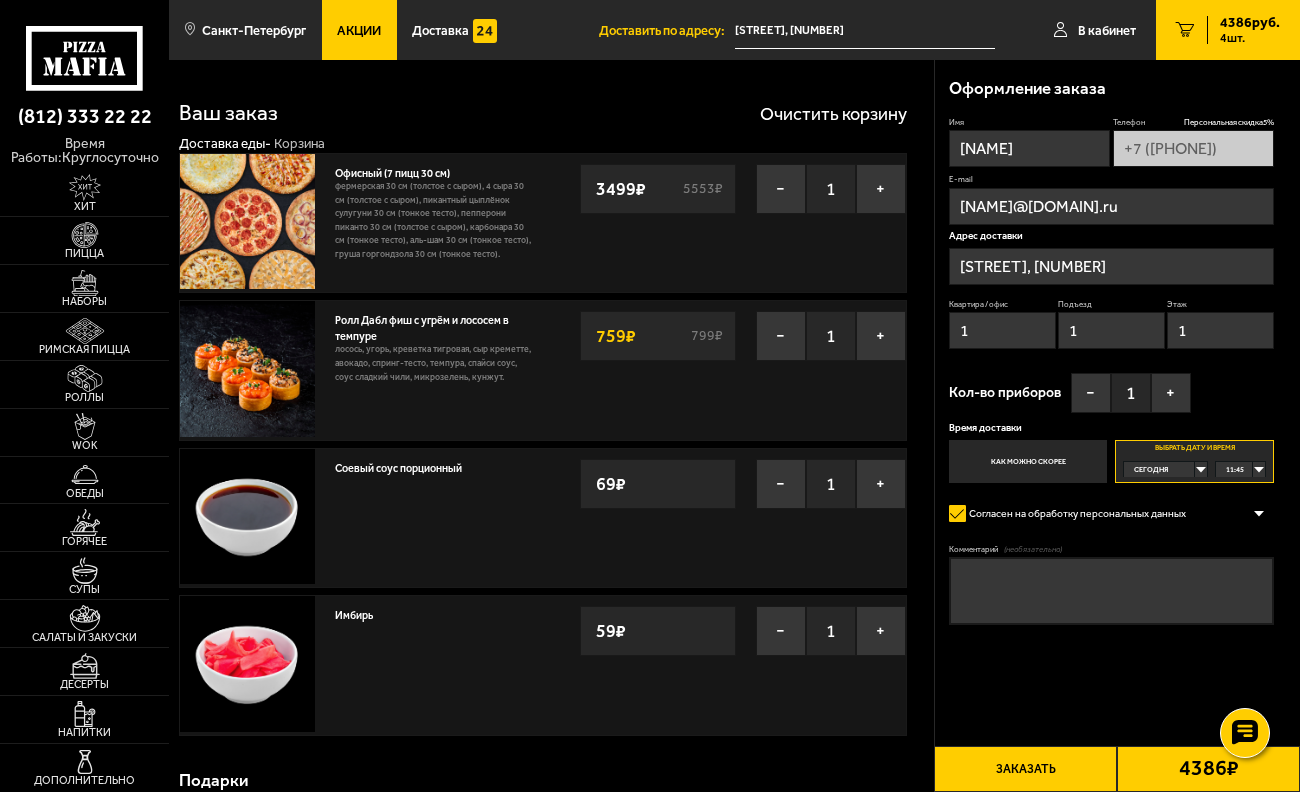 click on "Заказать" at bounding box center (1025, 769) 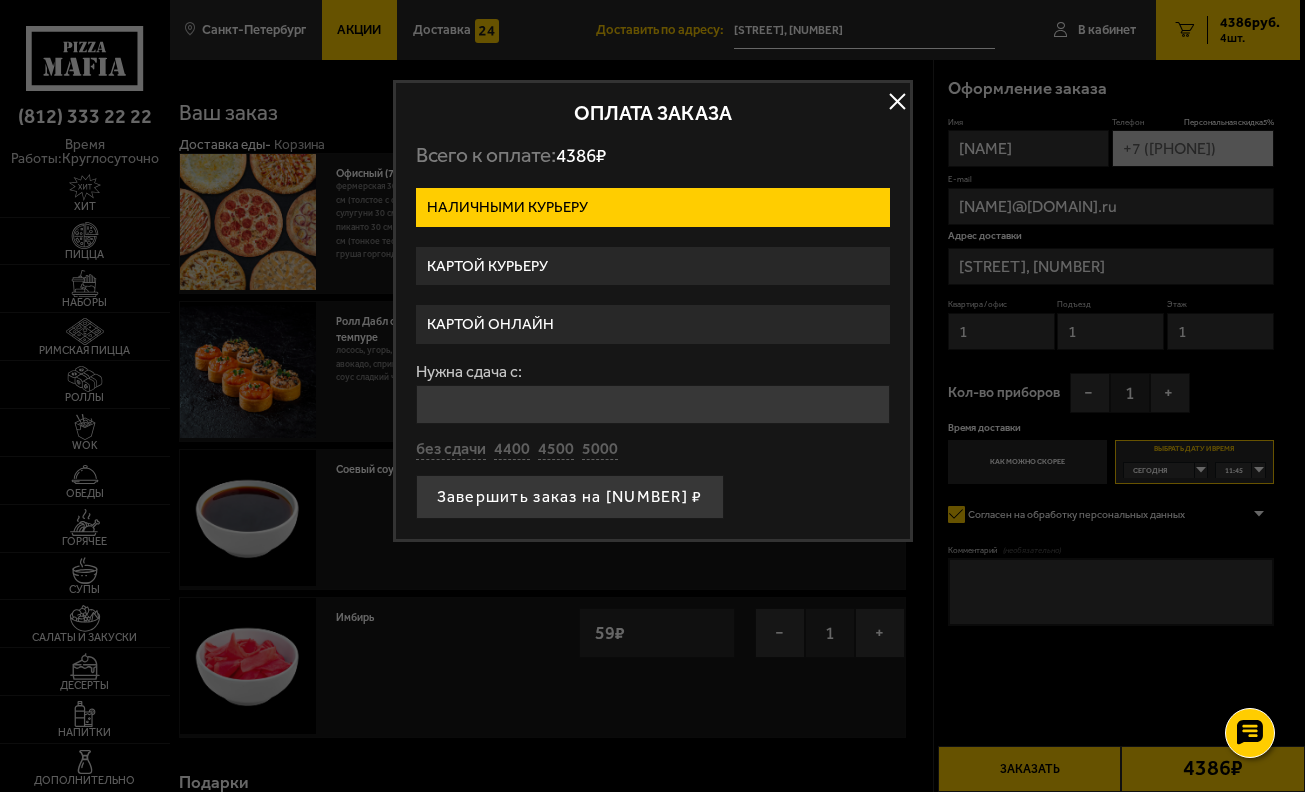 click on "Картой онлайн" at bounding box center (653, 324) 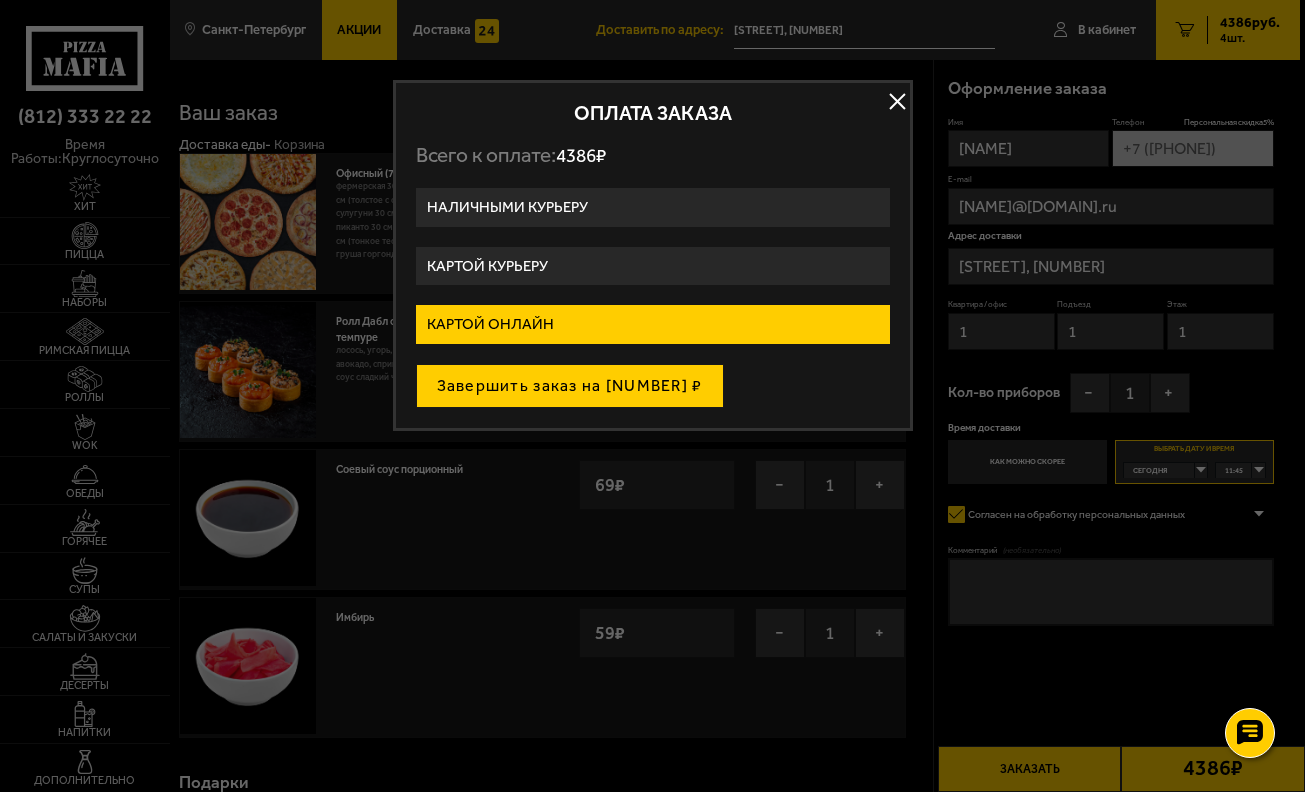 click on "Завершить заказ на [NUMBER] ₽" at bounding box center (570, 386) 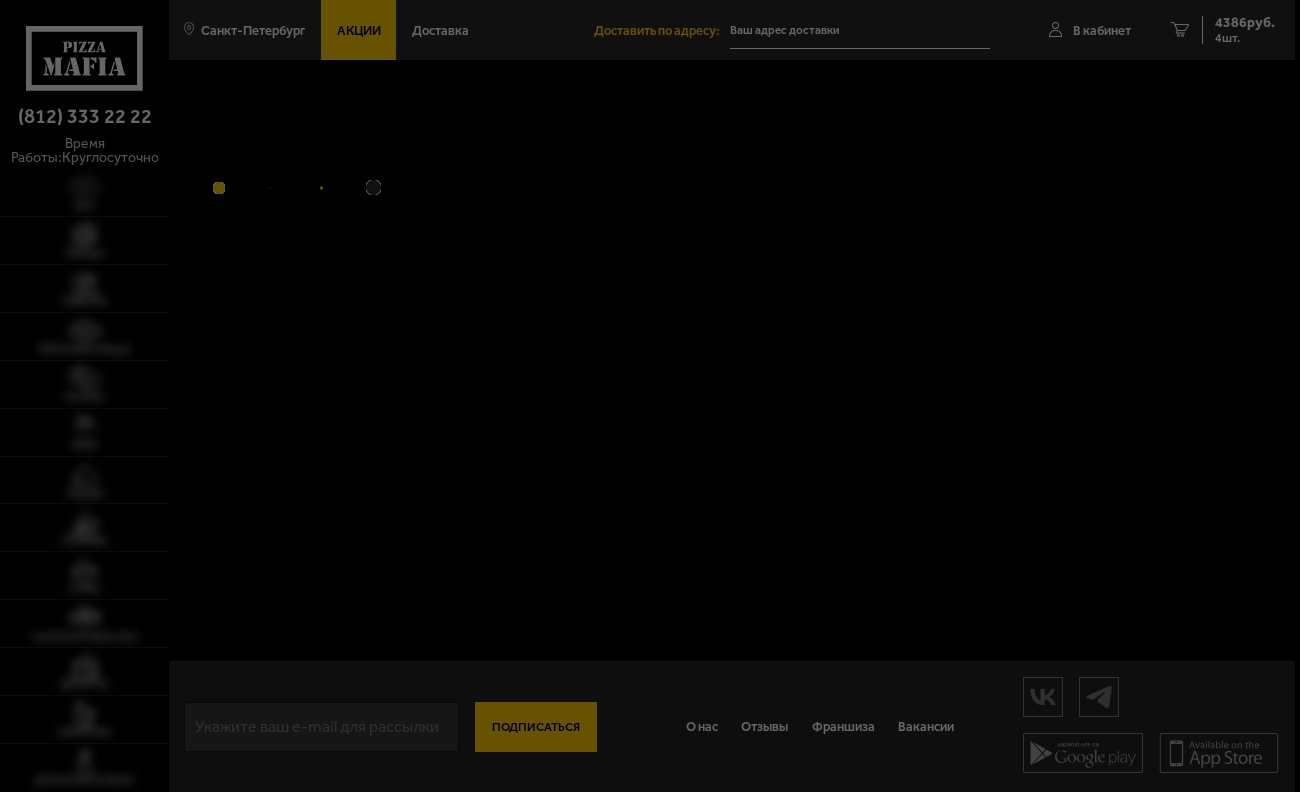 scroll, scrollTop: 0, scrollLeft: 0, axis: both 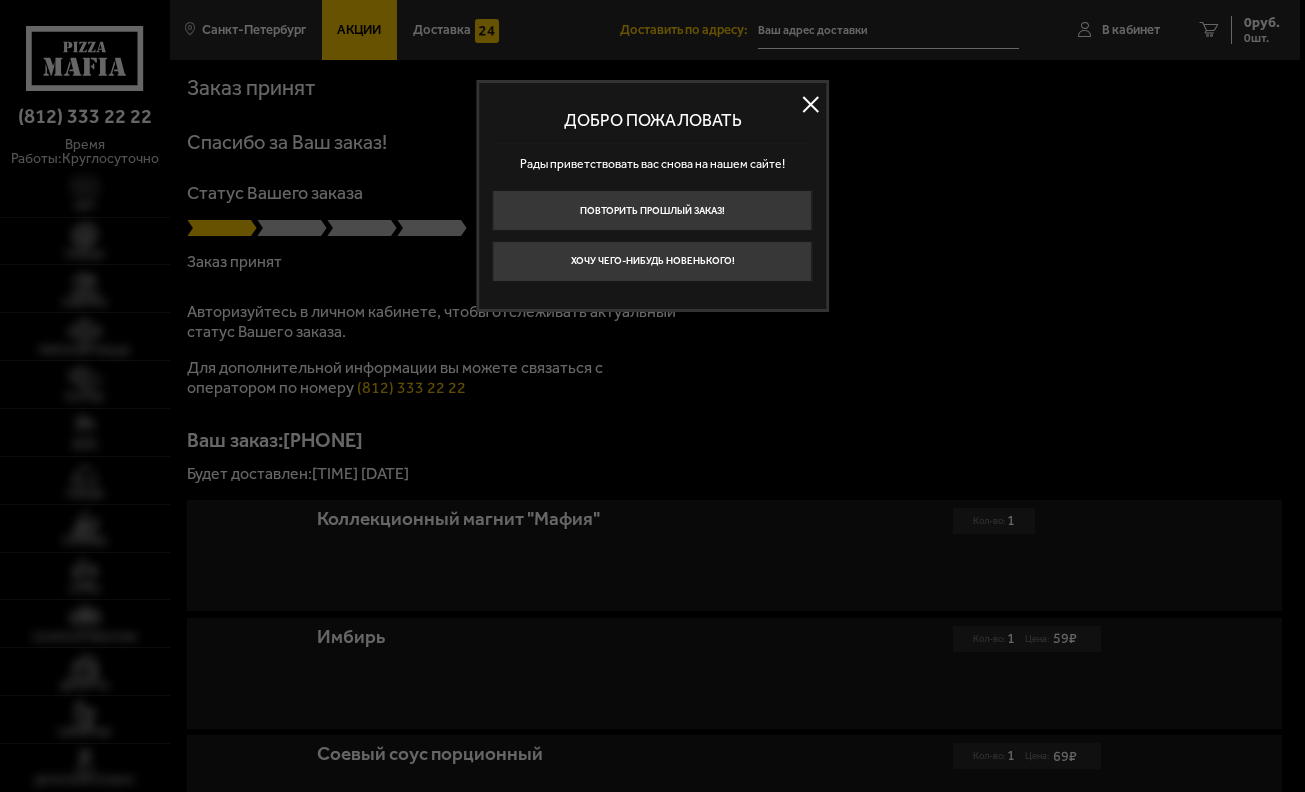 type on "[STREET], [NUMBER]" 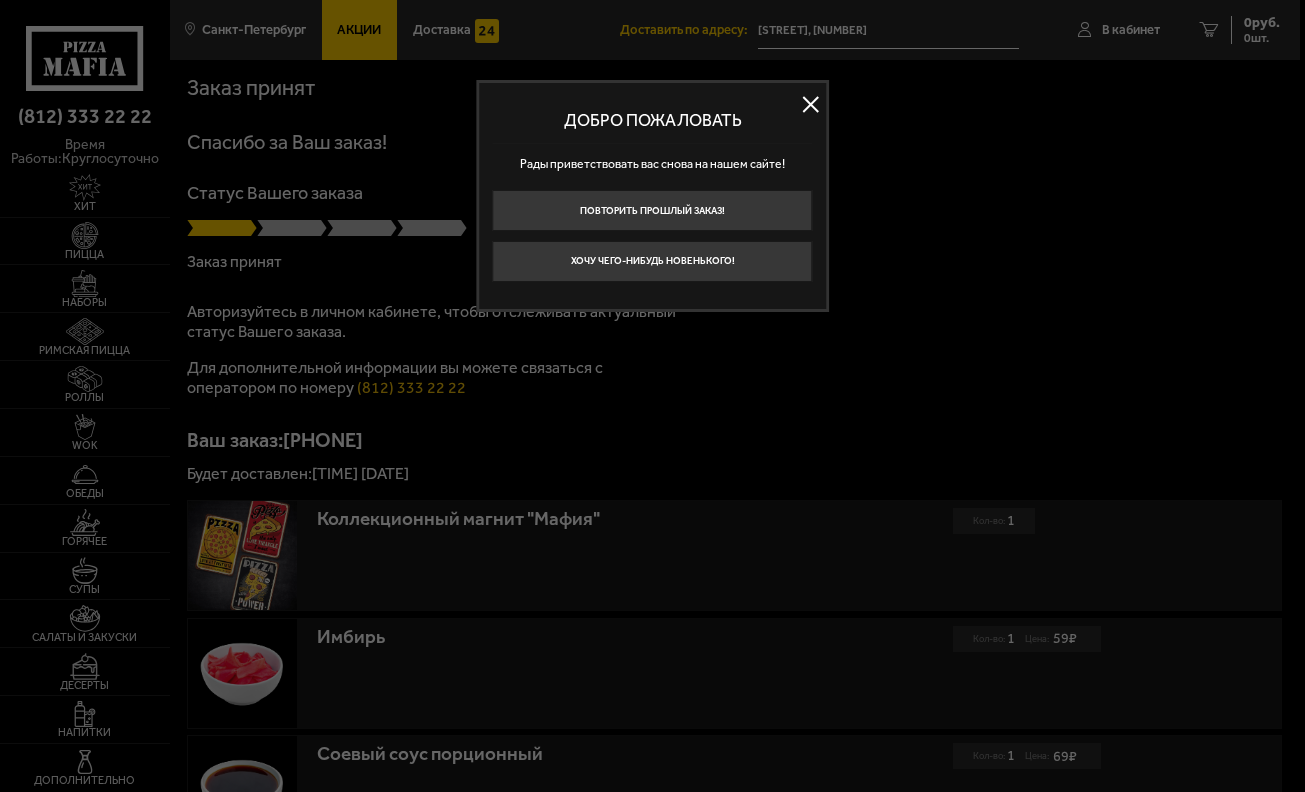 click at bounding box center [811, 105] 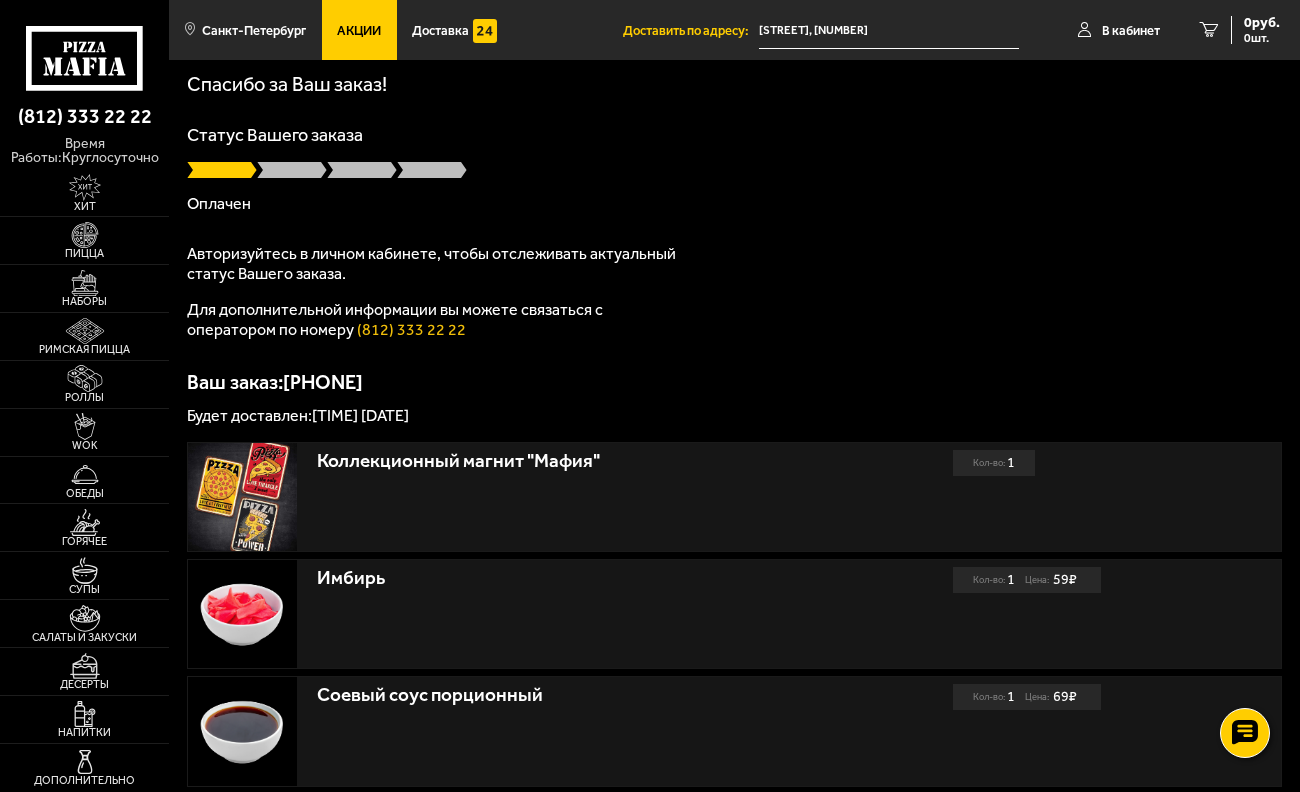 scroll, scrollTop: 0, scrollLeft: 0, axis: both 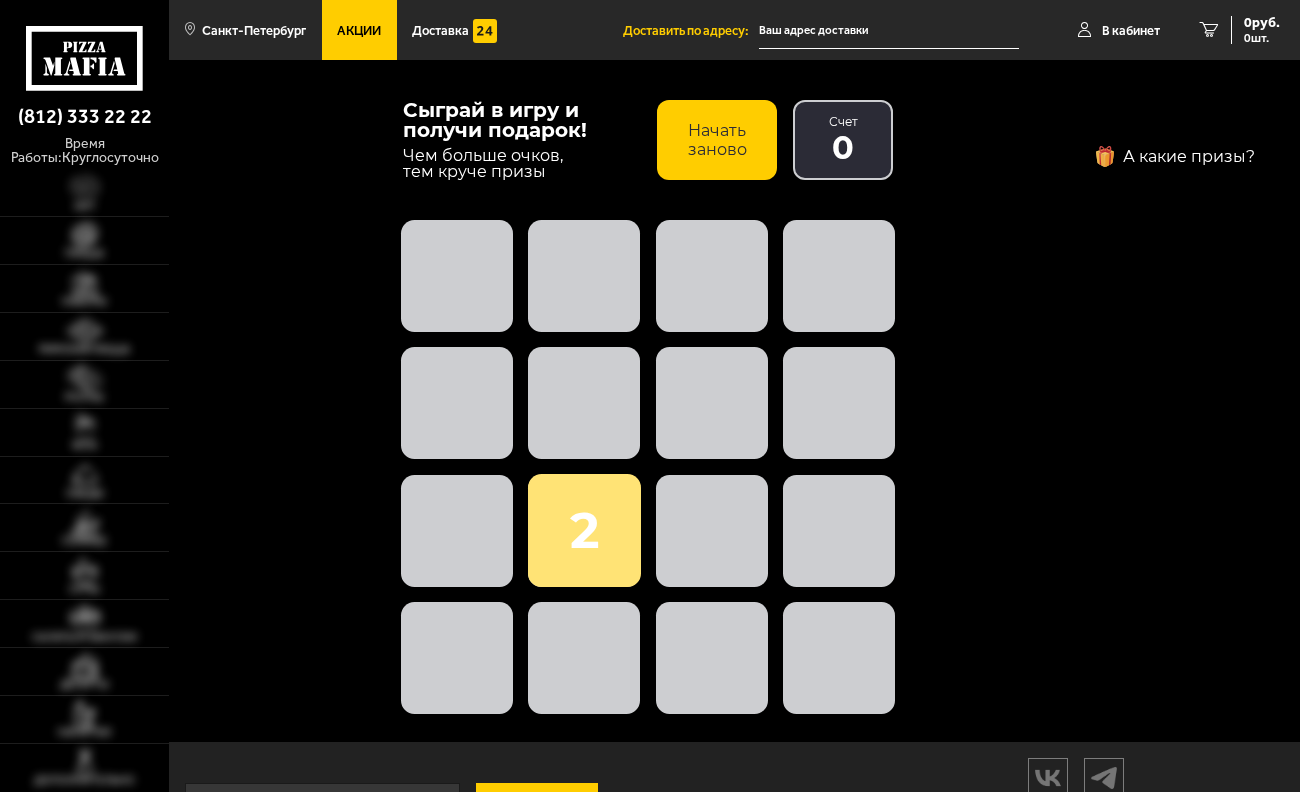type on "[STREET], [NUMBER]" 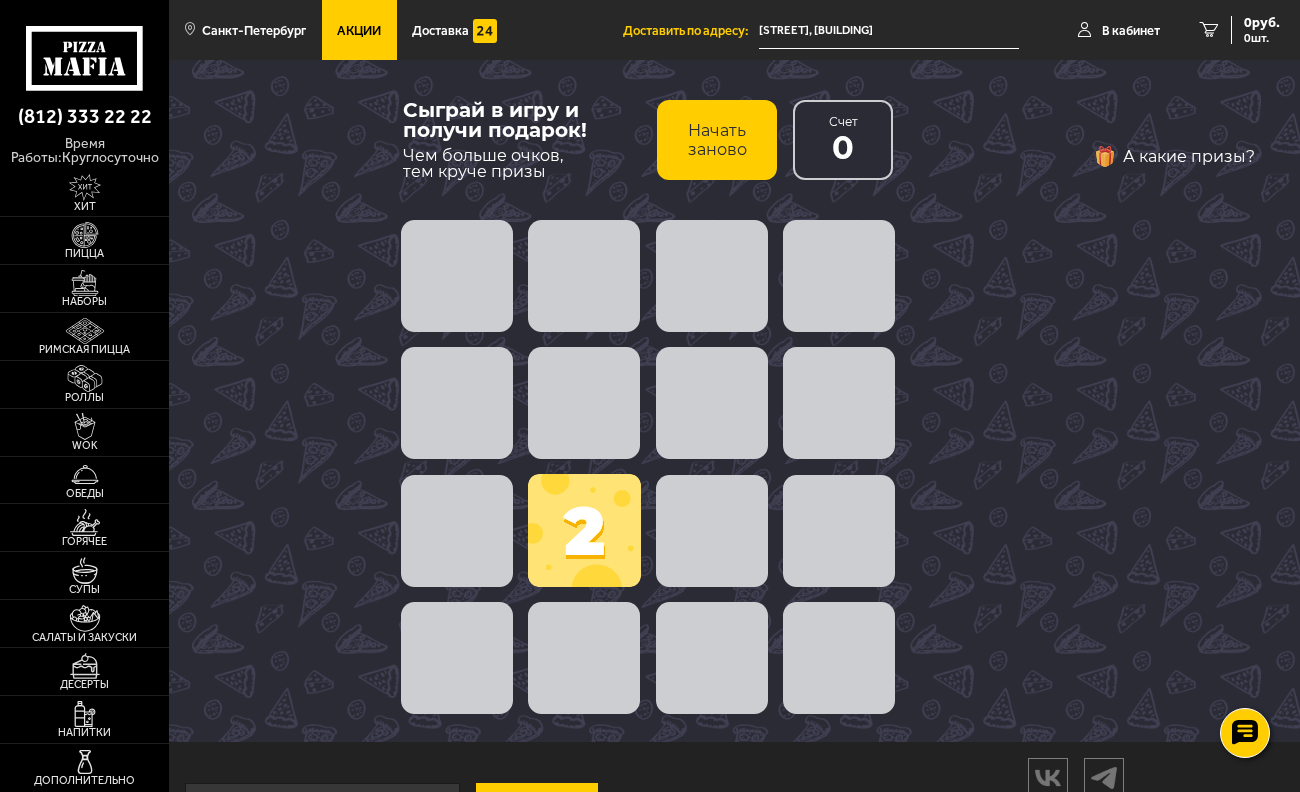click at bounding box center (584, 530) 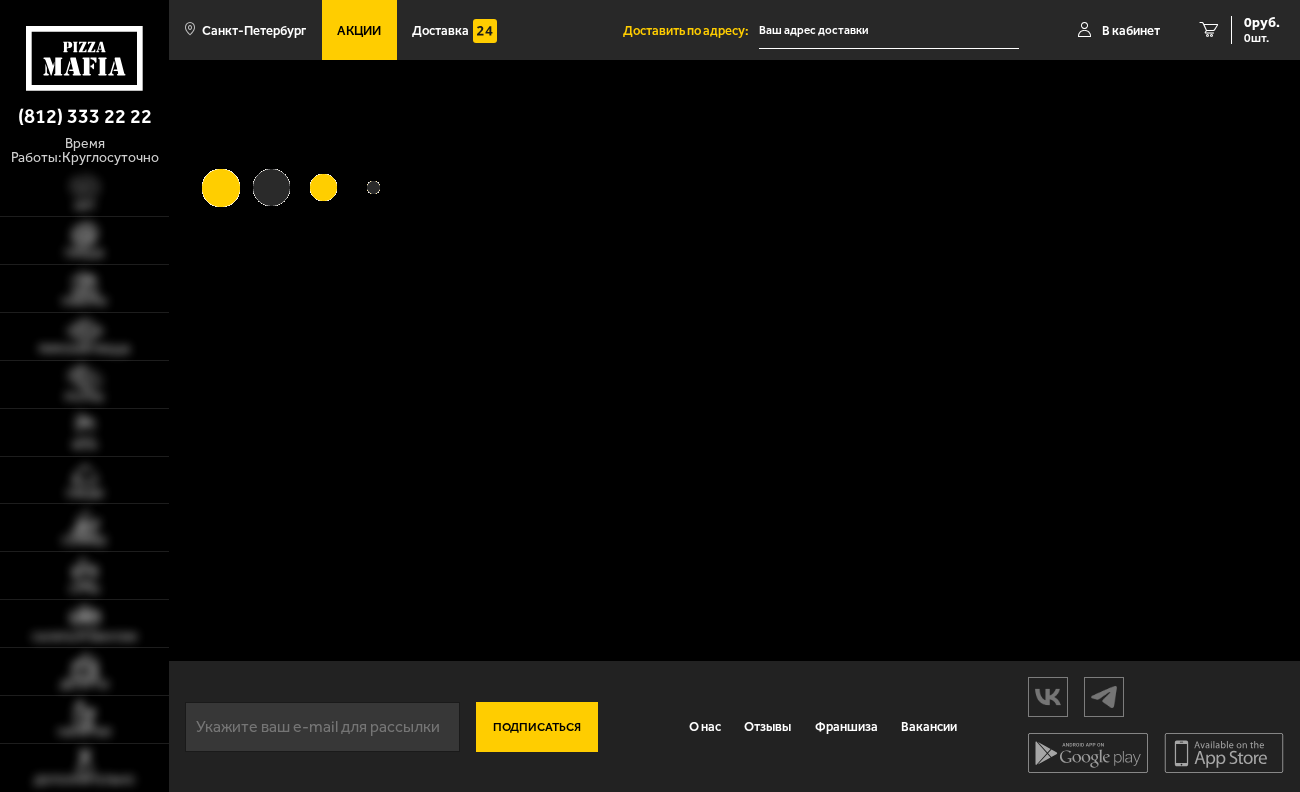 scroll, scrollTop: 0, scrollLeft: 0, axis: both 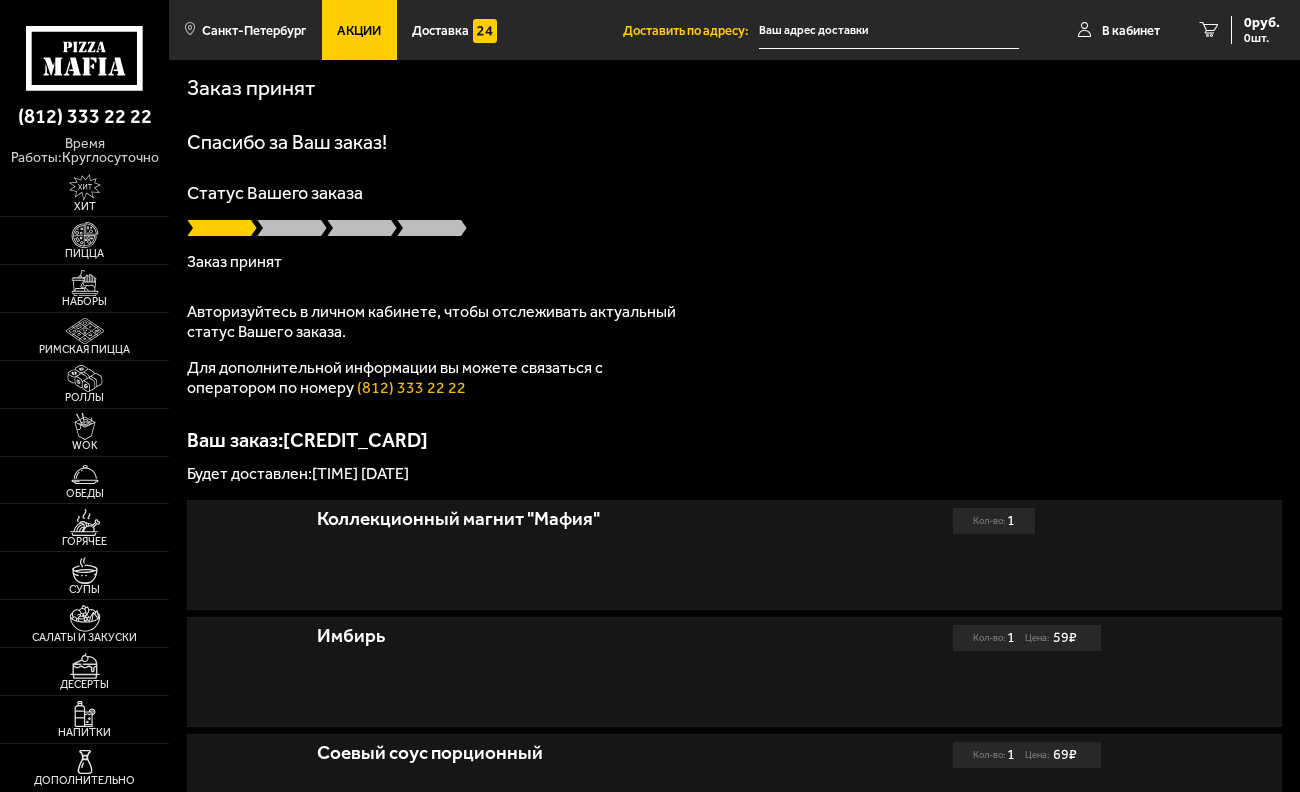 type on "[STREET], [NUMBER]" 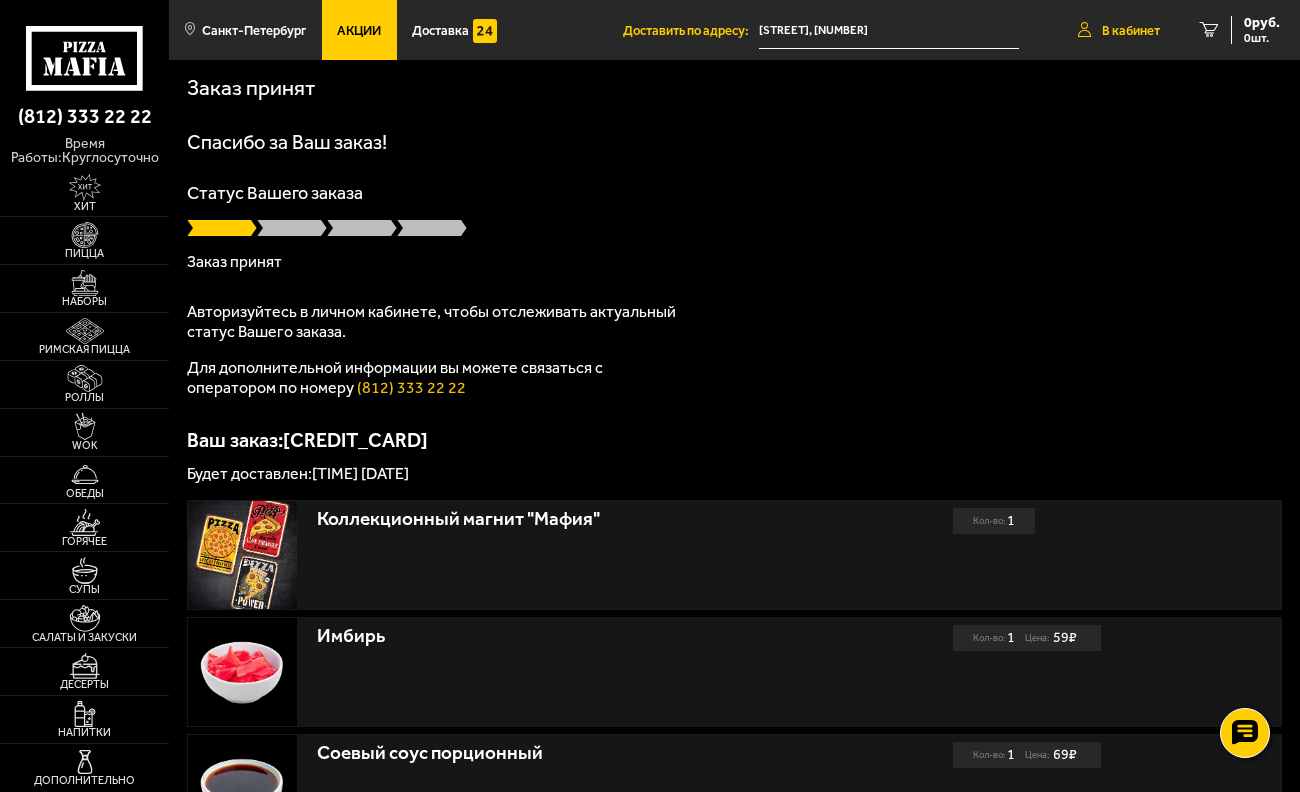 click on "В кабинет" at bounding box center [1131, 30] 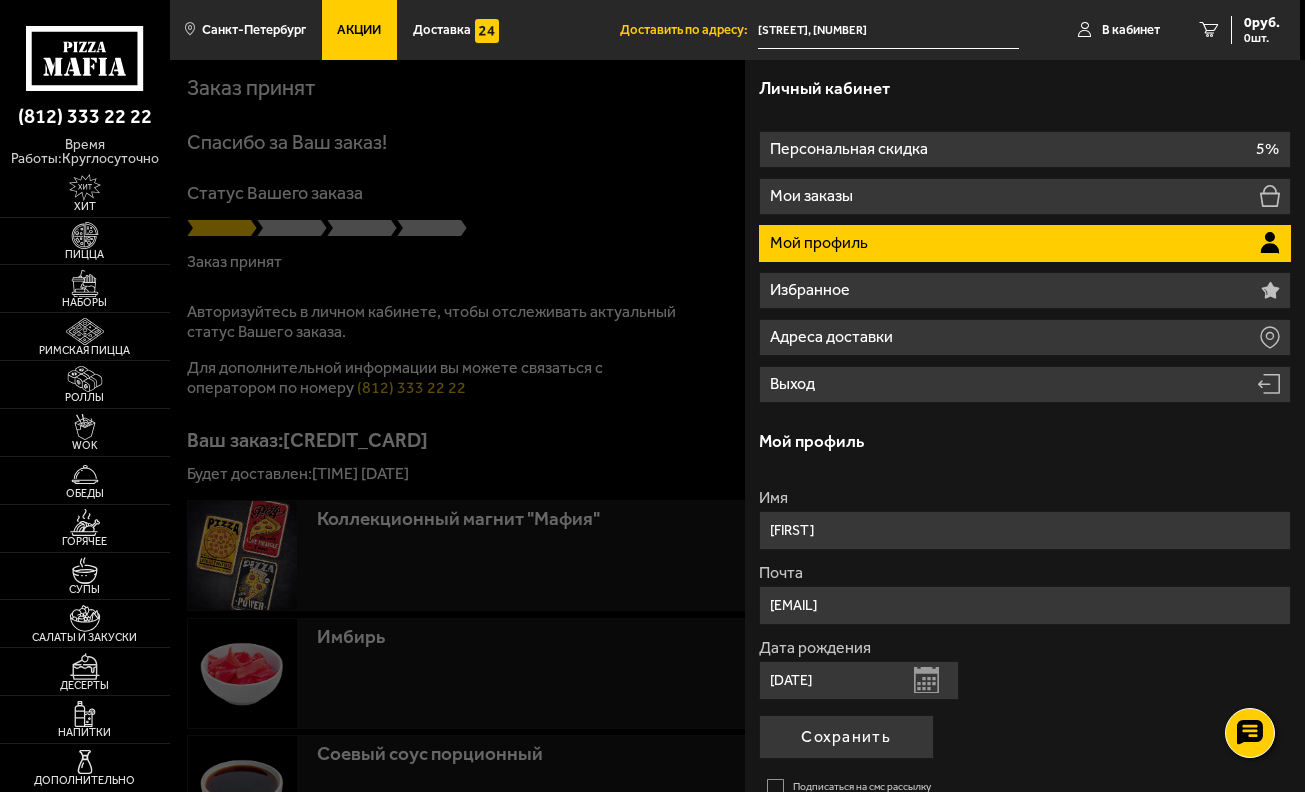 click at bounding box center (822, 456) 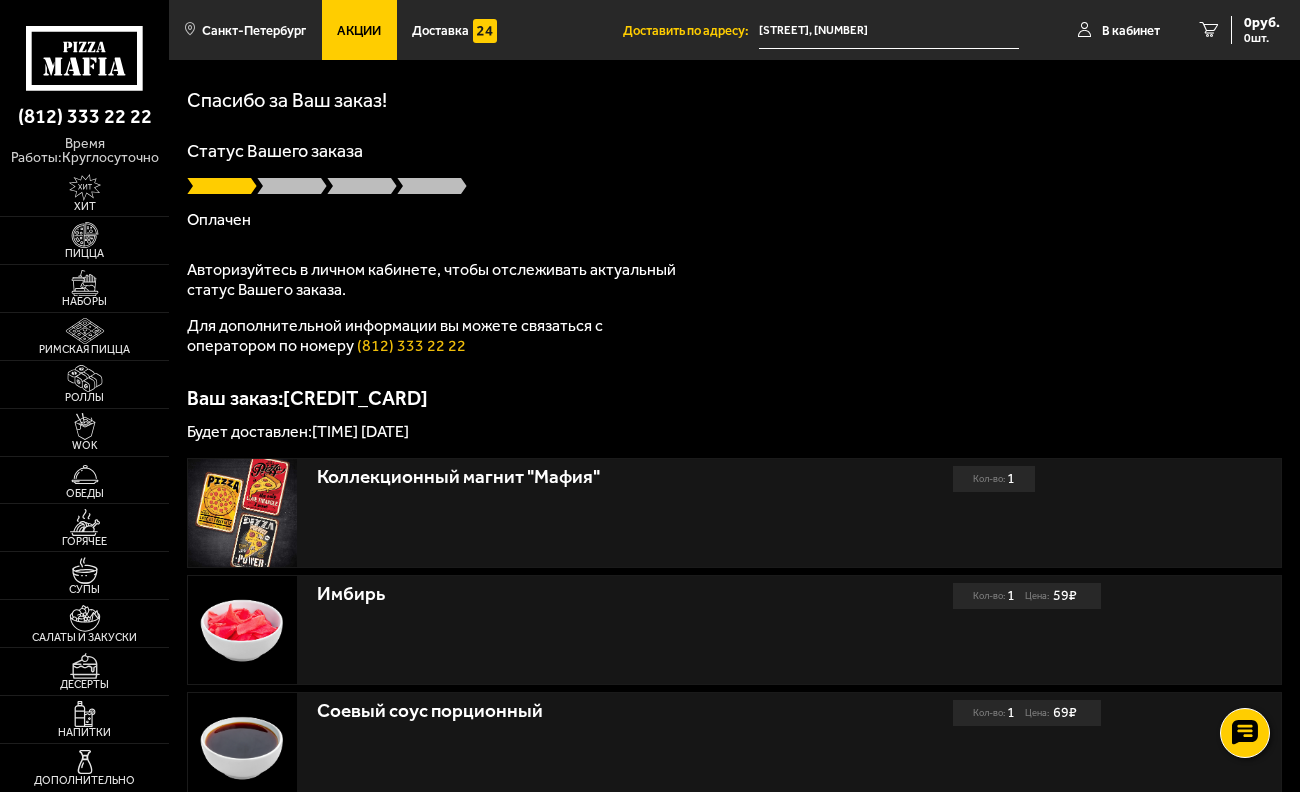 scroll, scrollTop: 0, scrollLeft: 0, axis: both 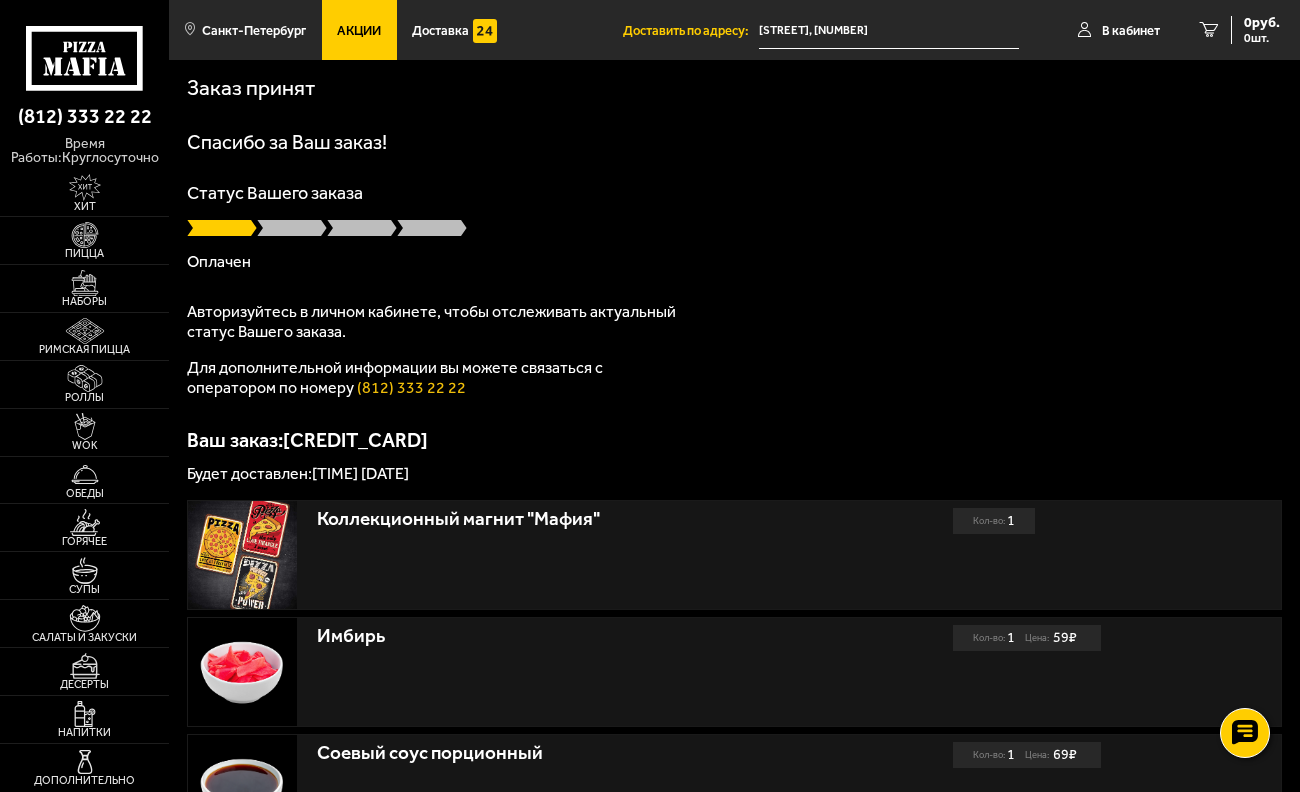click at bounding box center (292, 228) 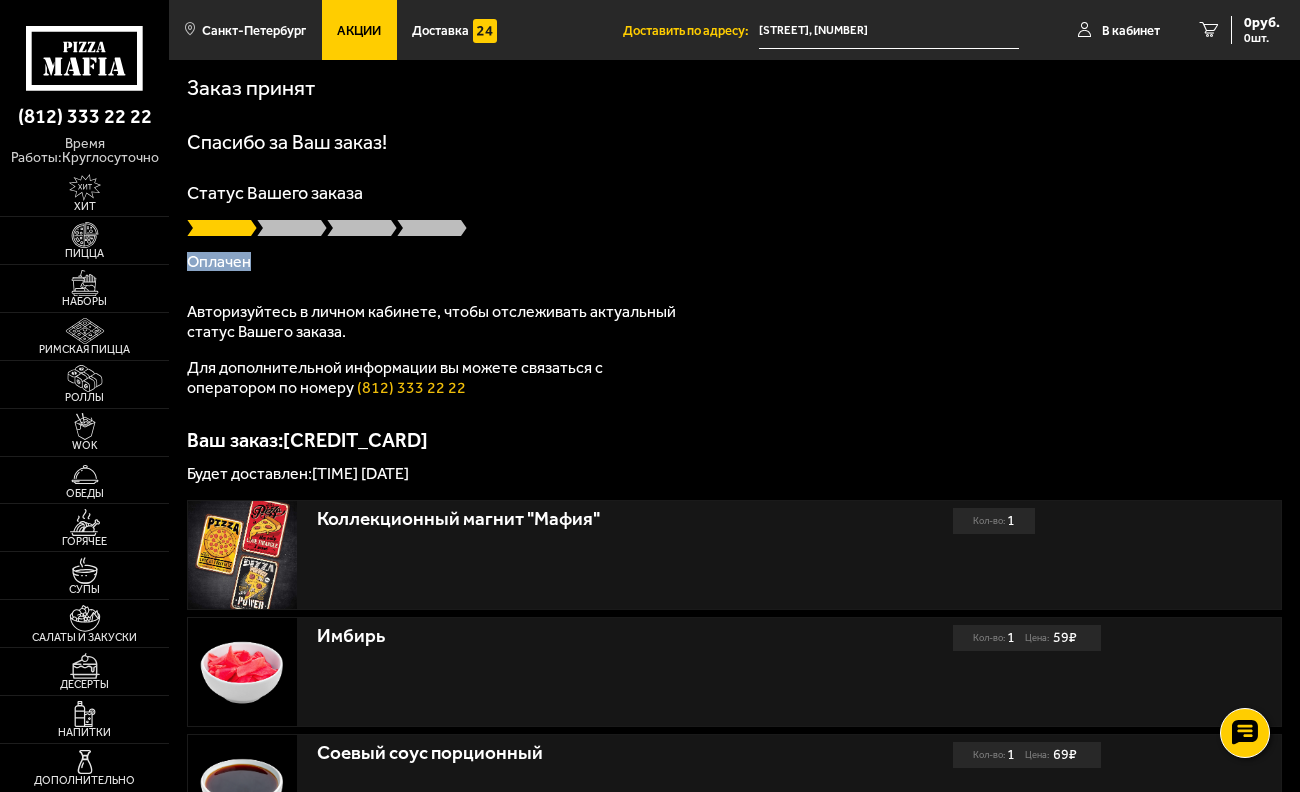drag, startPoint x: 186, startPoint y: 260, endPoint x: 474, endPoint y: 255, distance: 288.0434 